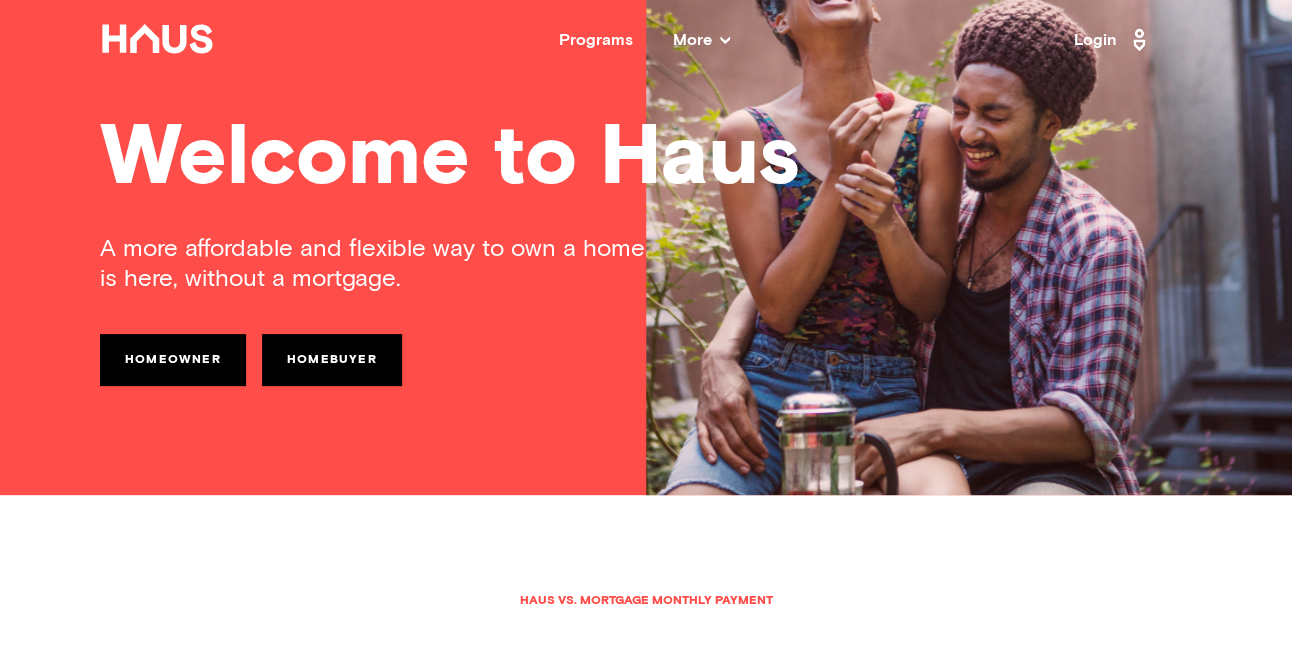 scroll, scrollTop: 160, scrollLeft: 0, axis: vertical 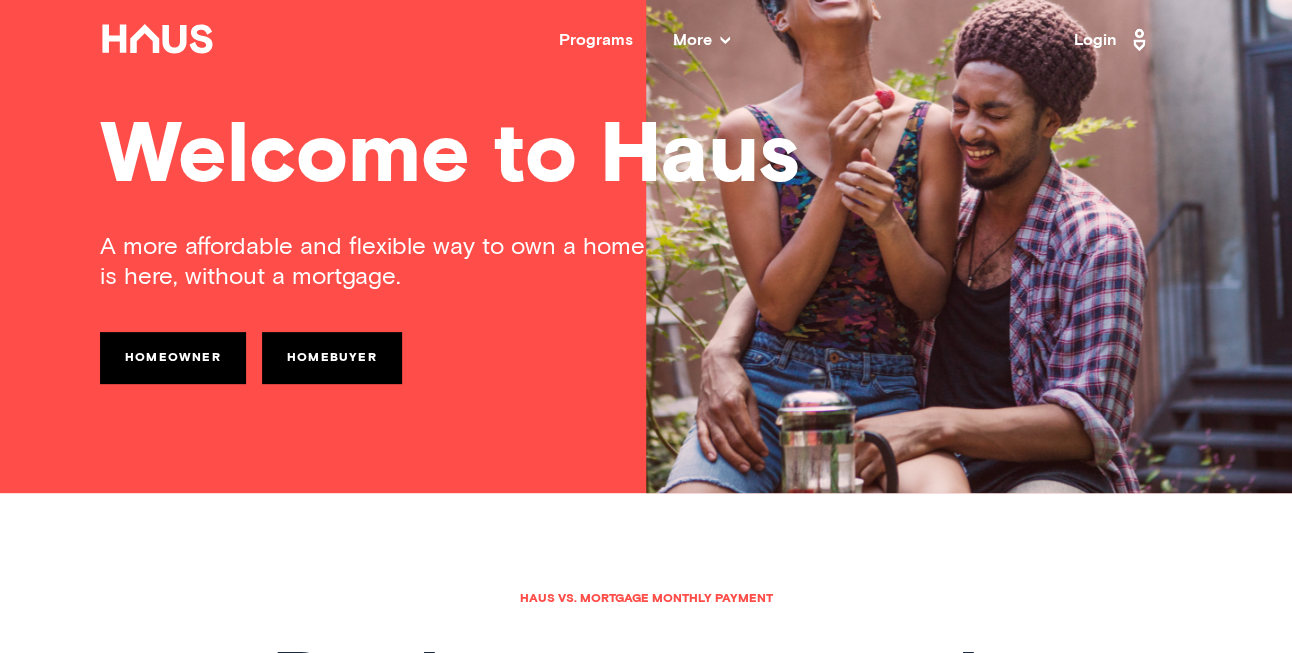 click on "Homeowner" at bounding box center (173, 358) 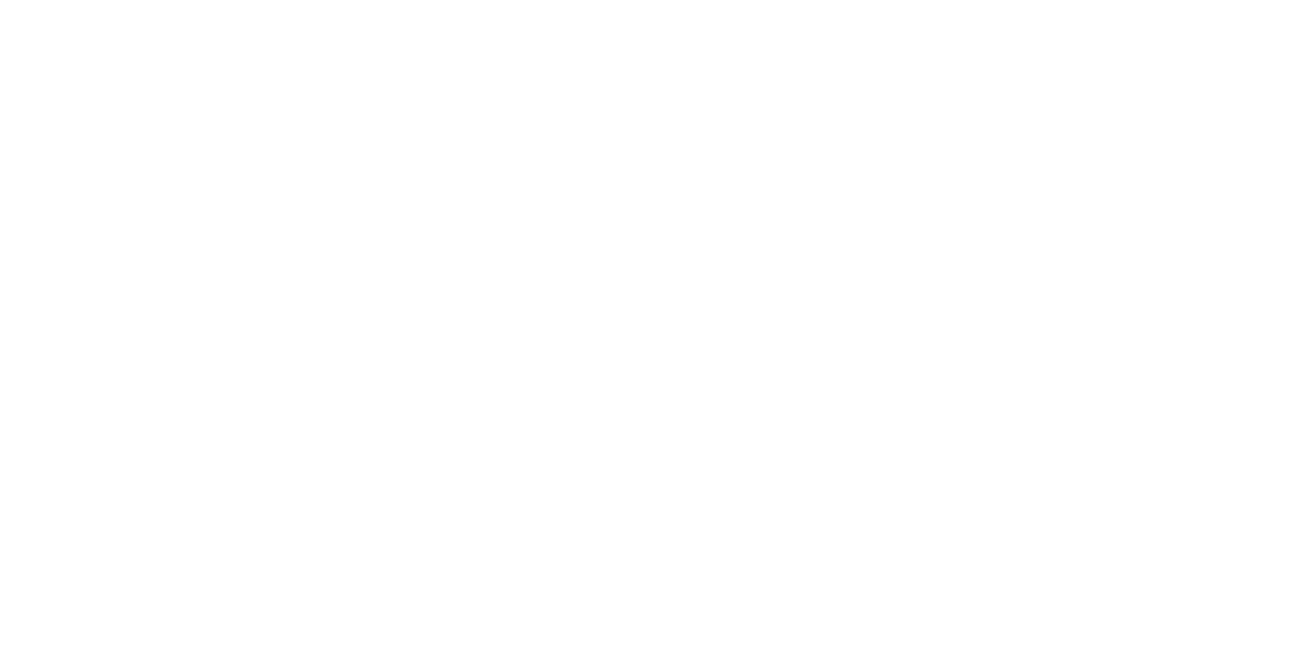 scroll, scrollTop: 0, scrollLeft: 0, axis: both 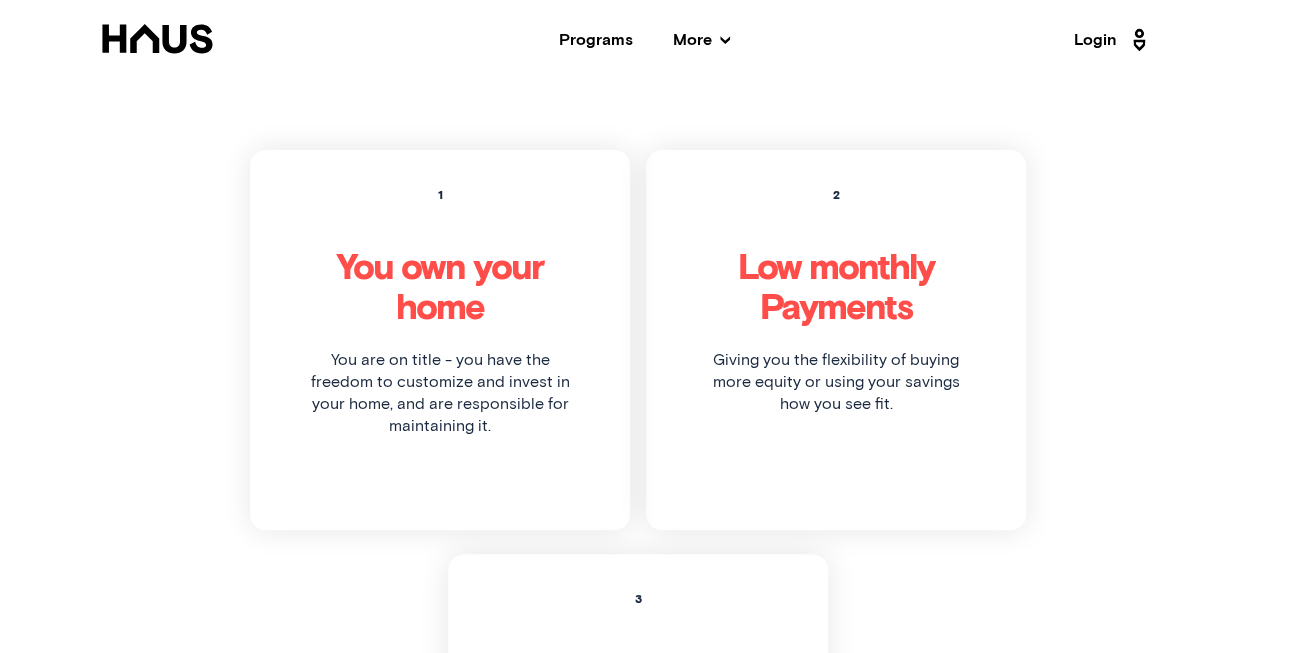 click on "1 You own your home You are on title - you have the freedom to customize and invest in your home, and are responsible for maintaining it. 2 Low monthly Payments Giving you the flexibility of buying more equity or using your savings how you see fit. 3 Access your equity Skip the bank. Haus lets you access cash without a loan.  2" at bounding box center [646, 554] 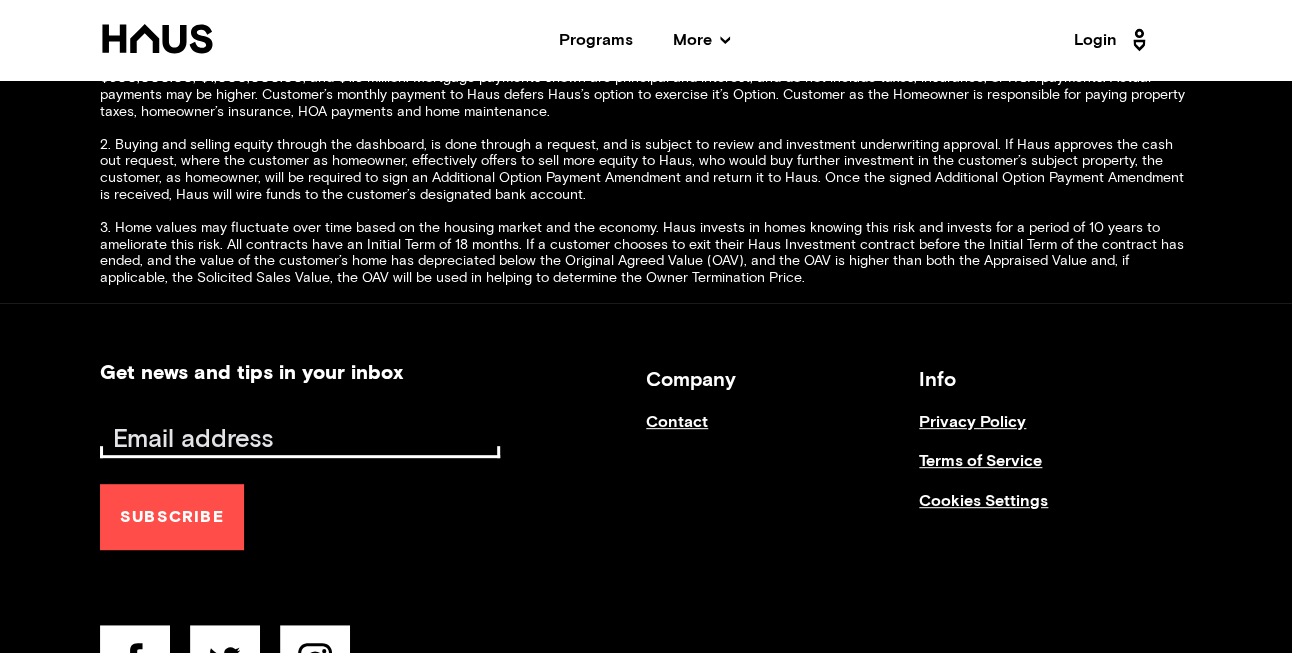 scroll, scrollTop: 7839, scrollLeft: 0, axis: vertical 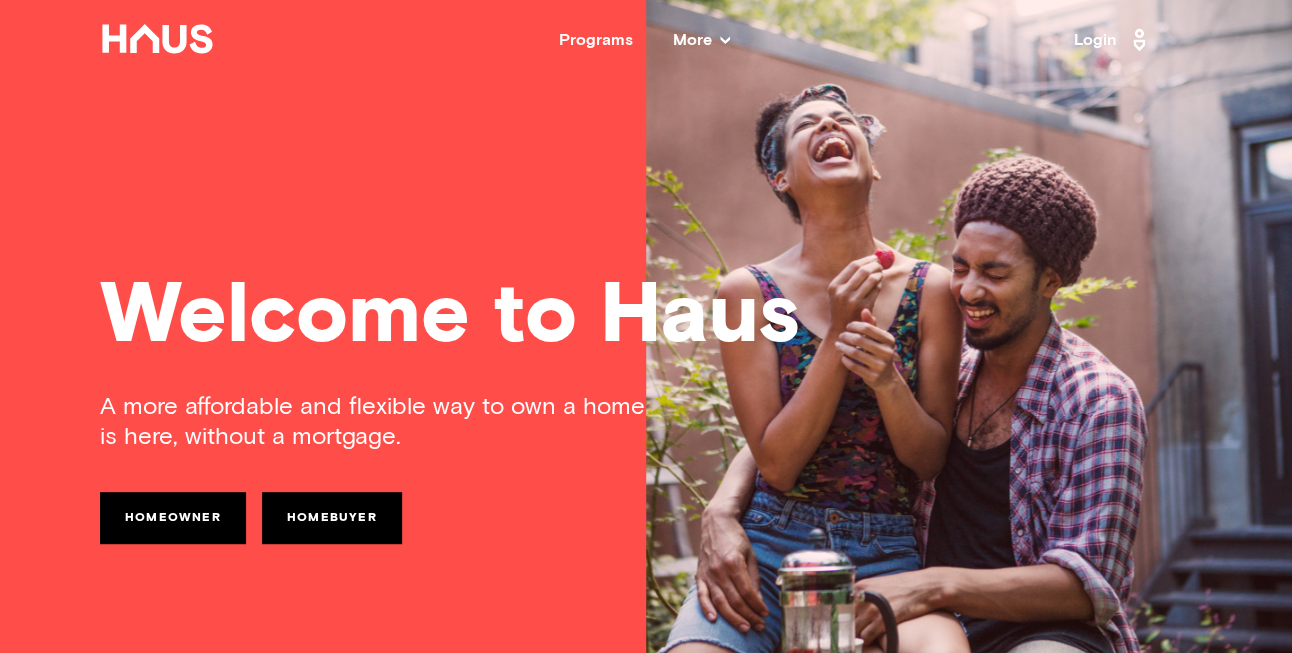 click on "More" at bounding box center (701, 40) 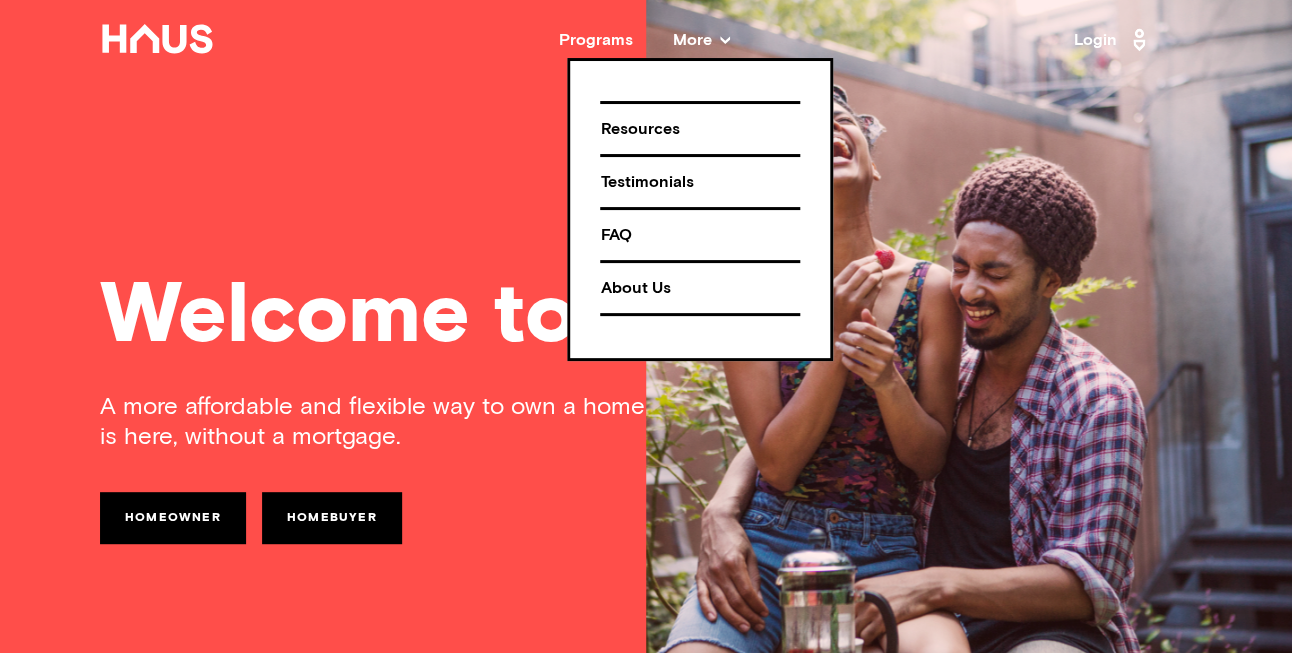 click on "FAQ" at bounding box center [700, 235] 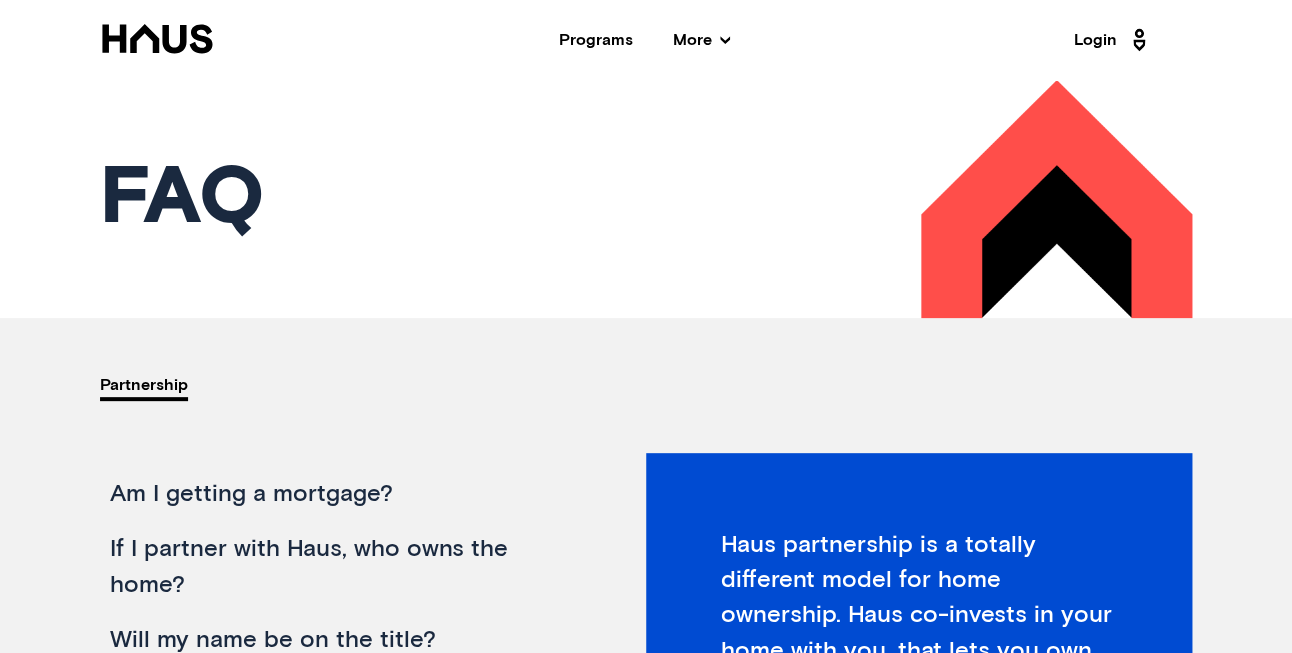 scroll, scrollTop: 311, scrollLeft: 0, axis: vertical 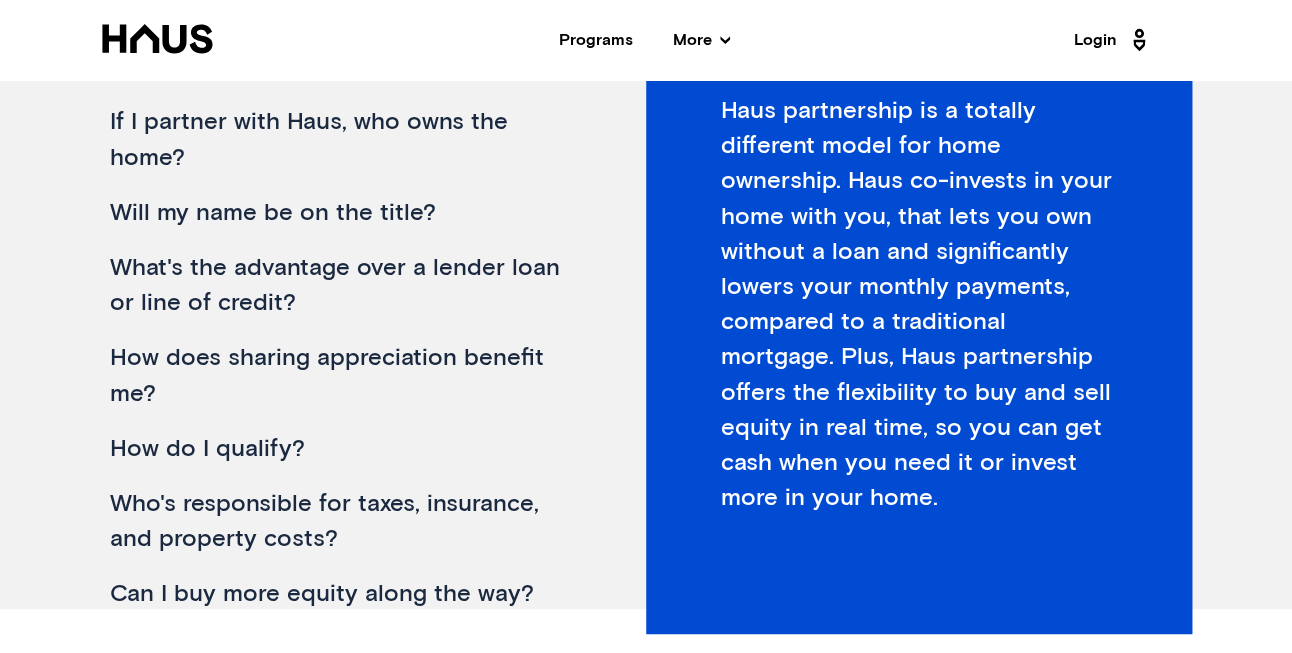 click on "How does sharing appreciation benefit me?" at bounding box center (345, 376) 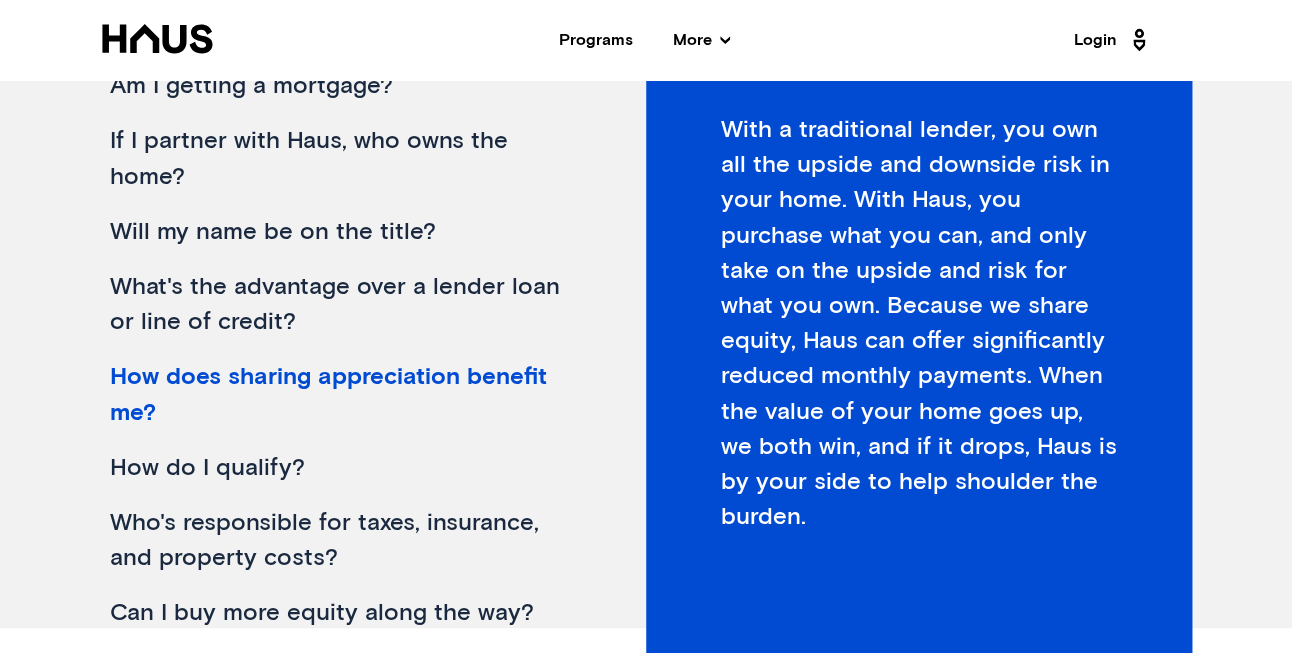 scroll, scrollTop: 406, scrollLeft: 0, axis: vertical 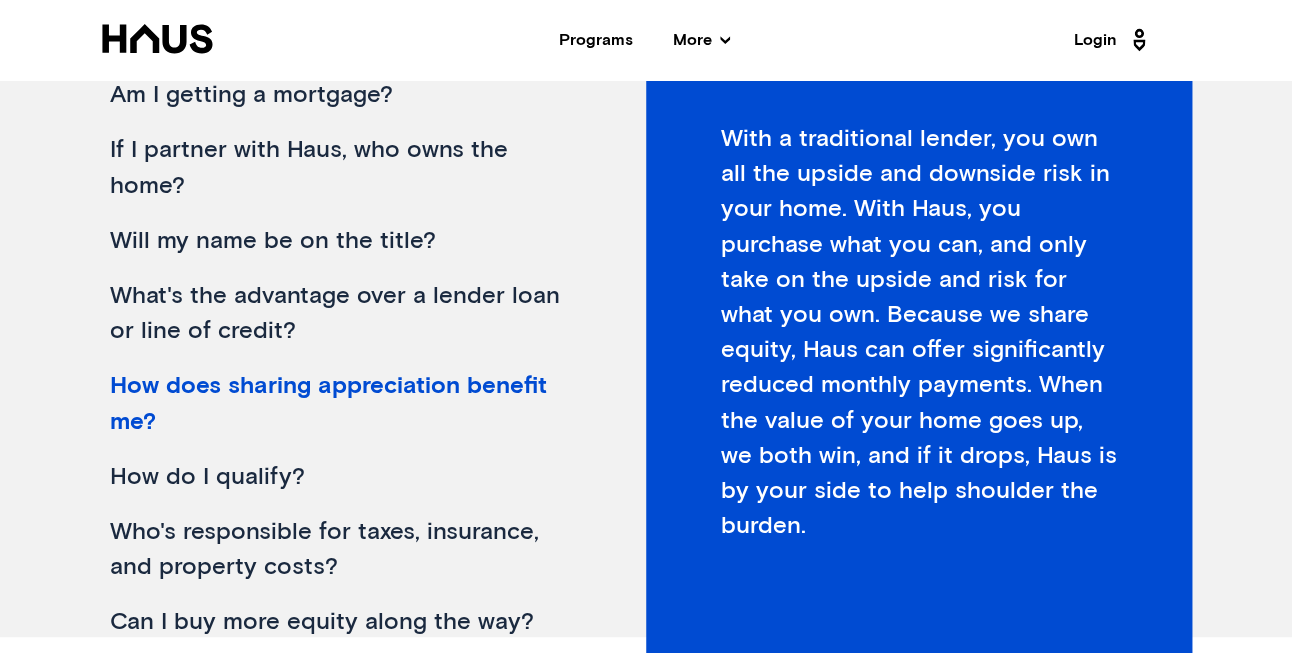 click 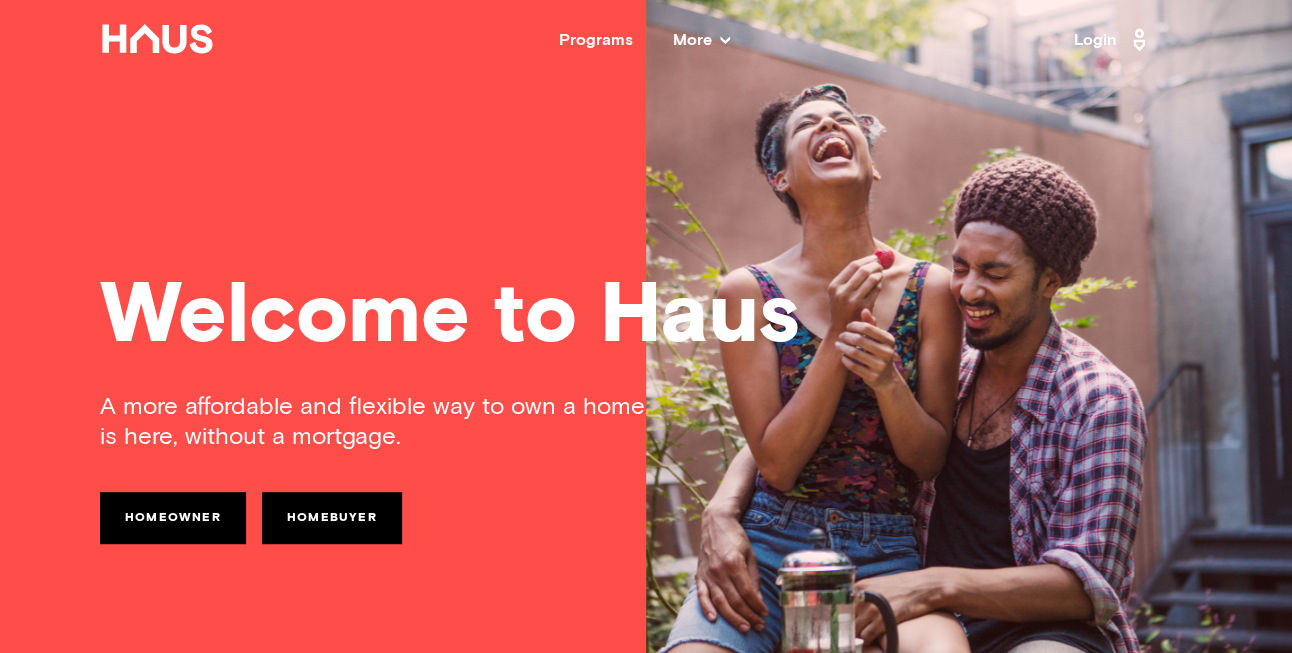 click on "Homeowner" at bounding box center [173, 518] 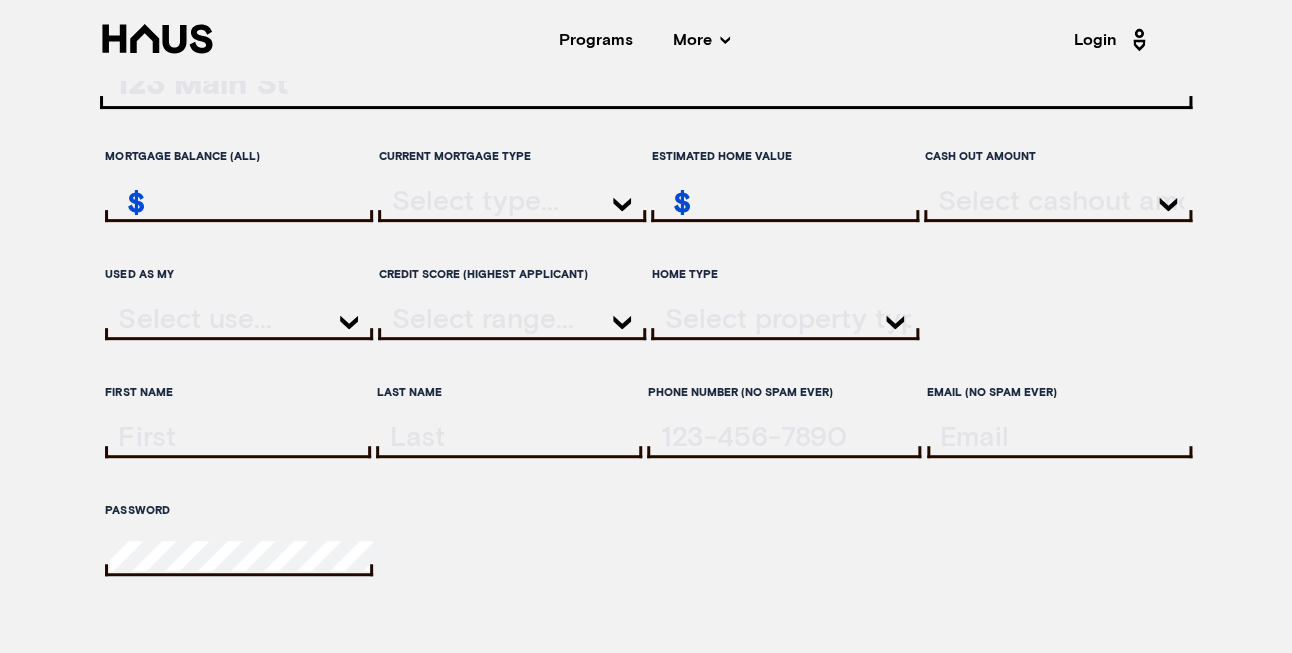 scroll, scrollTop: 102, scrollLeft: 0, axis: vertical 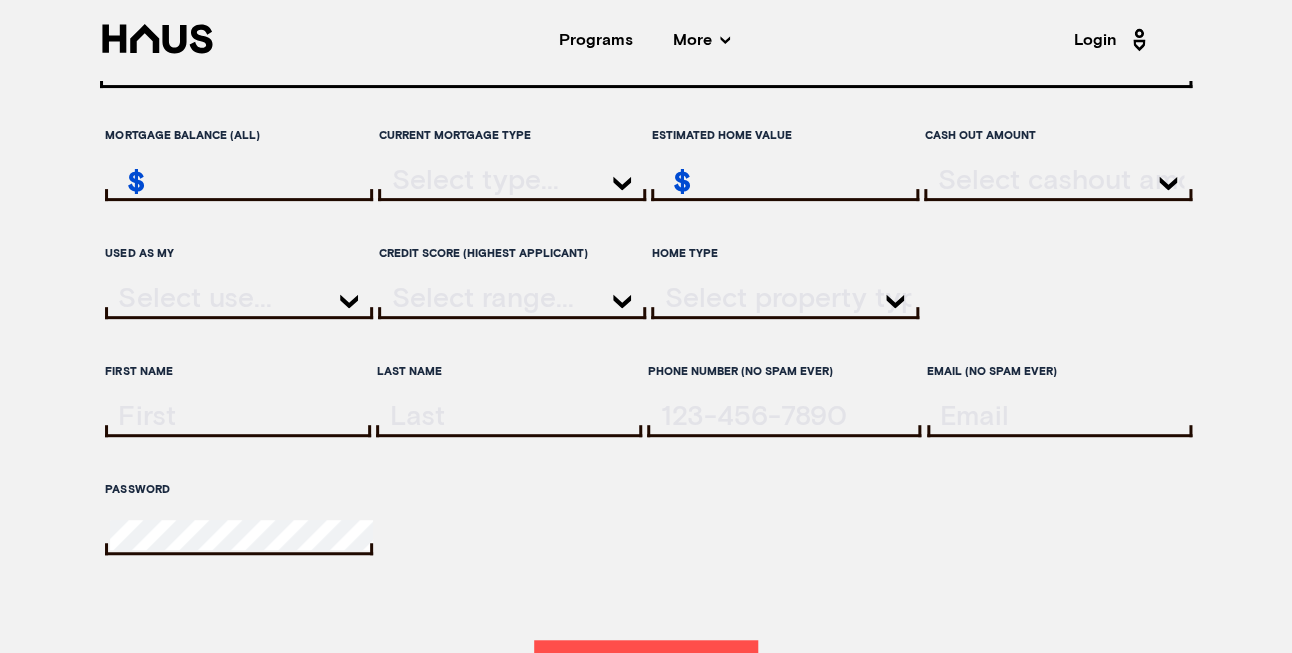 click at bounding box center [239, 300] 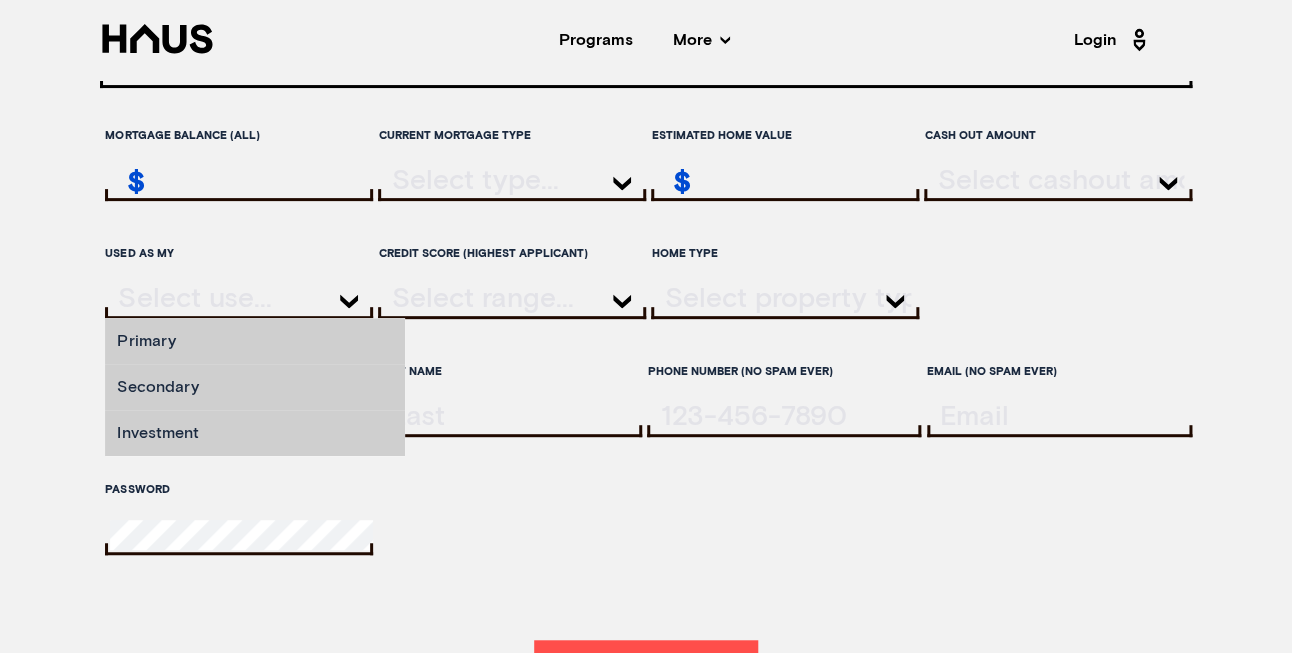 click on "Your address Mortgage balance (all) $ Current mortgage type Estimated home value $ Cash out Amount Used as my Primary Secondary Investment Credit score (highest applicant) Home Type First Name Last Name Phone Number (no spam ever) Email (no spam ever) Password See options I verify the above information is correct and agree to the Haus   Terms of Service .  I understand Haus will create an account and use the information if I choose to apply ." at bounding box center [646, 406] 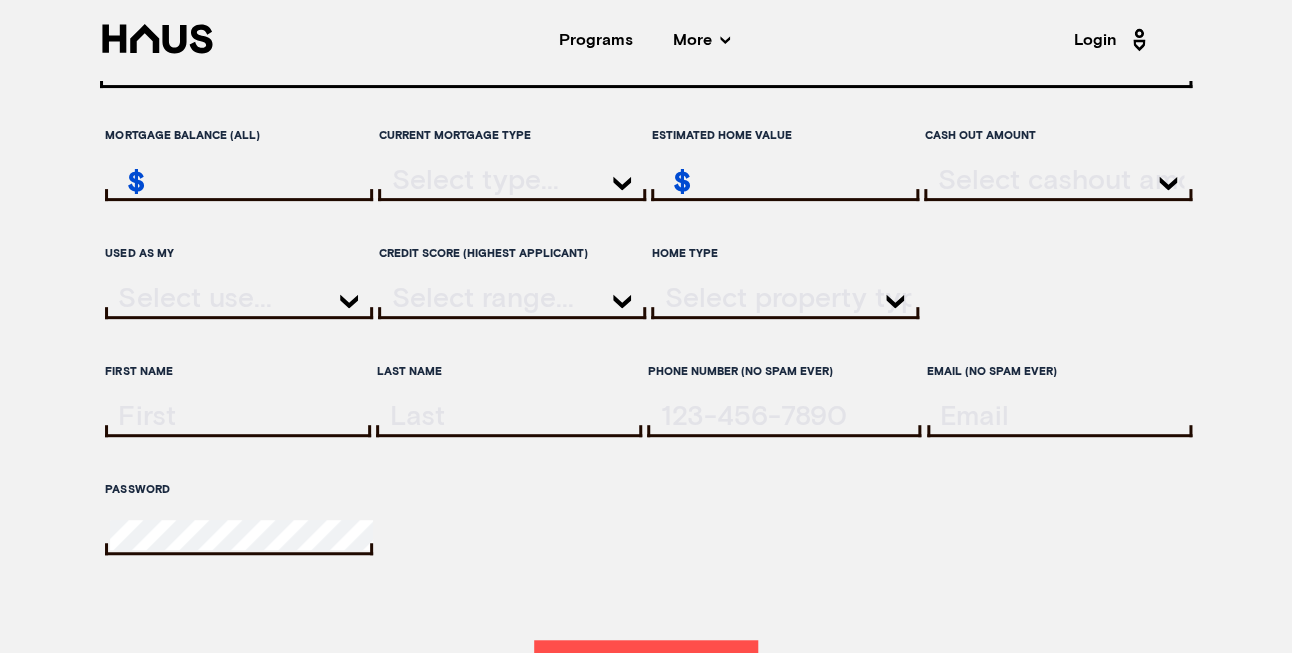 click at bounding box center (785, 300) 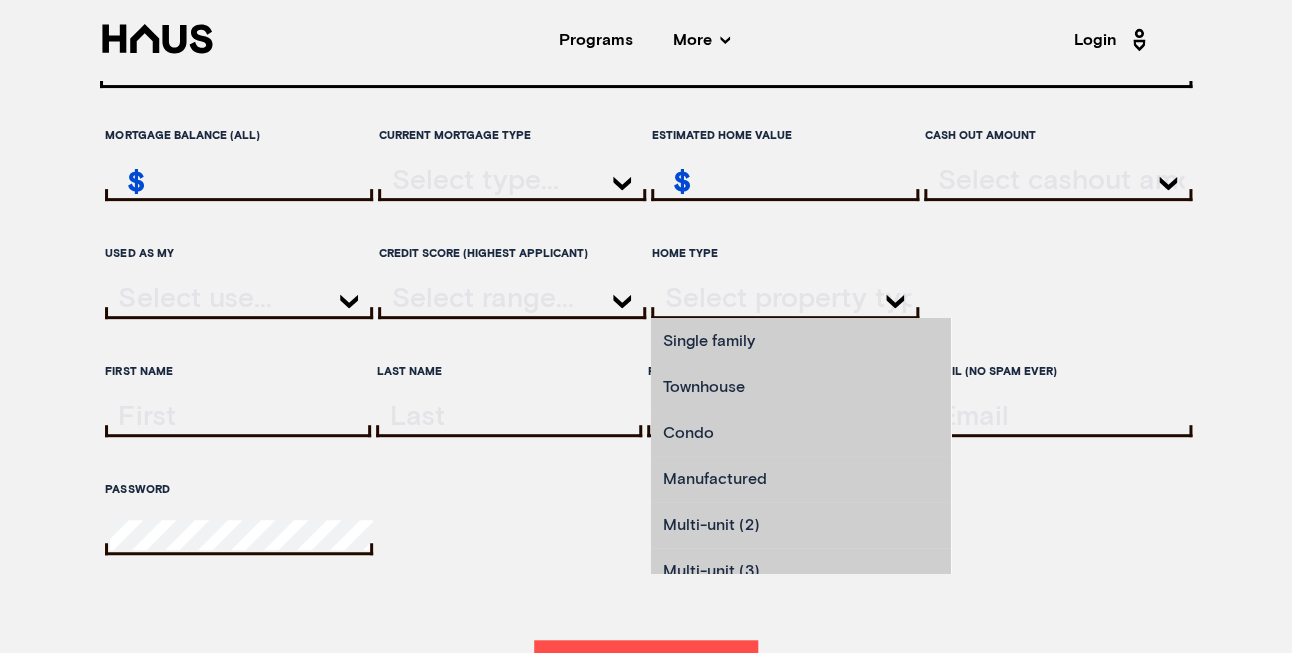 click at bounding box center [1058, 290] 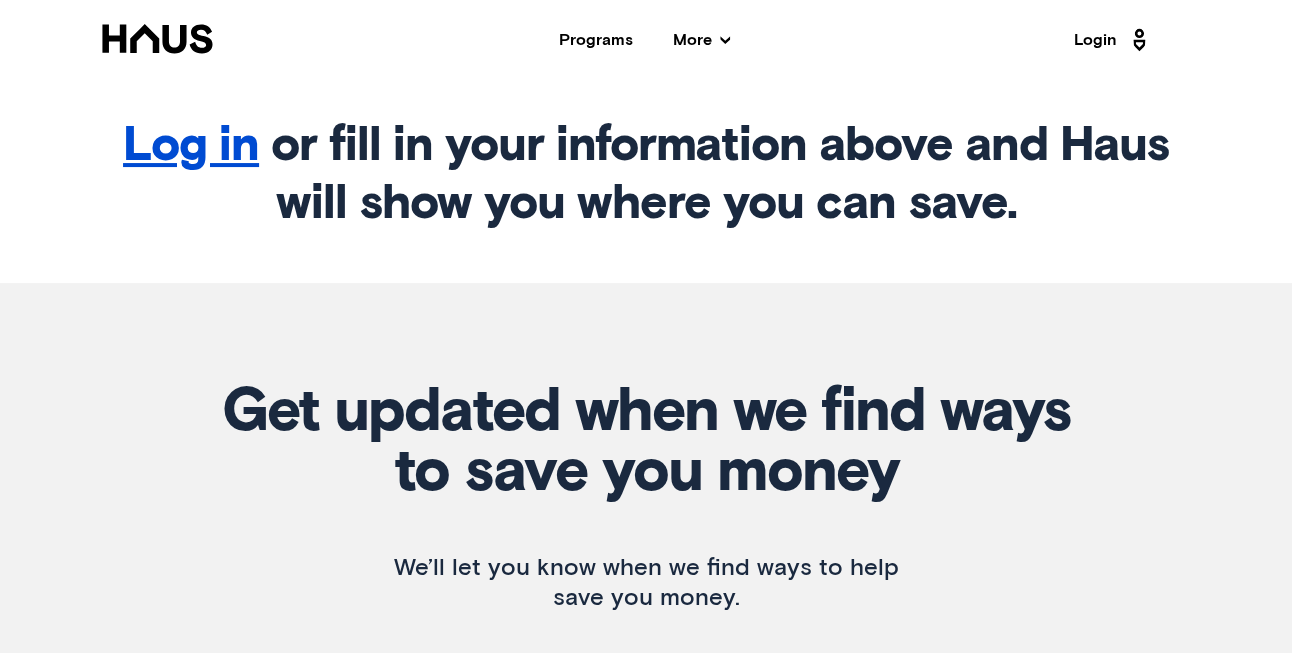 scroll, scrollTop: 0, scrollLeft: 0, axis: both 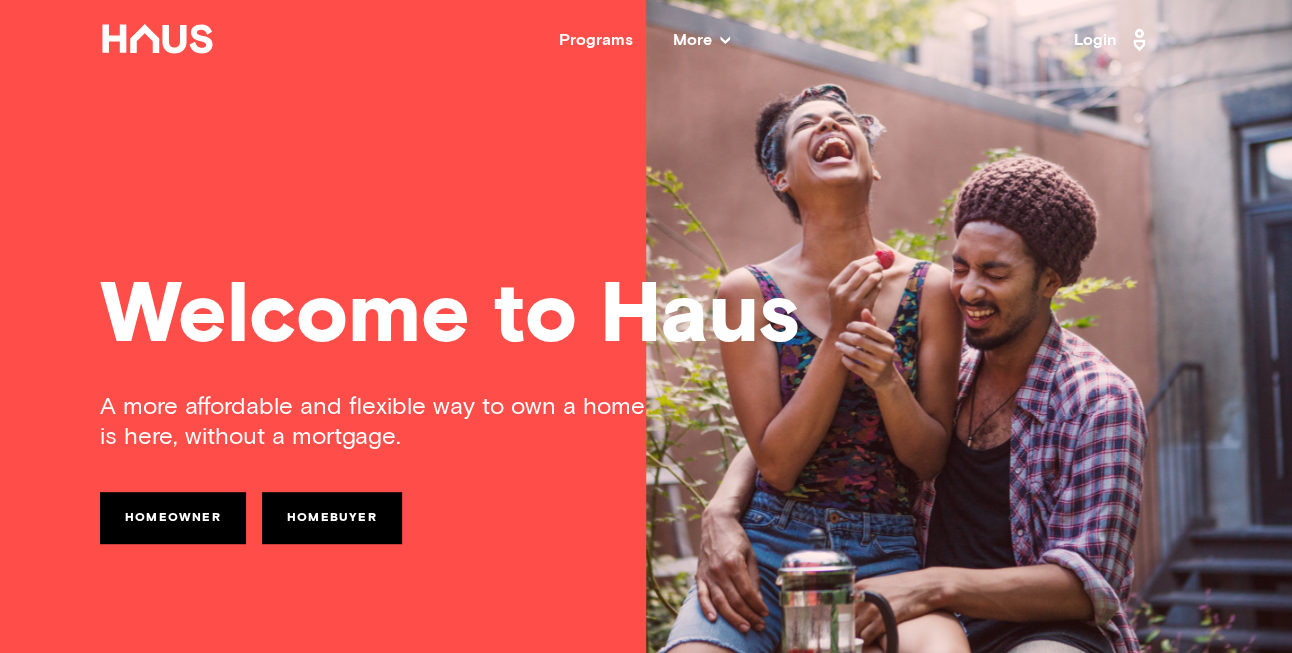 click on "Homebuyer" at bounding box center (332, 518) 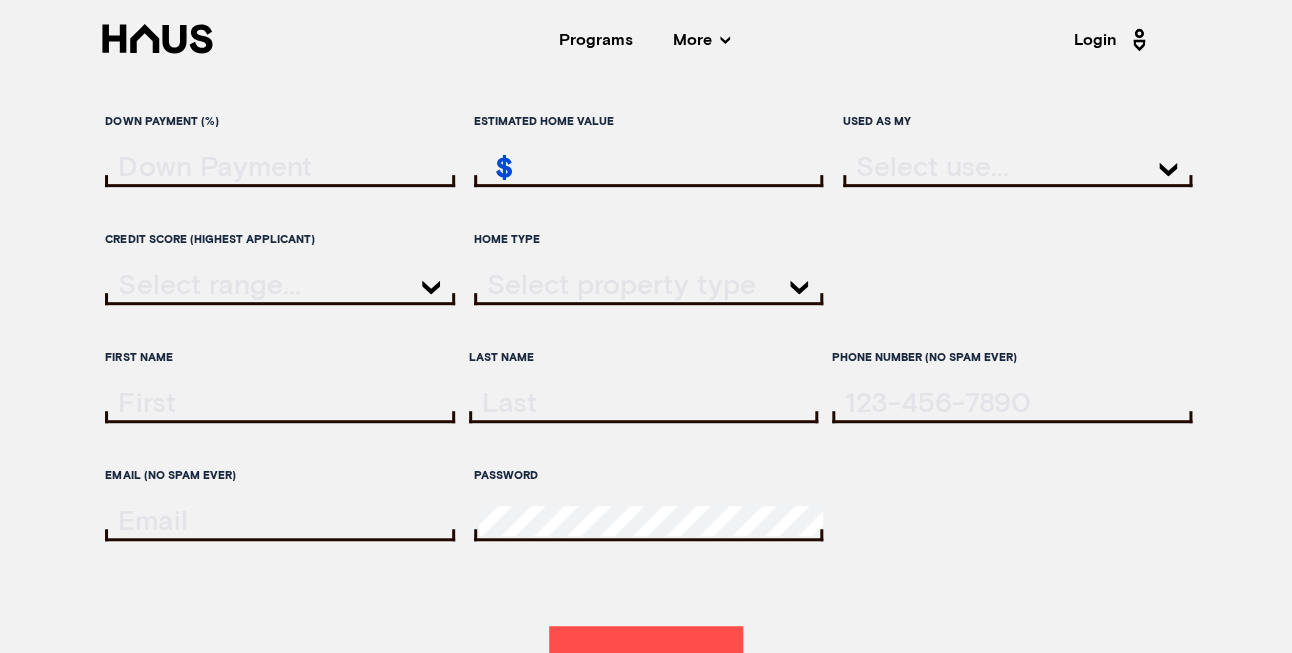 scroll, scrollTop: 162, scrollLeft: 0, axis: vertical 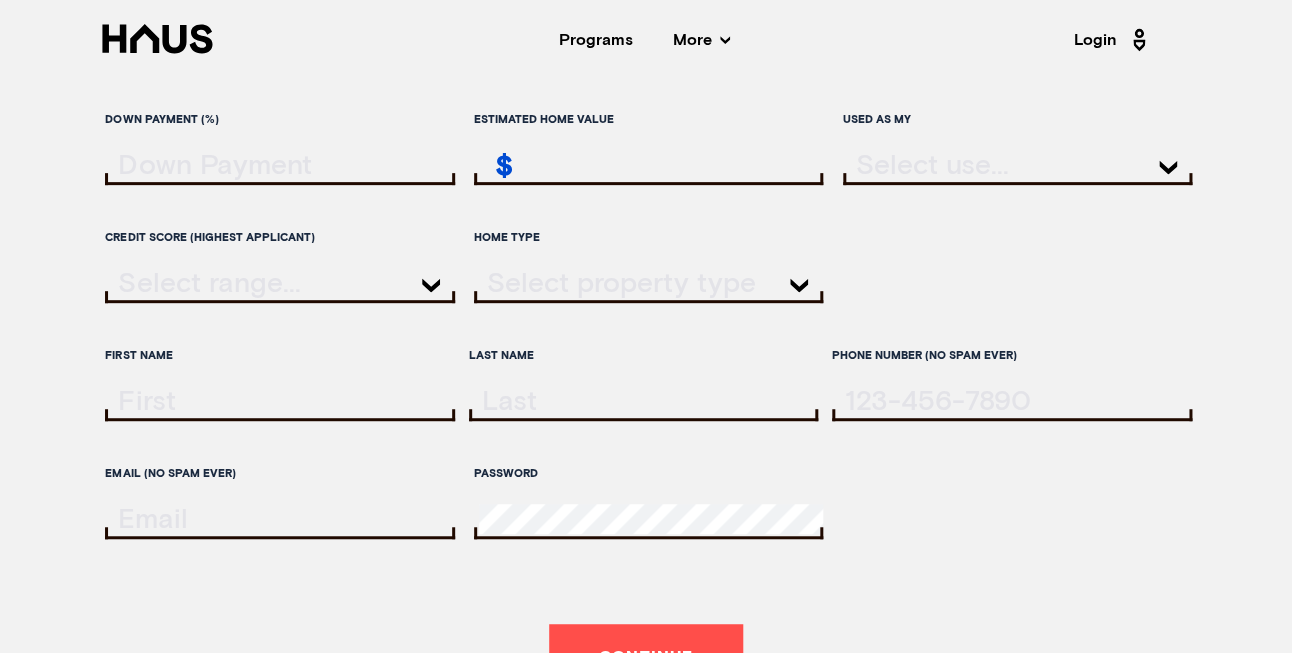 click 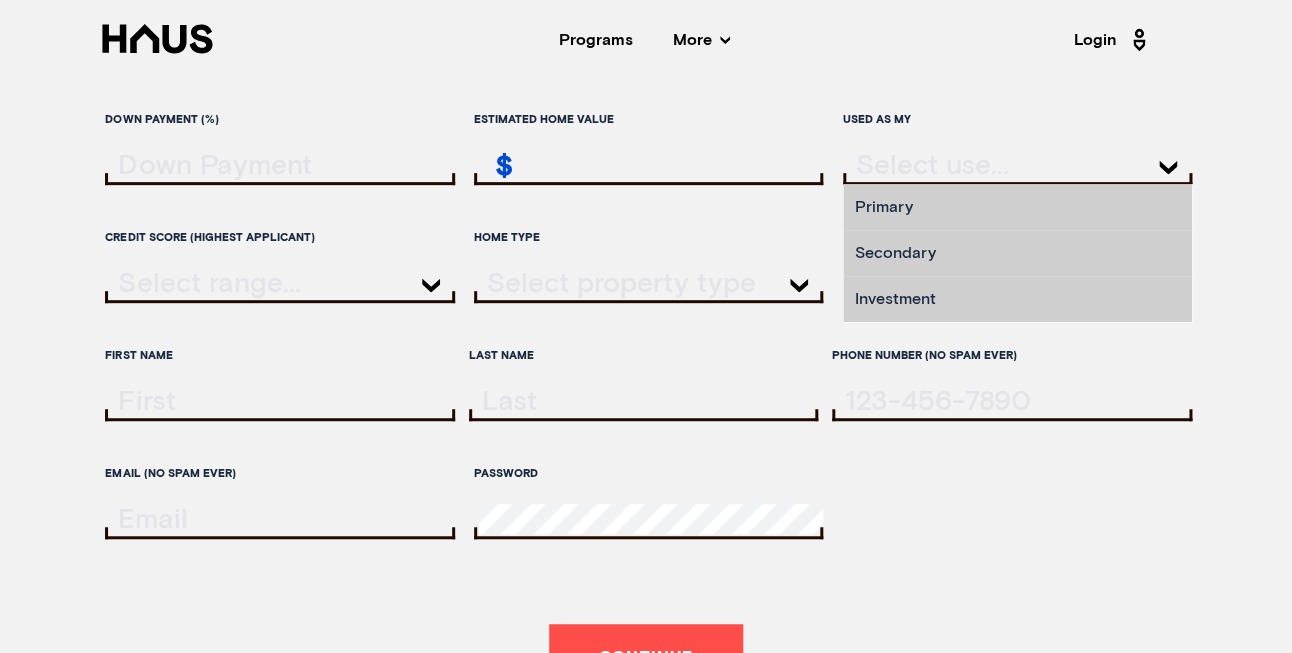 click on "Where are you looking to buy Down Payment (%) Estimated home value $ Used as my Primary Secondary Investment Credit score (highest applicant) Home Type First Name Last Name Phone Number (no spam ever) Email (no spam ever) Password Continue I verify the above information is correct and agree to the Haus   Terms of Service .  I understand Haus will create an account and use the information if I choose to apply ." at bounding box center (646, 398) 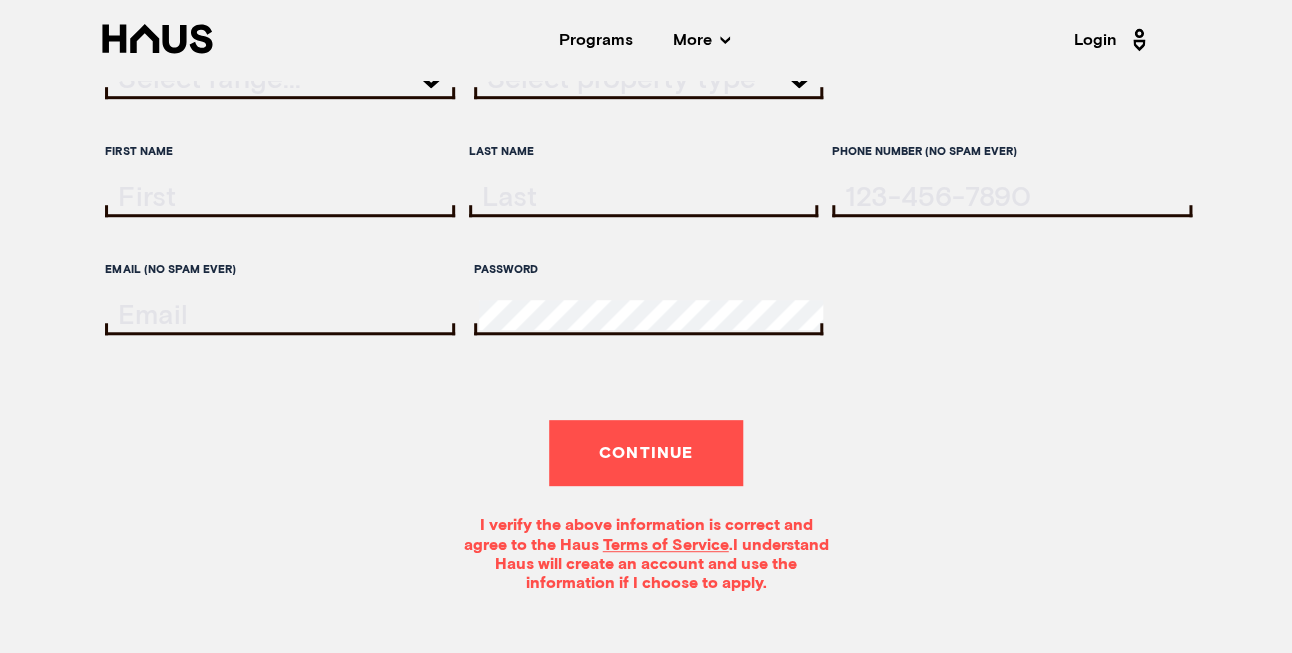 scroll, scrollTop: 0, scrollLeft: 0, axis: both 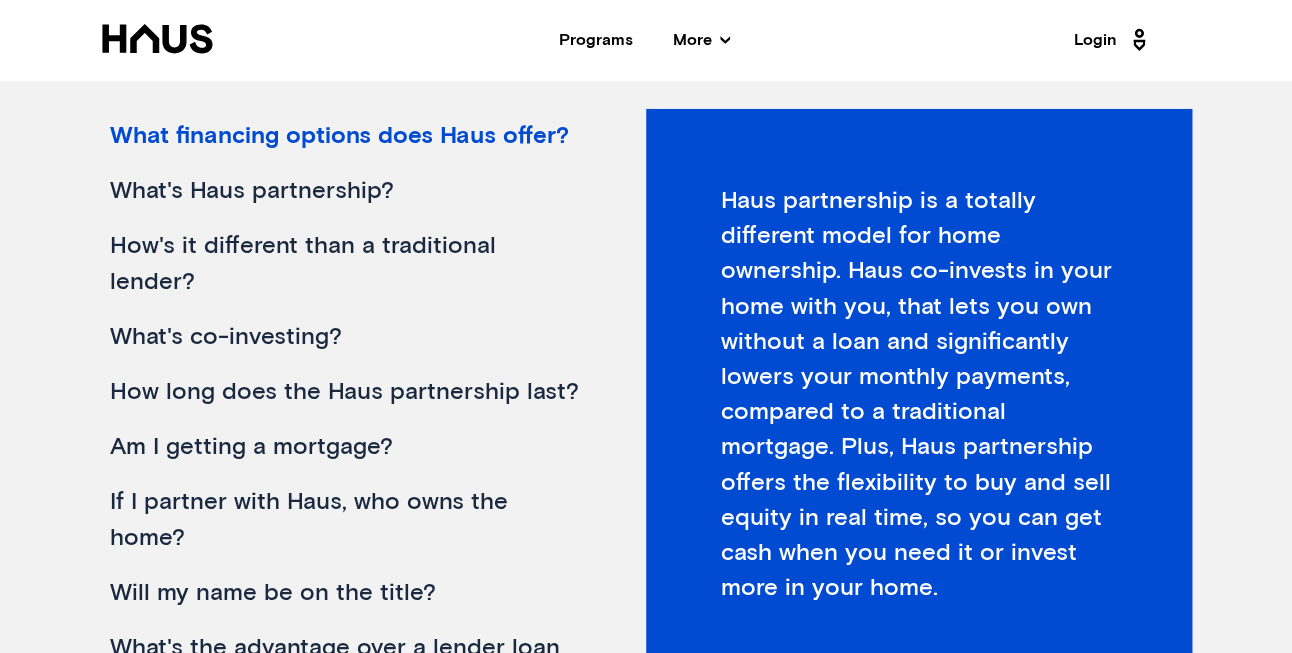 click on "What's Haus partnership?" at bounding box center (345, 191) 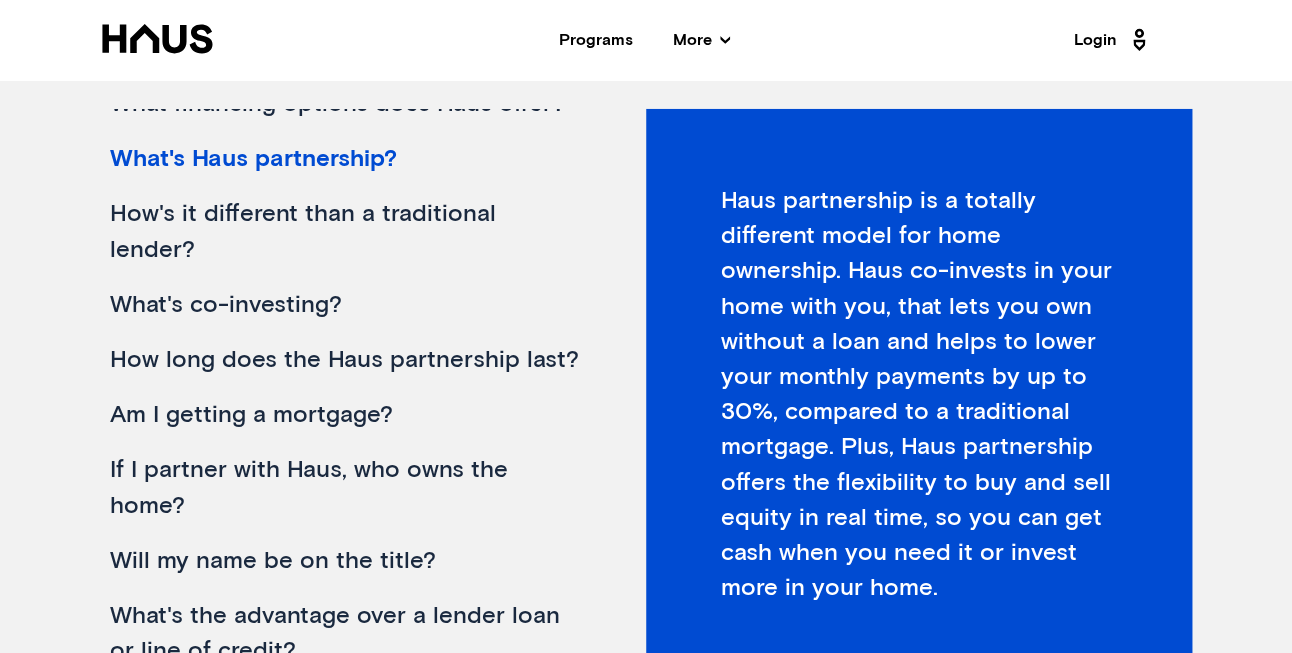 scroll, scrollTop: 34, scrollLeft: 0, axis: vertical 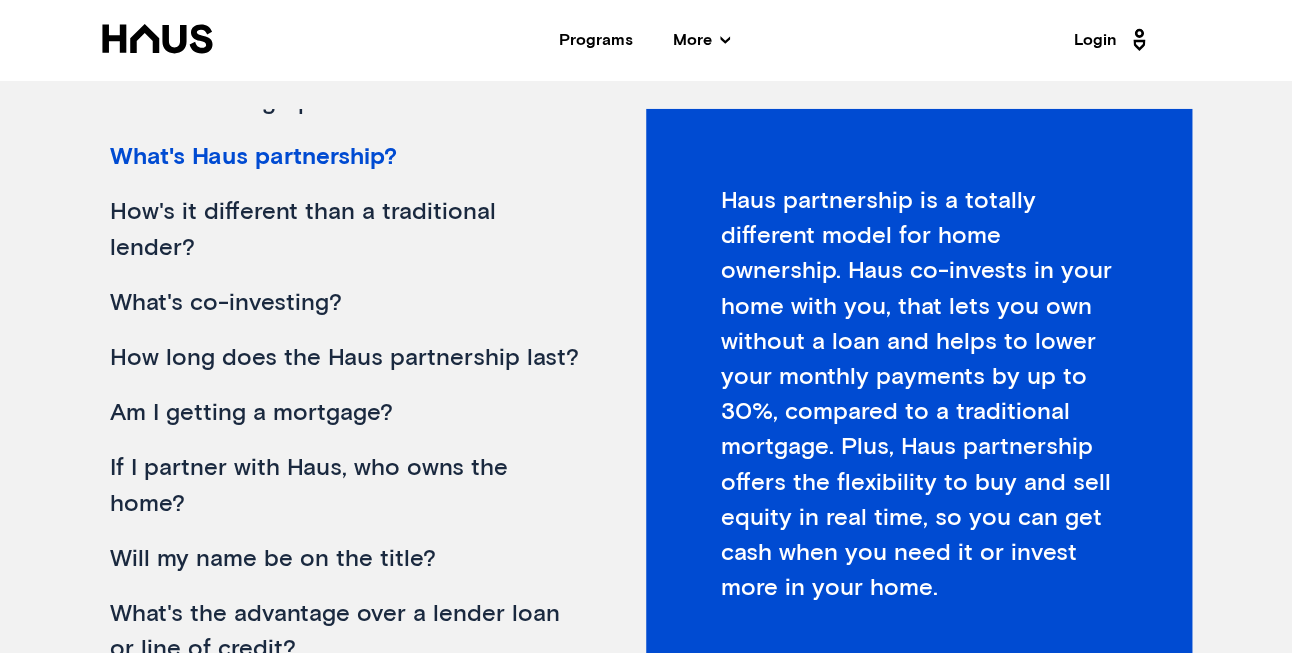 click on "How's it different than a traditional lender?" at bounding box center [345, 230] 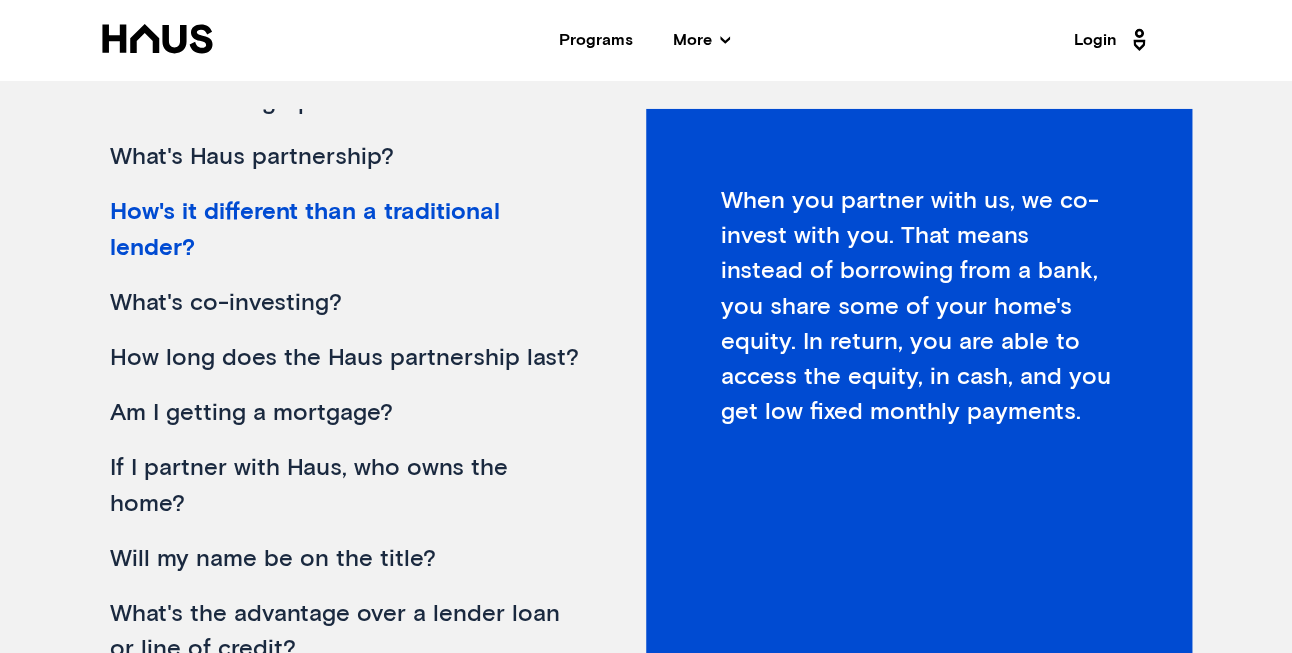 click on "What's co-investing?" at bounding box center (345, 303) 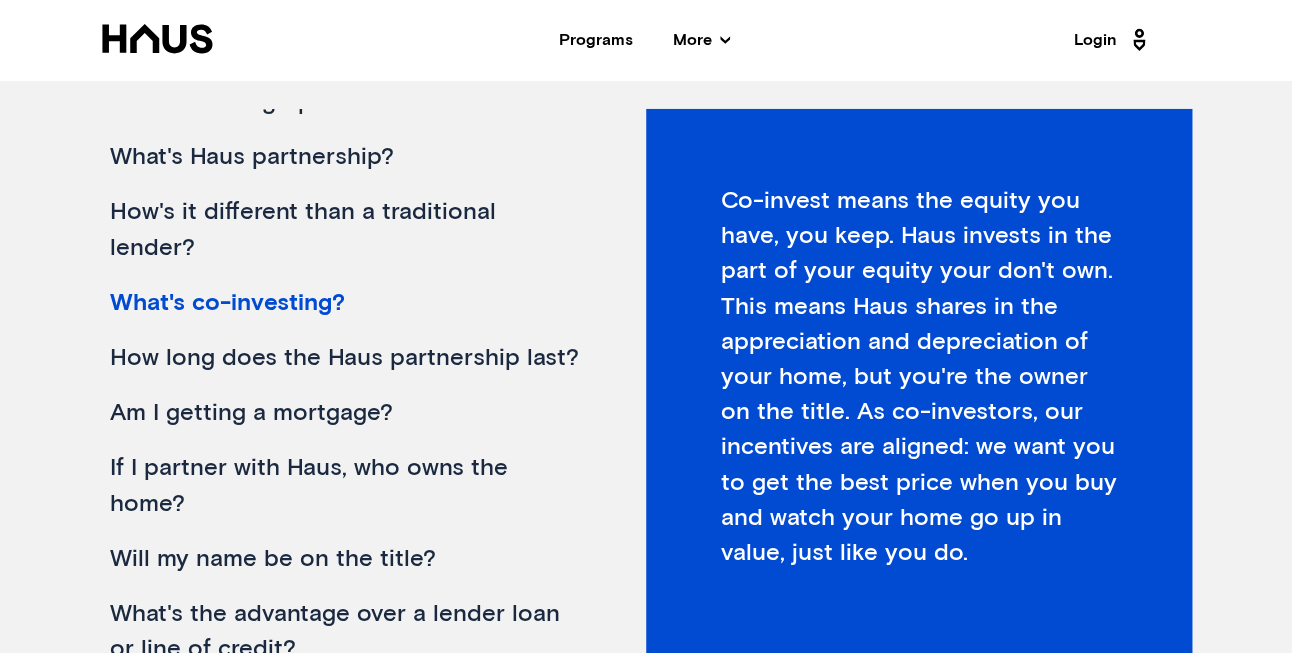 click on "How long does the Haus partnership last?" at bounding box center [345, 358] 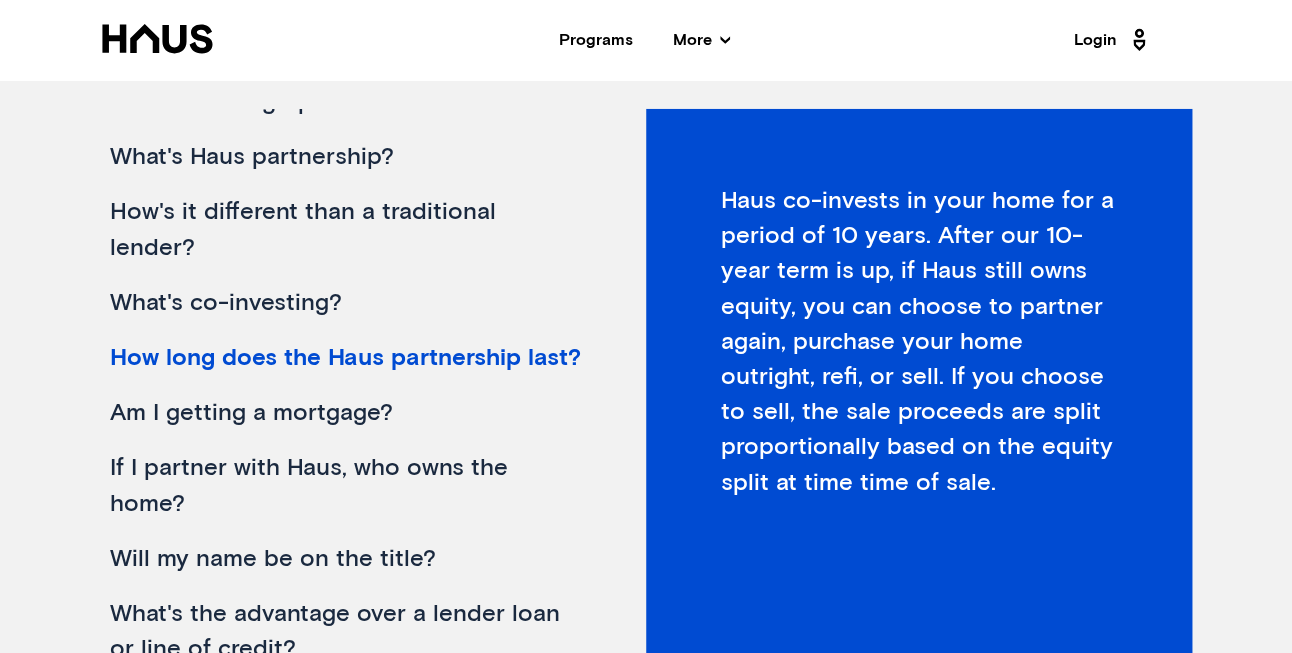 click on "Am I getting a mortgage?" at bounding box center (345, 413) 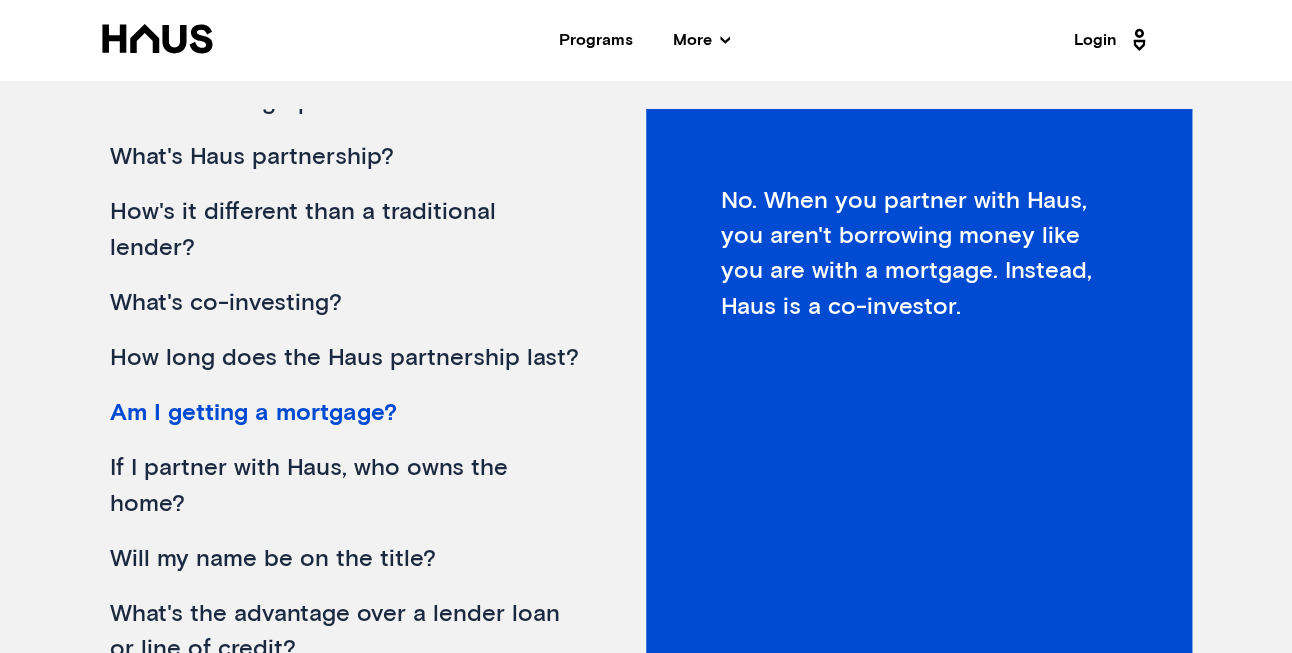 click on "If I partner with Haus, who owns the home?" at bounding box center [345, 486] 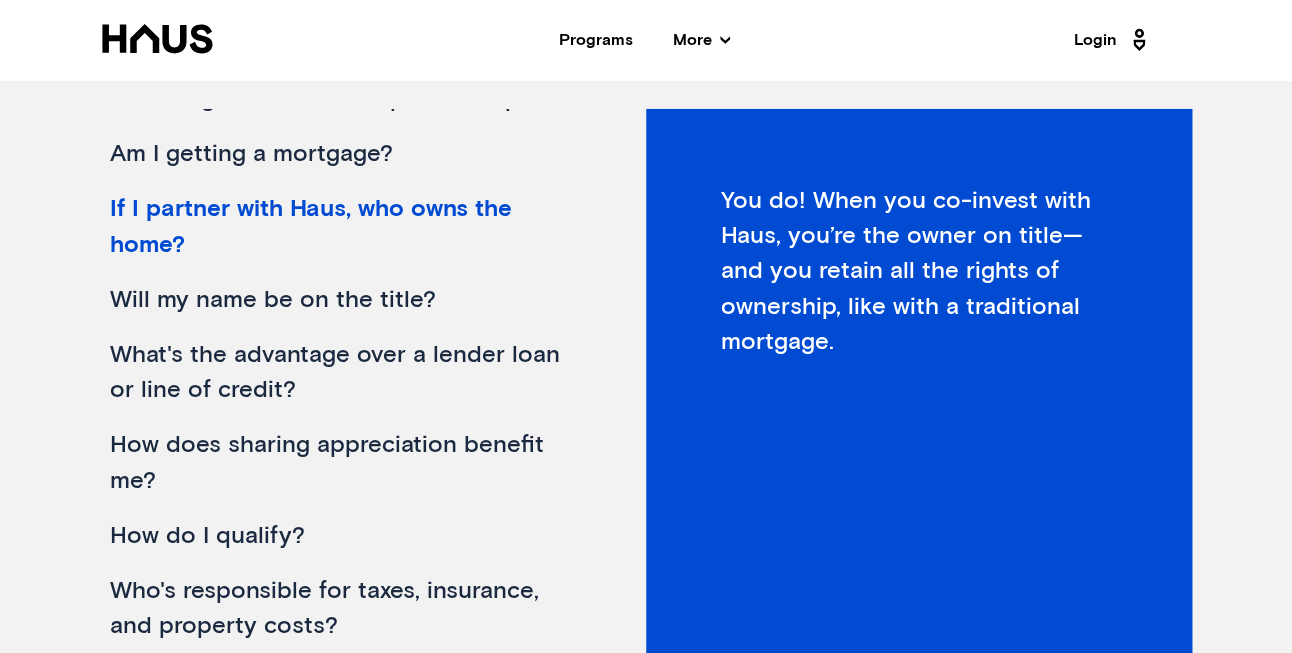 scroll, scrollTop: 294, scrollLeft: 0, axis: vertical 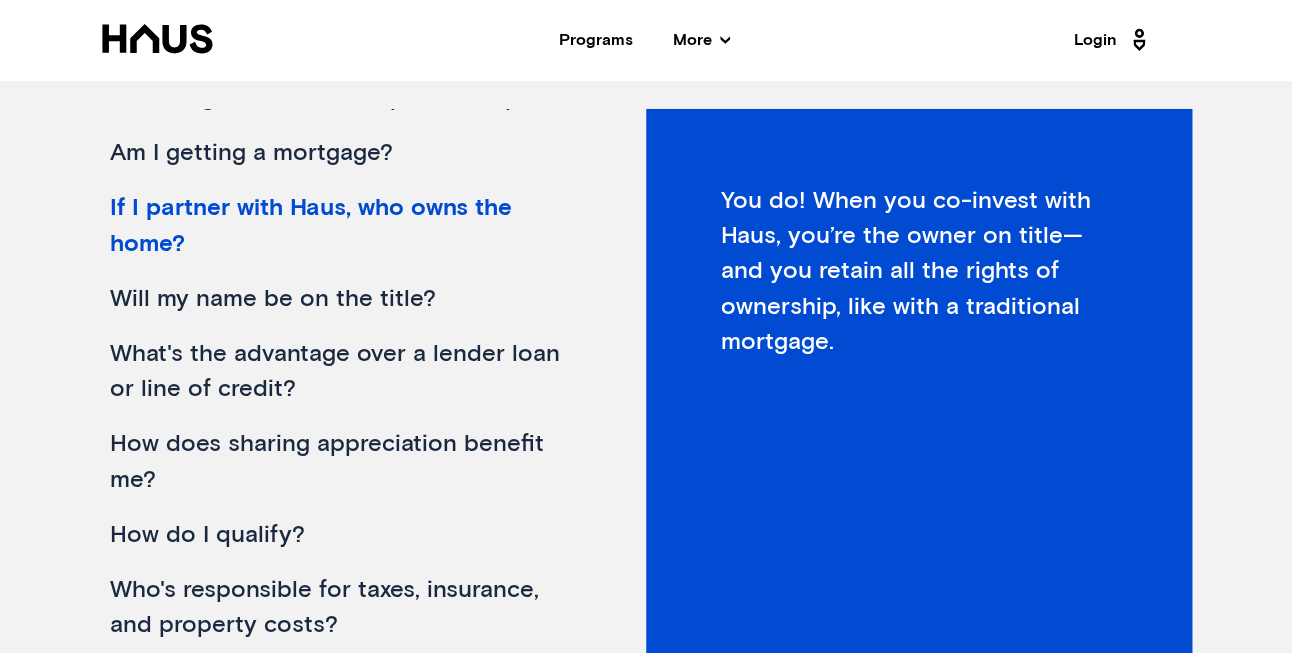 click on "Will my name be on the title?" at bounding box center [345, 299] 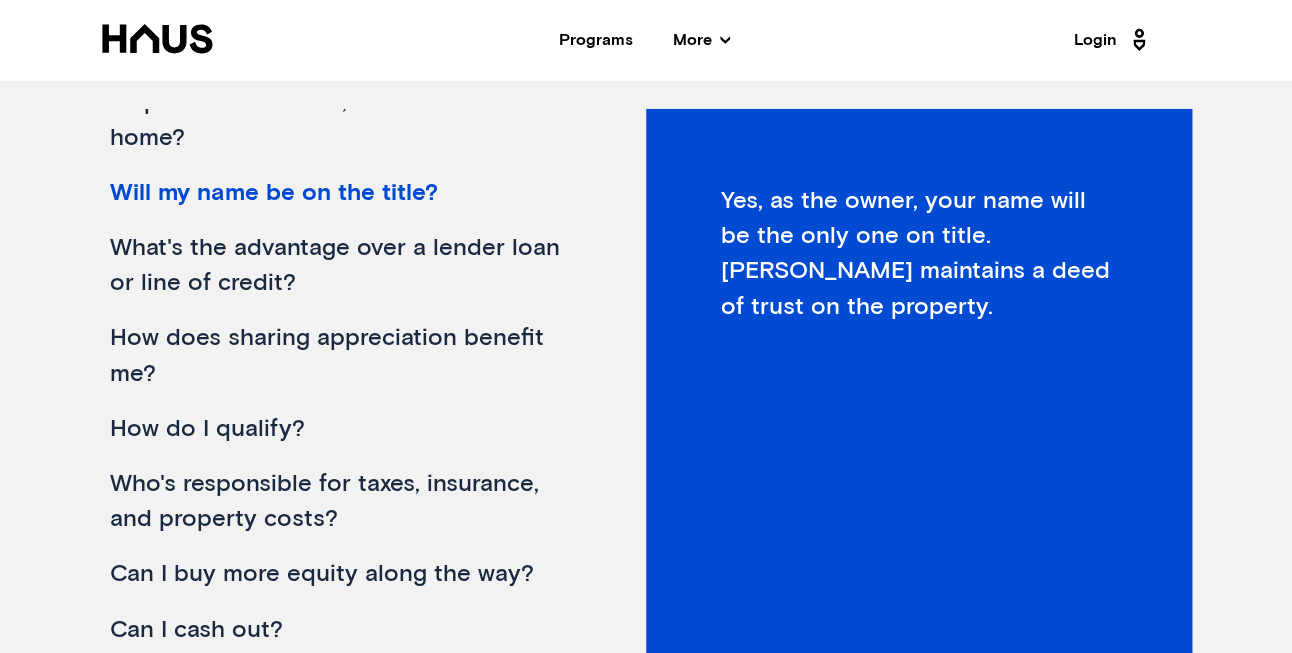 scroll, scrollTop: 401, scrollLeft: 0, axis: vertical 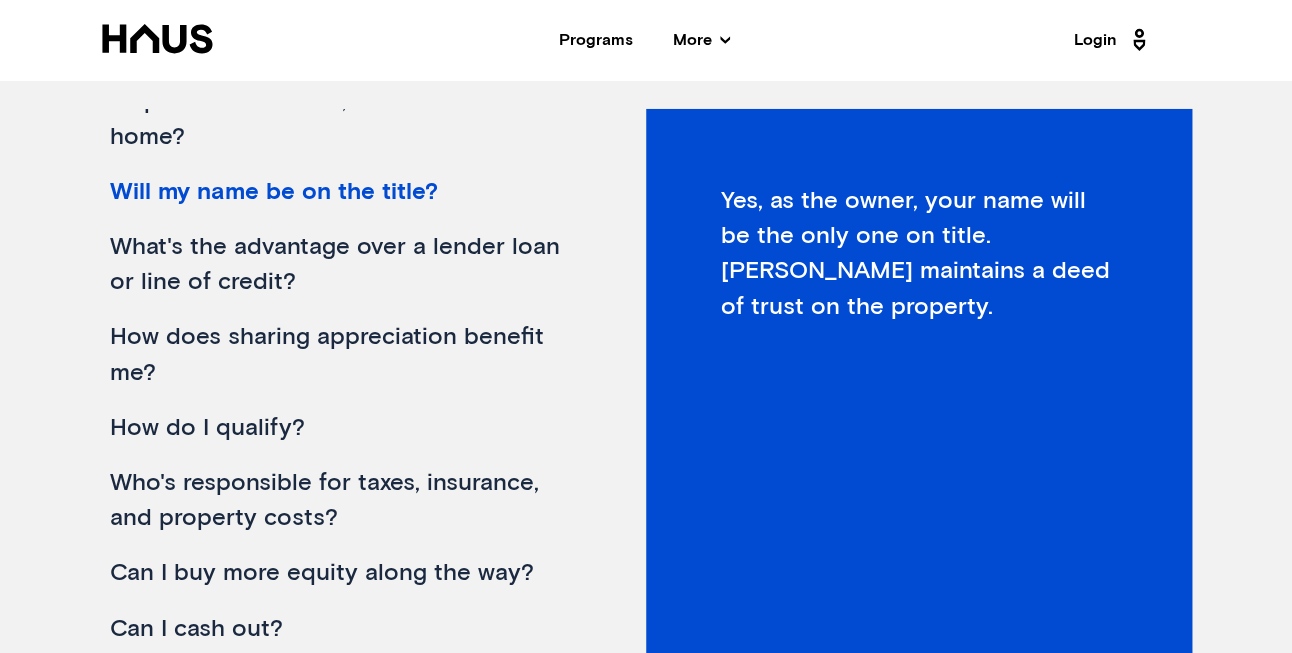 click on "What's the advantage over a lender loan or line of credit?" at bounding box center (345, 265) 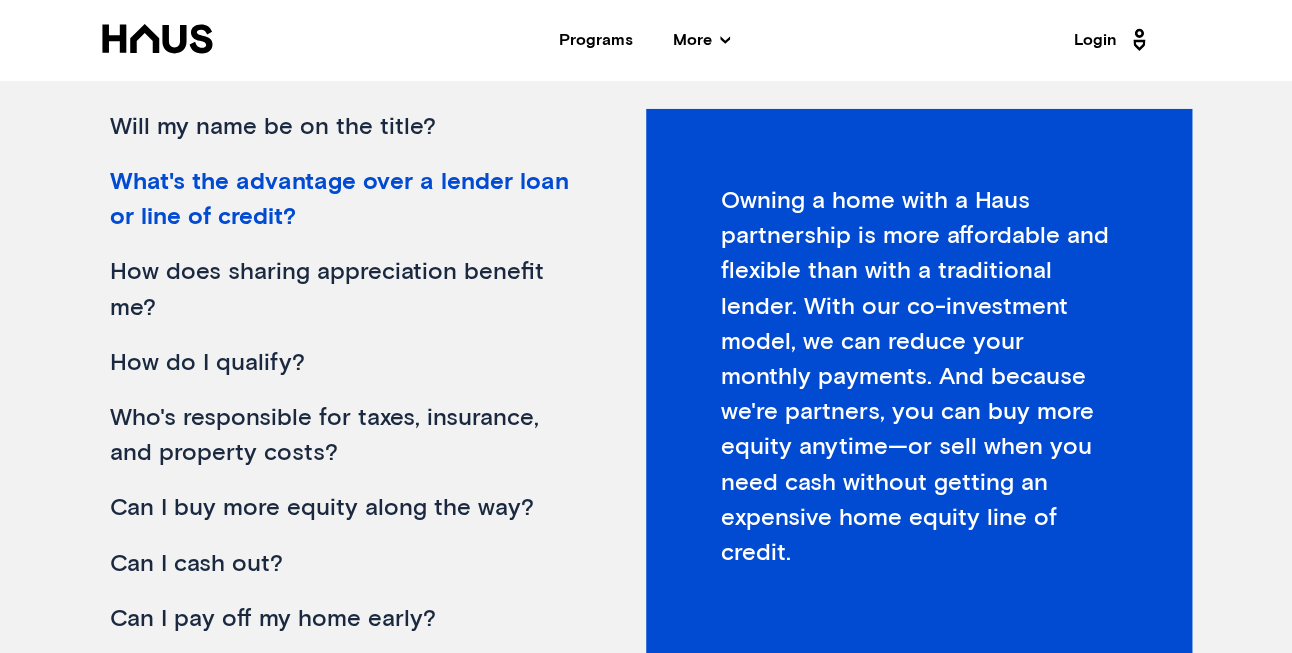 scroll, scrollTop: 472, scrollLeft: 0, axis: vertical 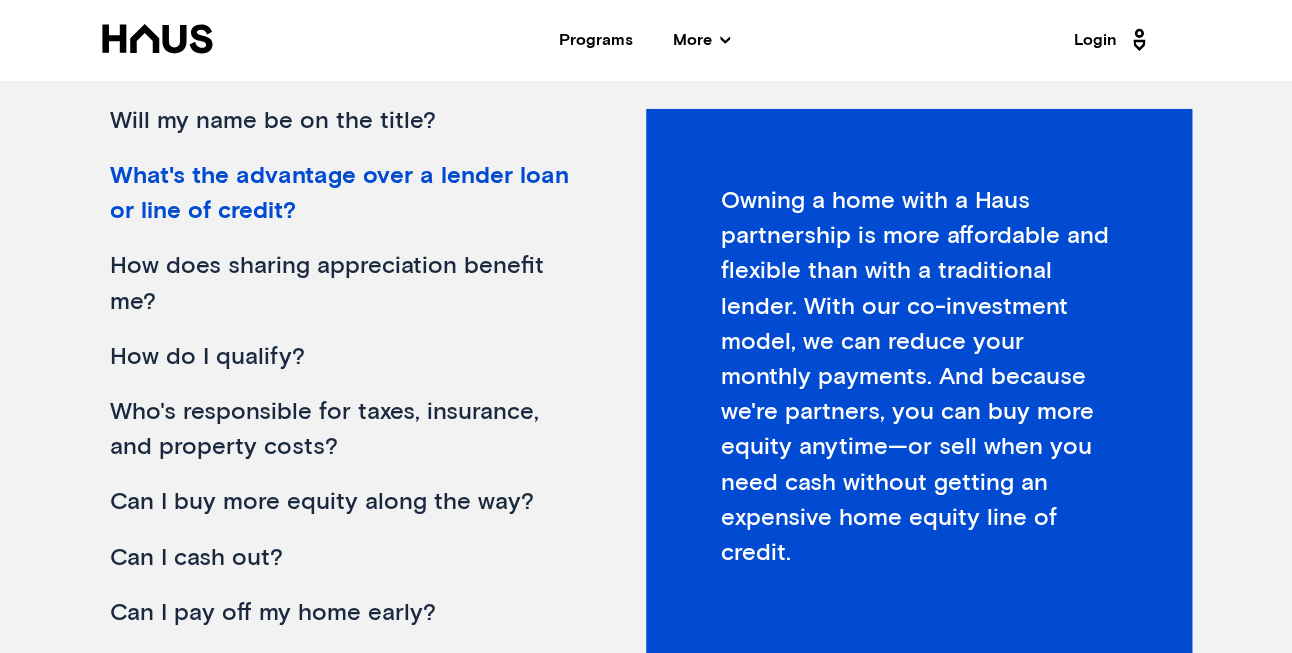 click on "How does sharing appreciation benefit me?" at bounding box center (345, 284) 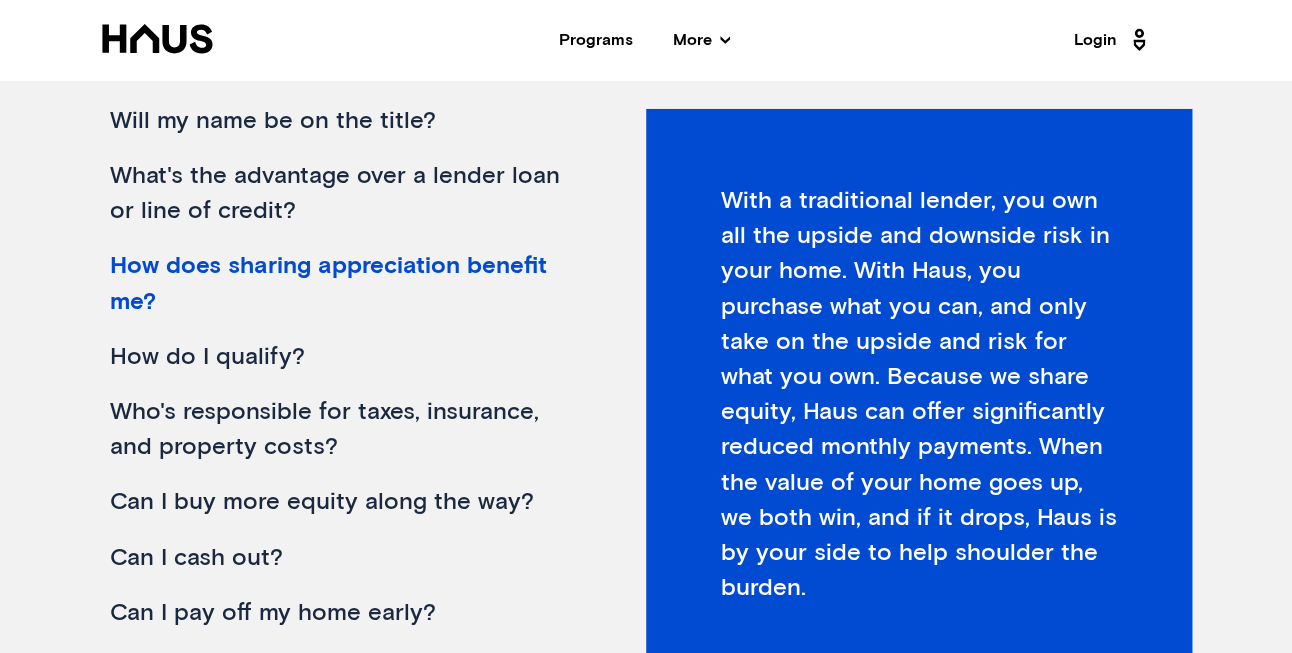 click on "How do I qualify?" at bounding box center (345, 357) 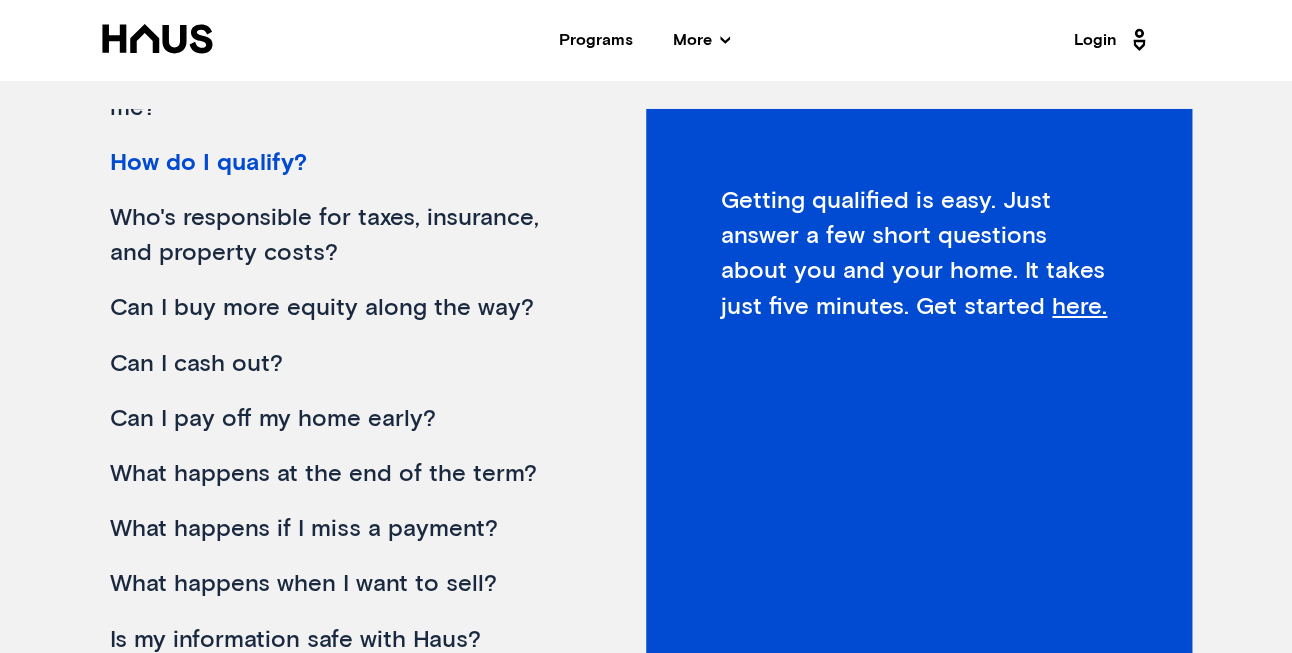scroll, scrollTop: 675, scrollLeft: 0, axis: vertical 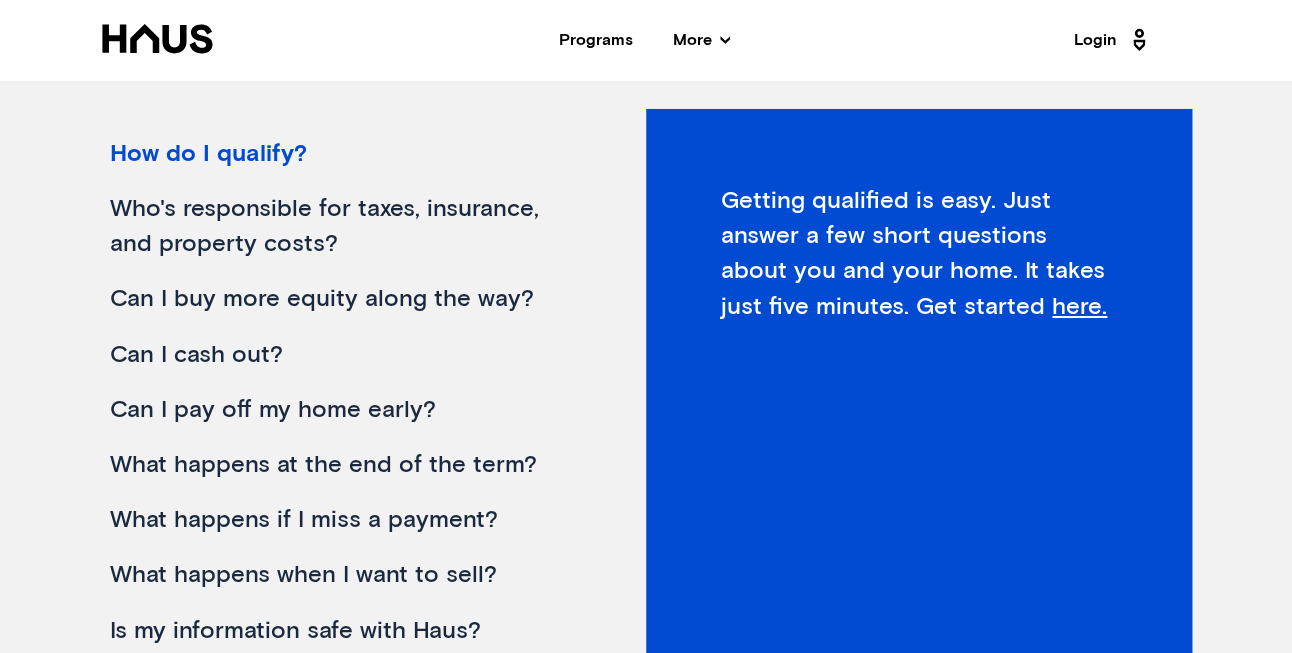 click on "Who's responsible for taxes, insurance, and property costs?" at bounding box center [345, 227] 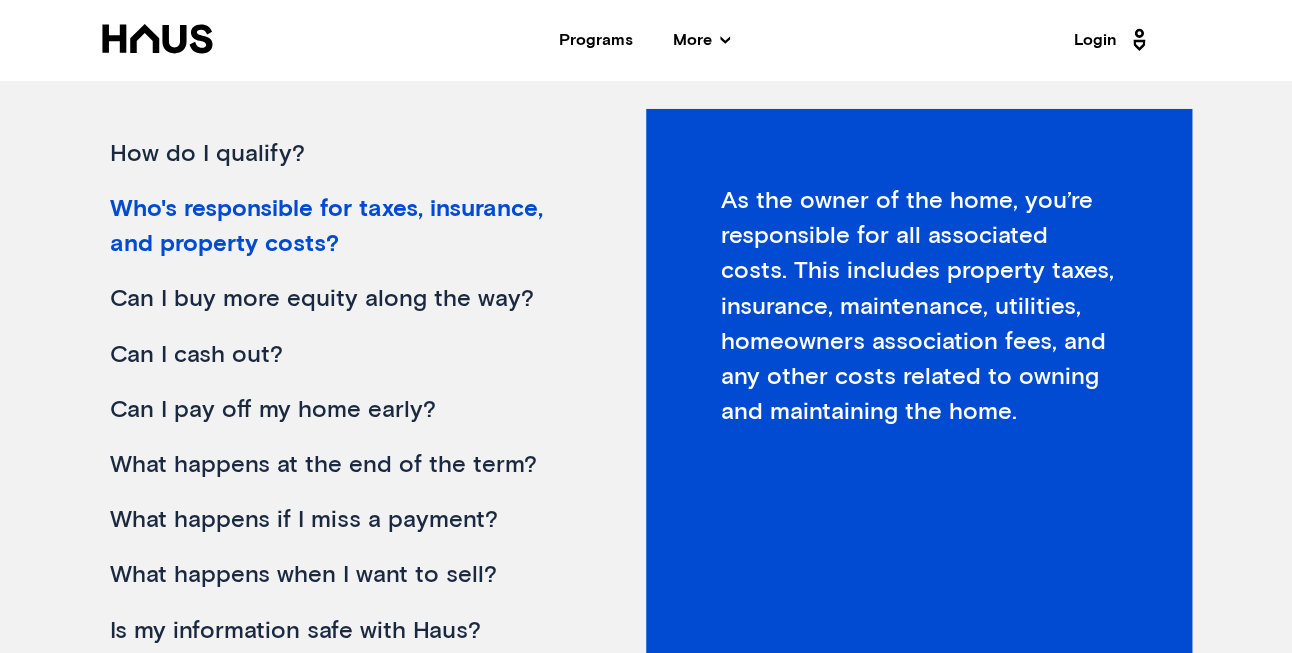 click on "Can I buy more equity along the way?" at bounding box center (345, 299) 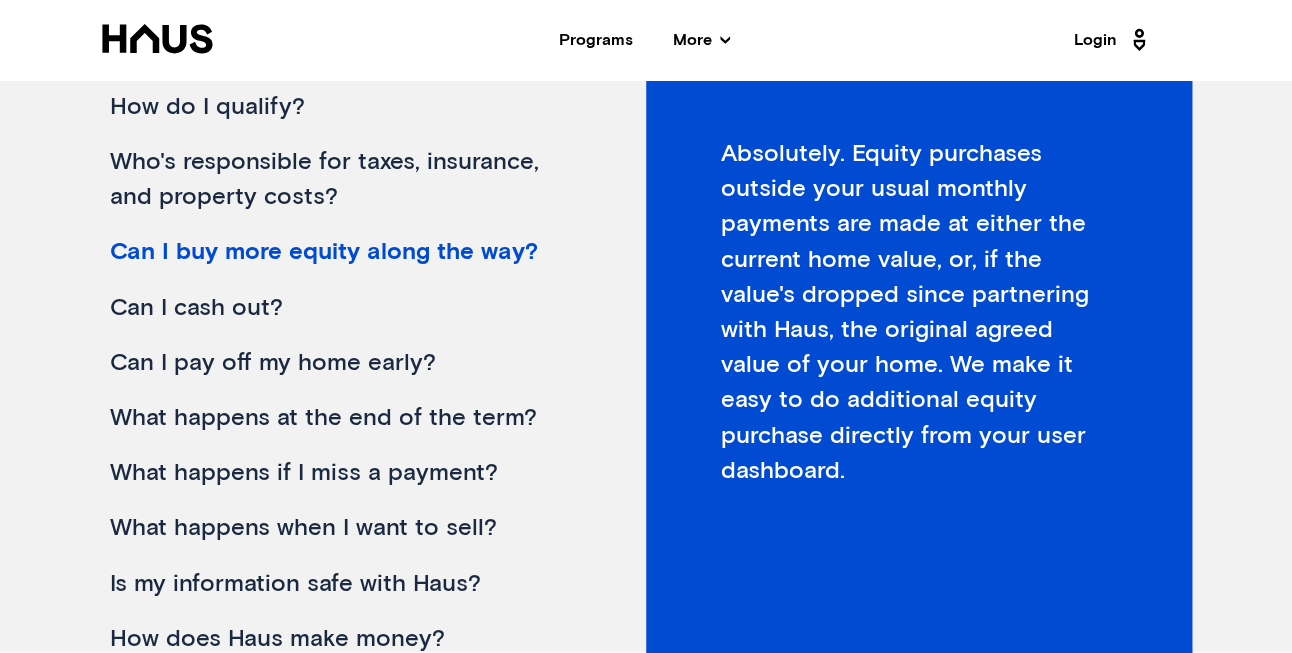 scroll, scrollTop: 398, scrollLeft: 0, axis: vertical 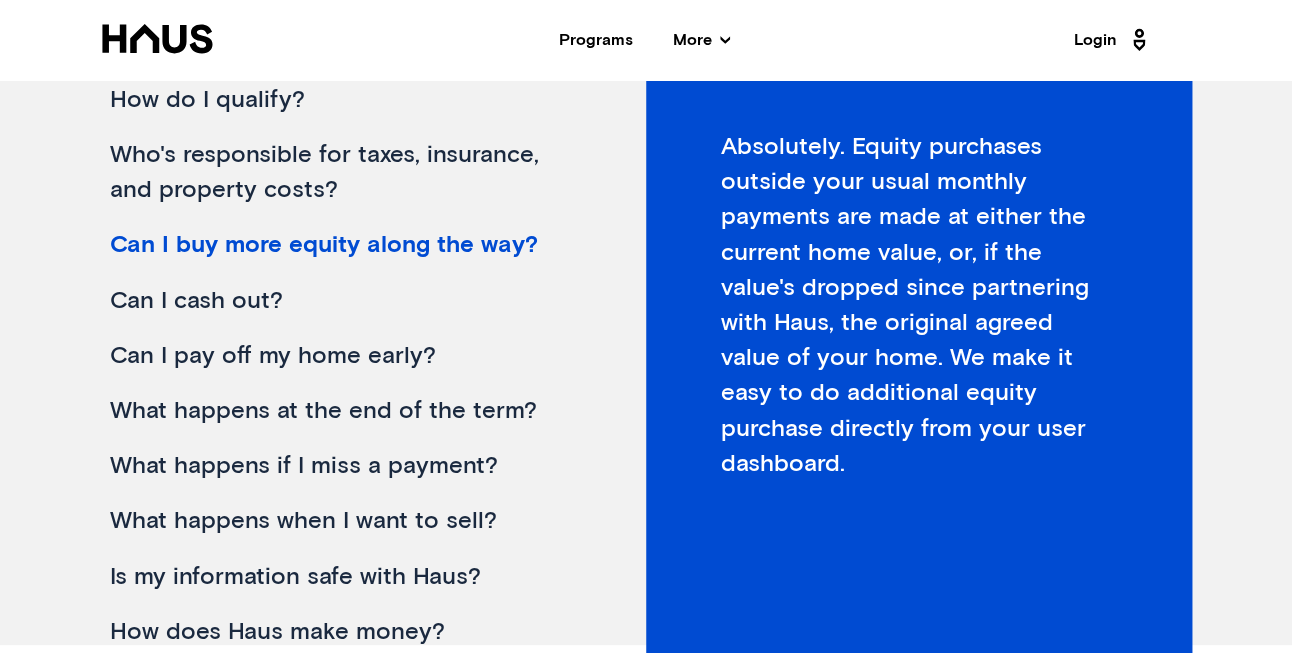 click on "Can I cash out?" at bounding box center [345, 301] 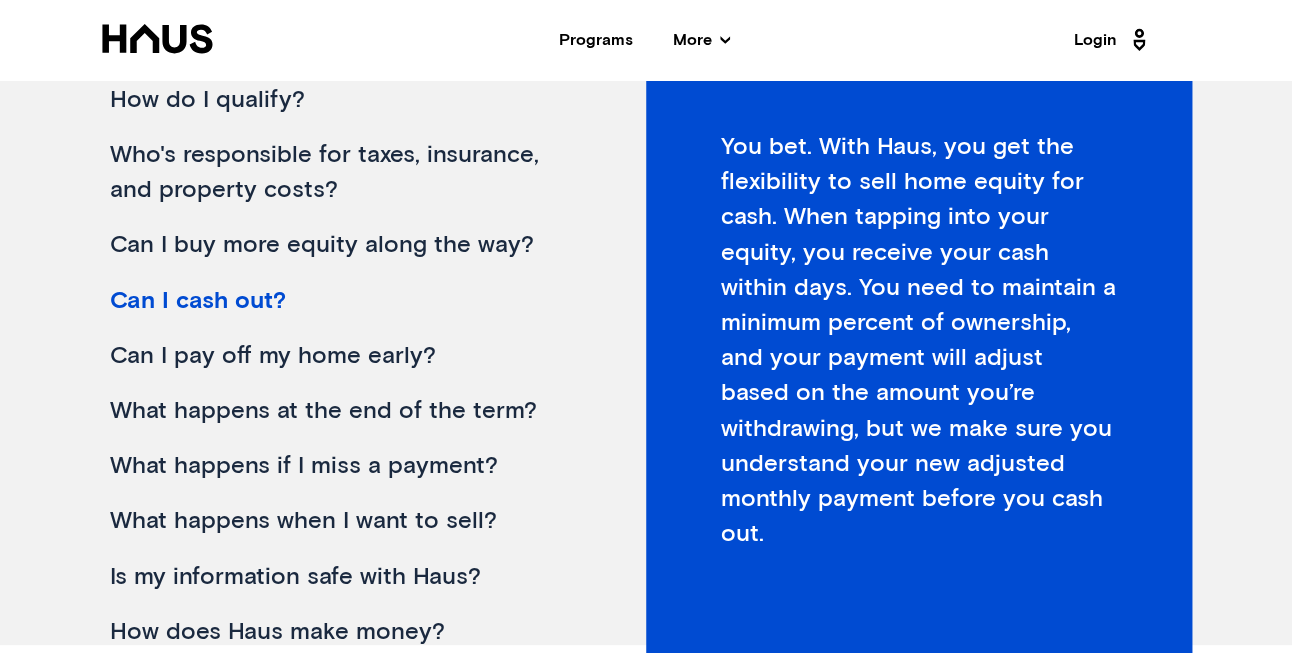click on "Can I pay off my home early?" at bounding box center [345, 356] 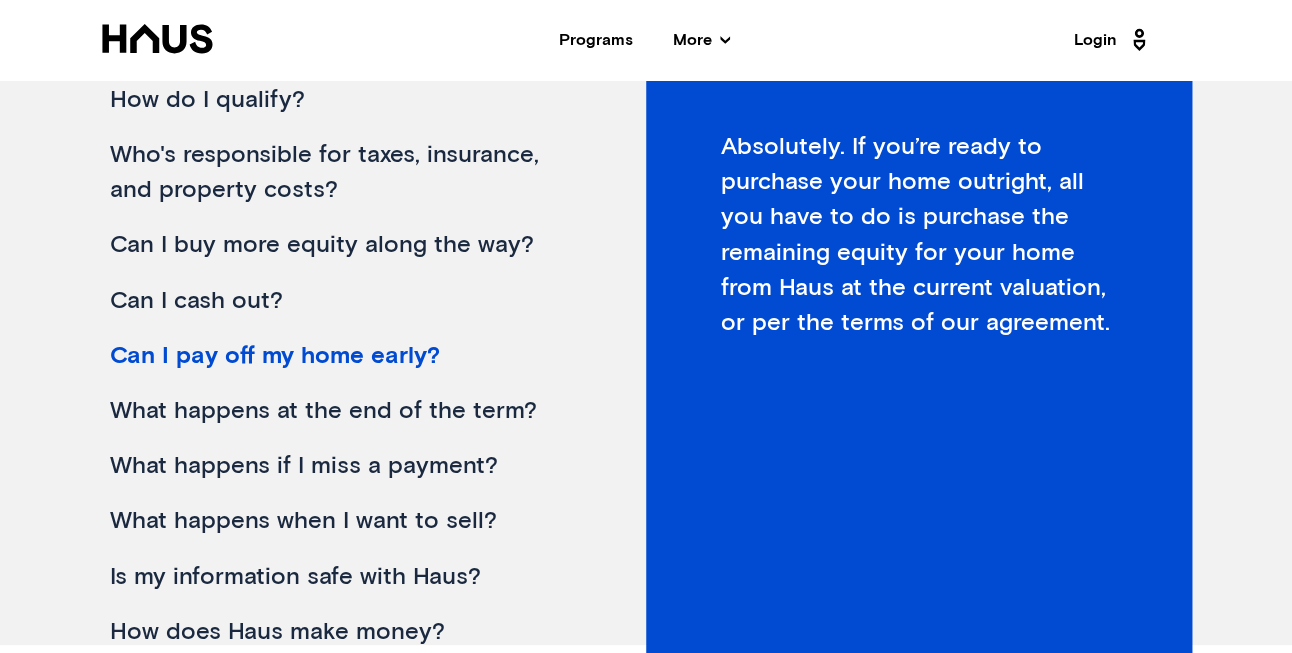 click on "What happens at the end of the term?" at bounding box center (345, 411) 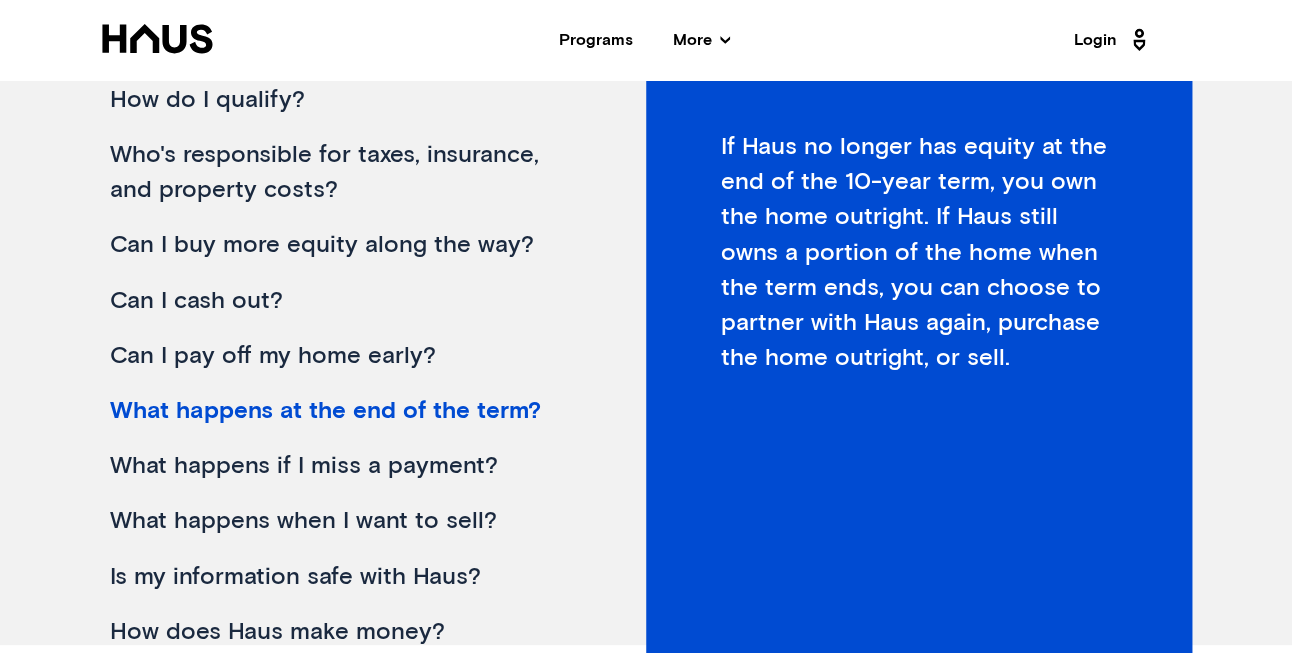 click on "What happens if I miss a payment?" at bounding box center (345, 466) 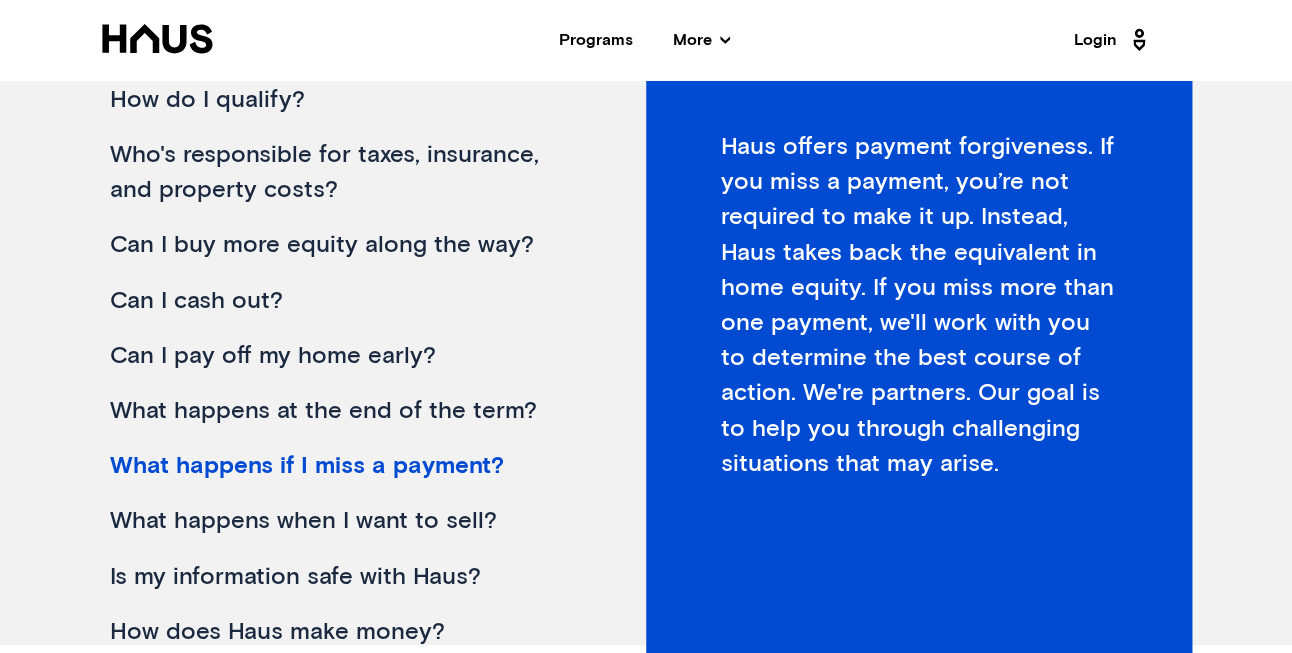 click on "What happens when I want to sell?" at bounding box center (345, 521) 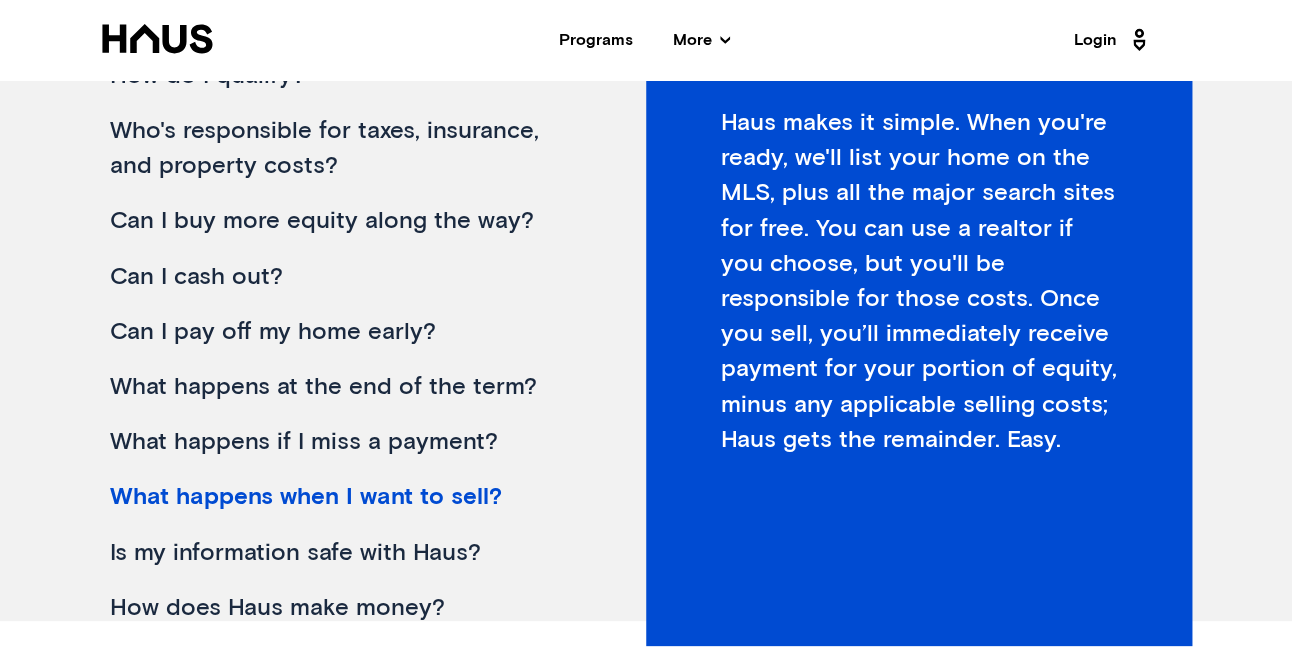 scroll, scrollTop: 413, scrollLeft: 0, axis: vertical 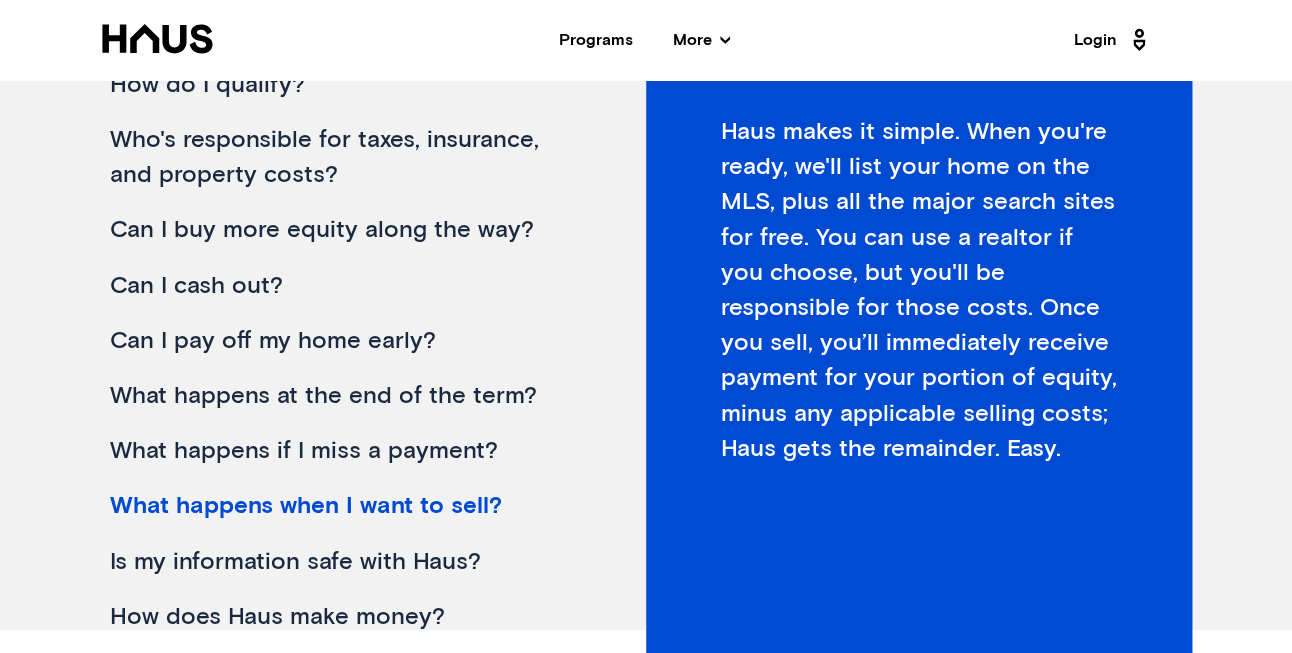click on "Is my information safe with Haus?" at bounding box center (345, 562) 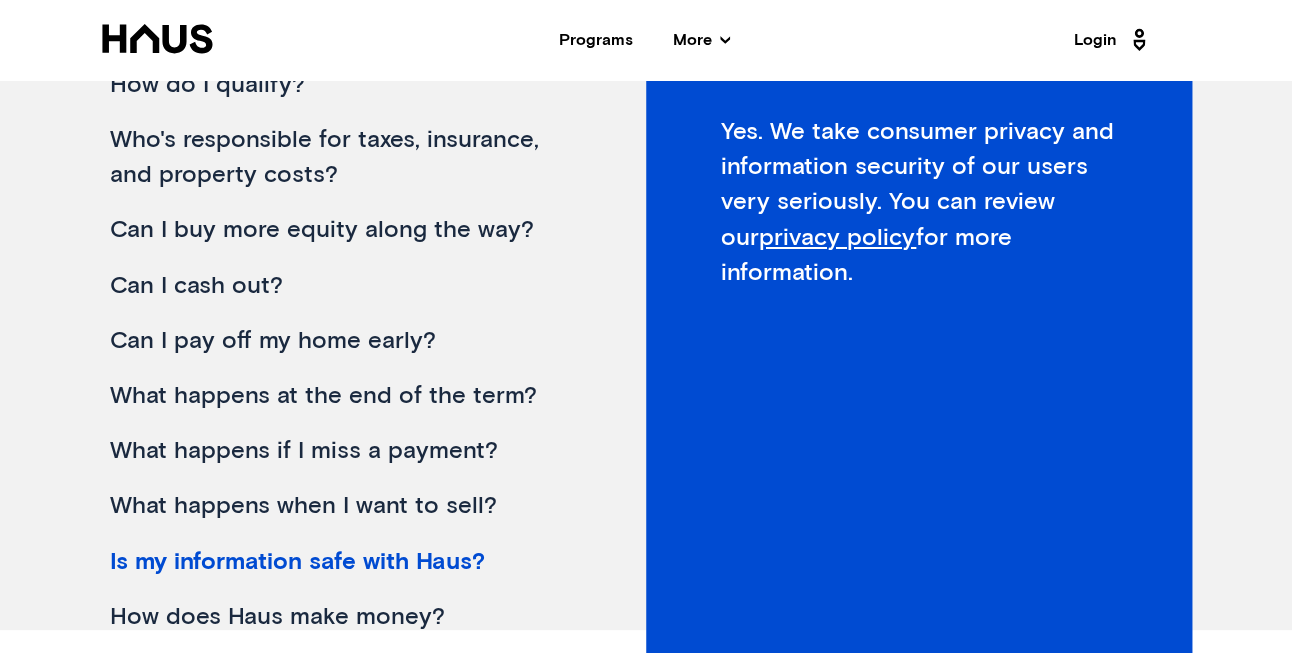 click on "How does Haus make money?" at bounding box center (345, 617) 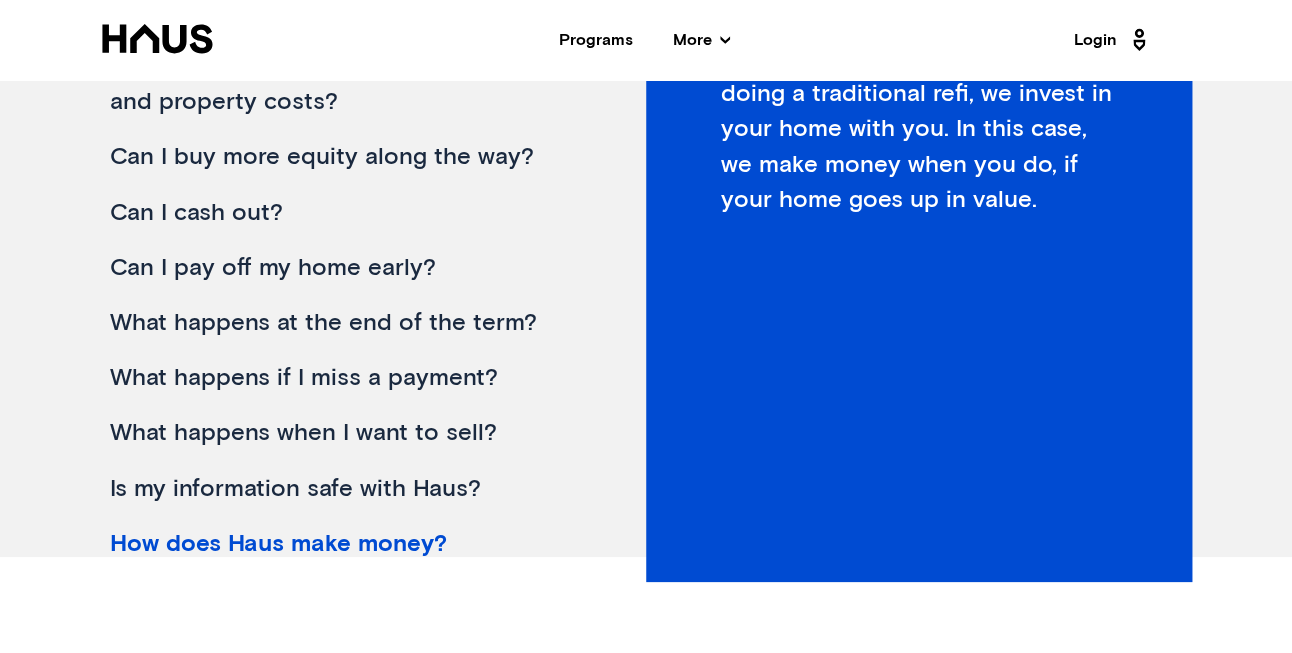 scroll, scrollTop: 0, scrollLeft: 0, axis: both 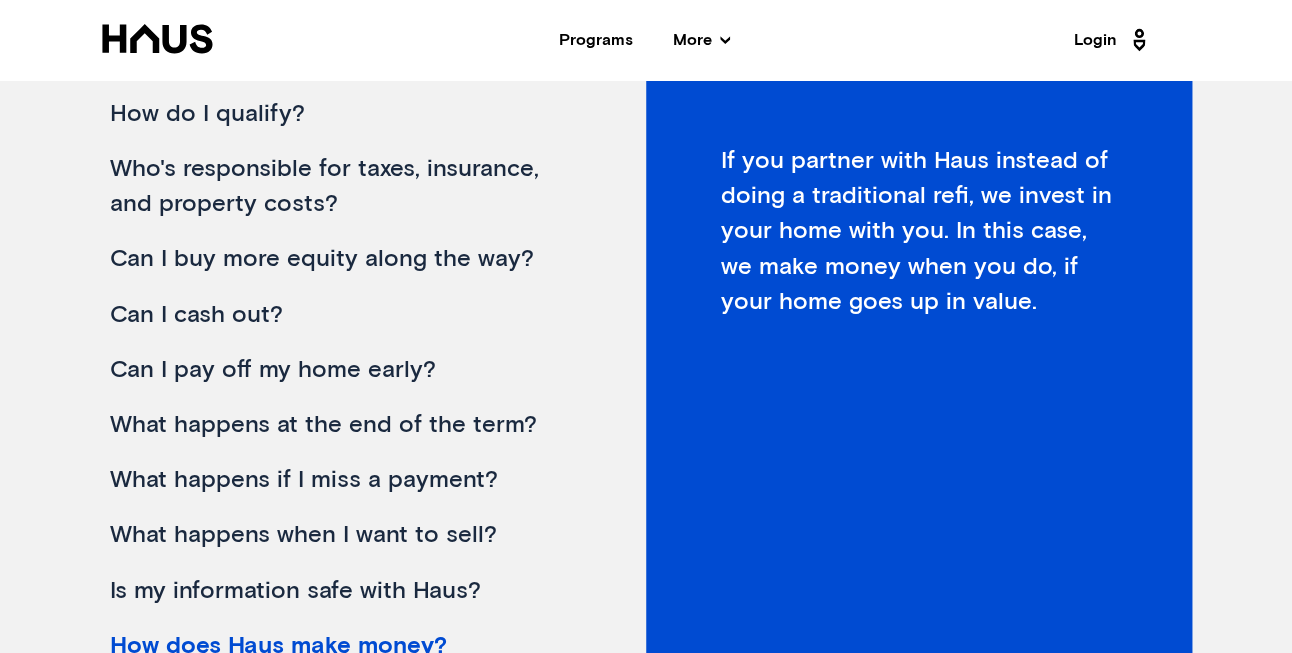 click on "Can I pay off my home early?" at bounding box center (345, 370) 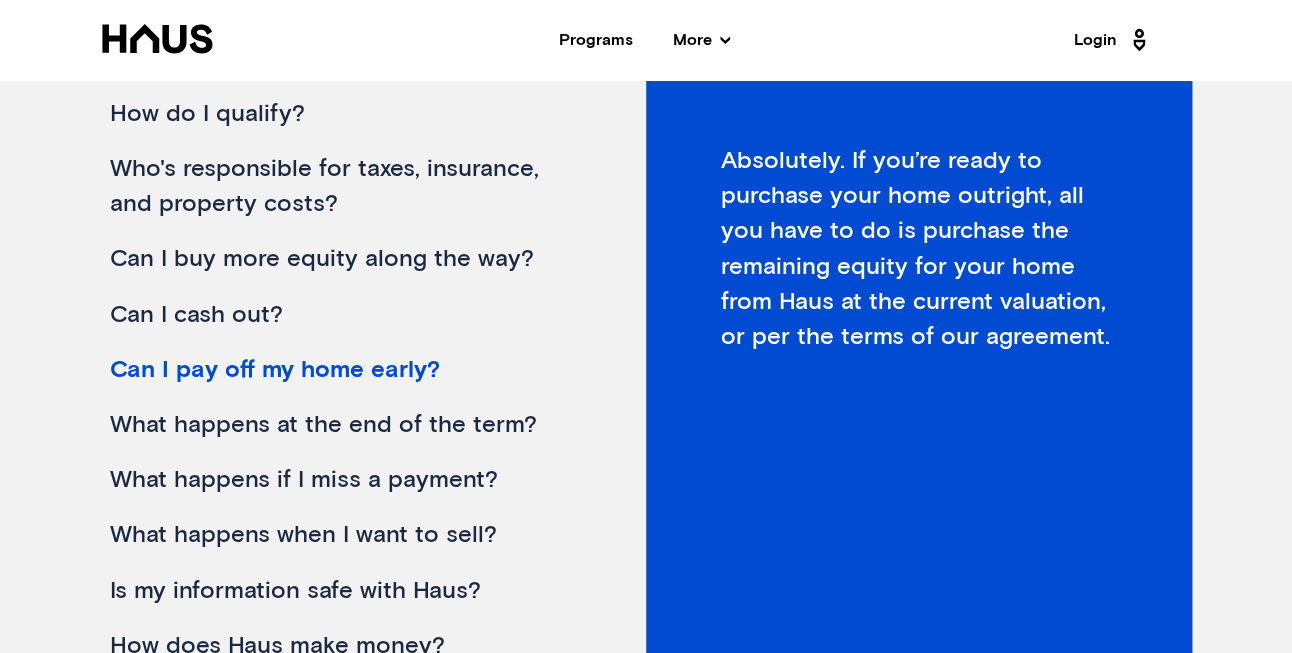 click on "What happens at the end of the term?" at bounding box center (345, 425) 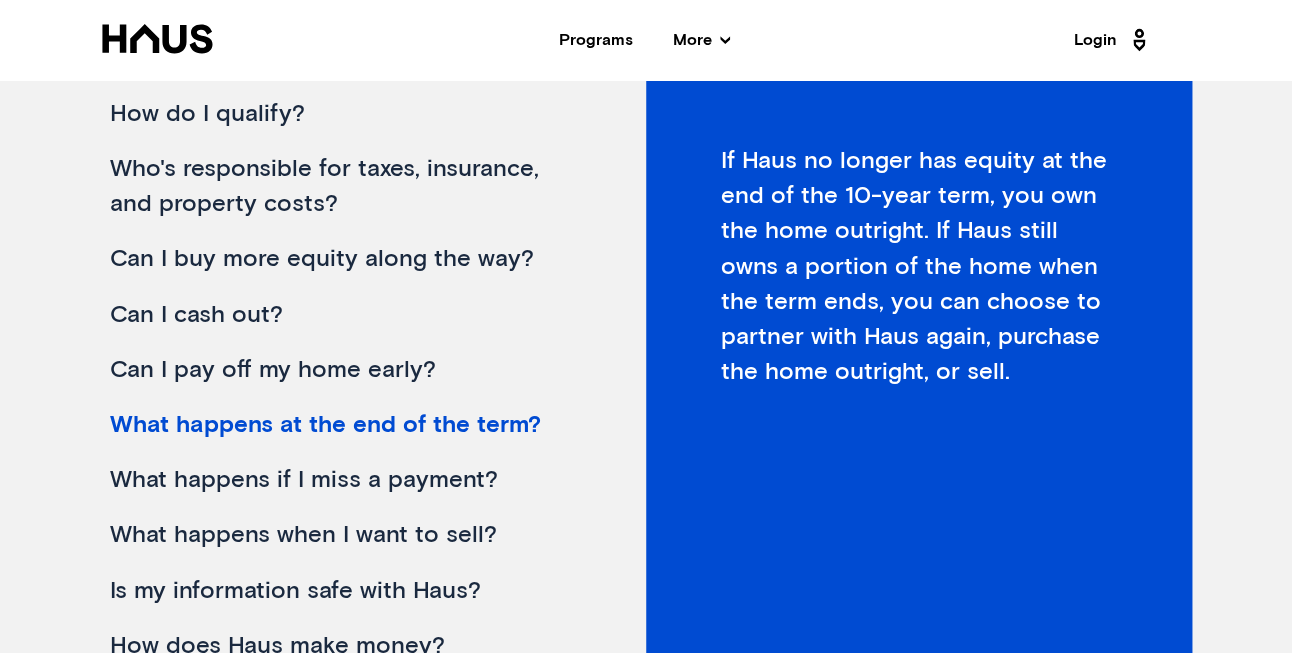 click on "Can I buy more equity along the way?" at bounding box center [345, 259] 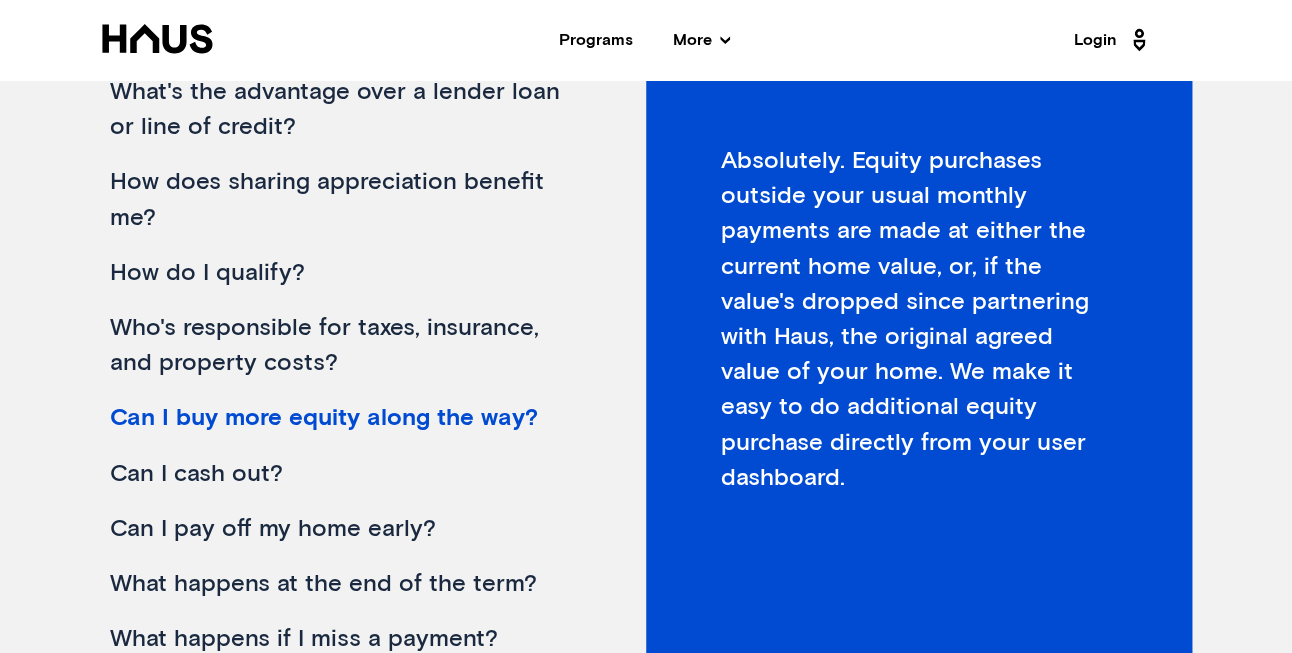 scroll, scrollTop: 503, scrollLeft: 0, axis: vertical 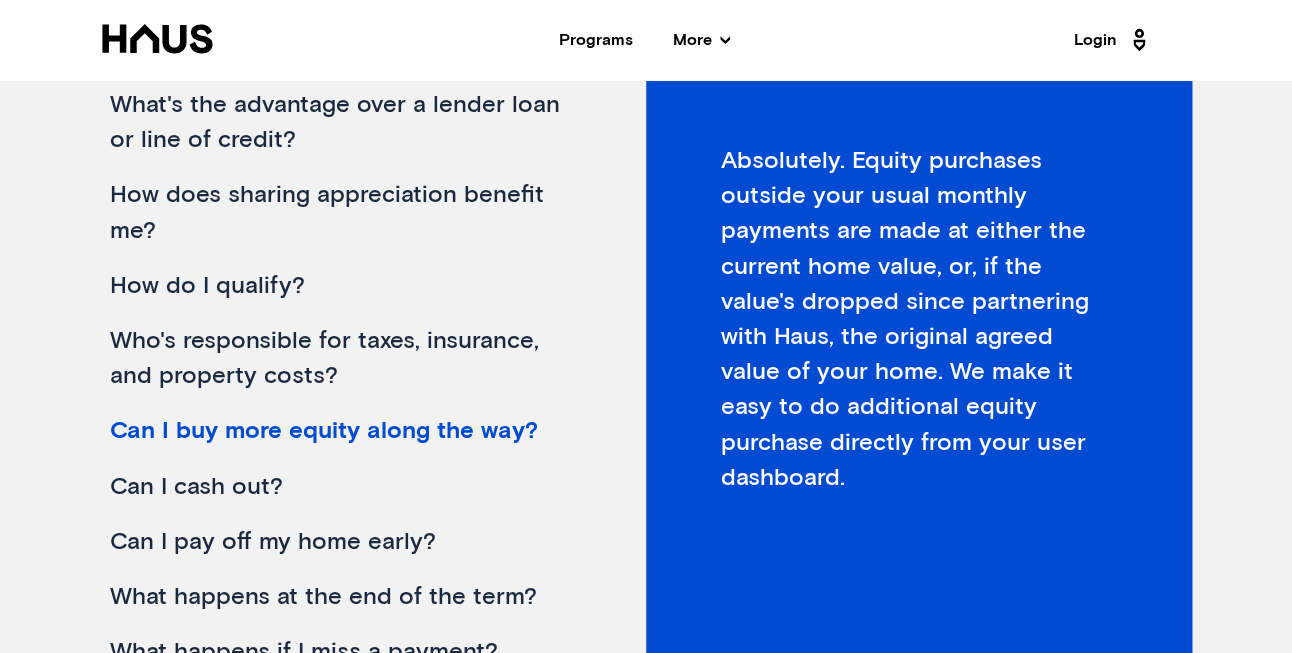 click on "How does sharing appreciation benefit me?" at bounding box center (345, 213) 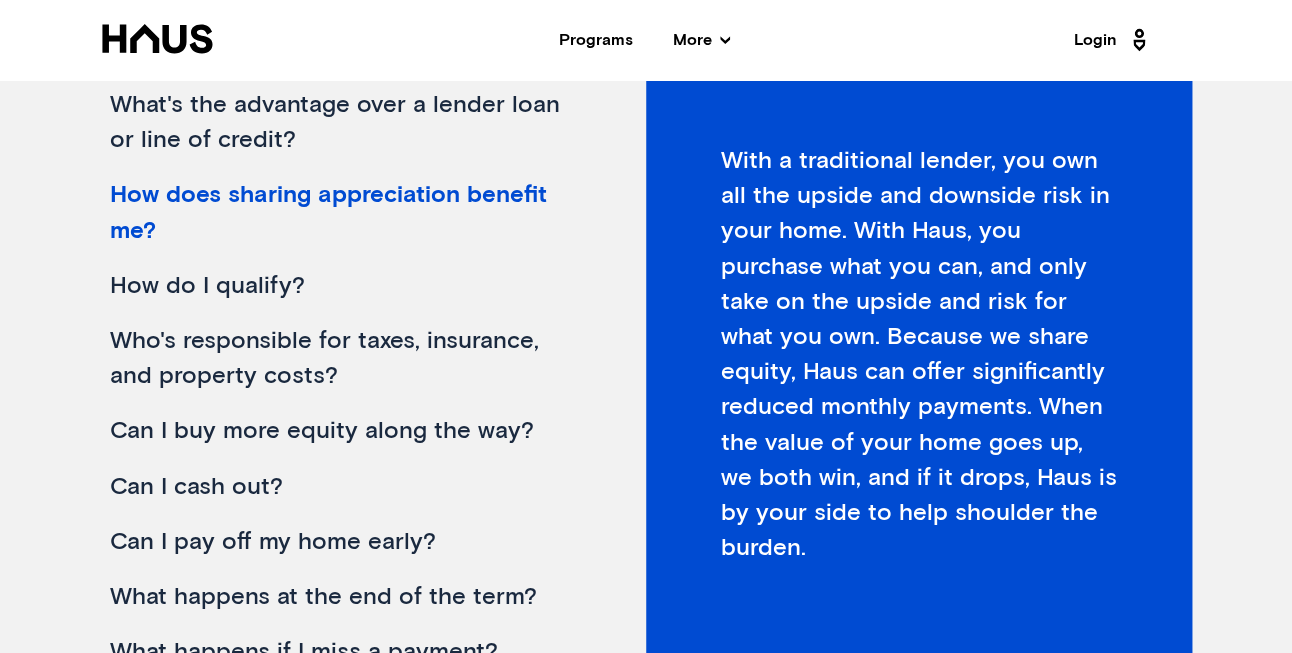 click on "Can I buy more equity along the way?" at bounding box center (345, 431) 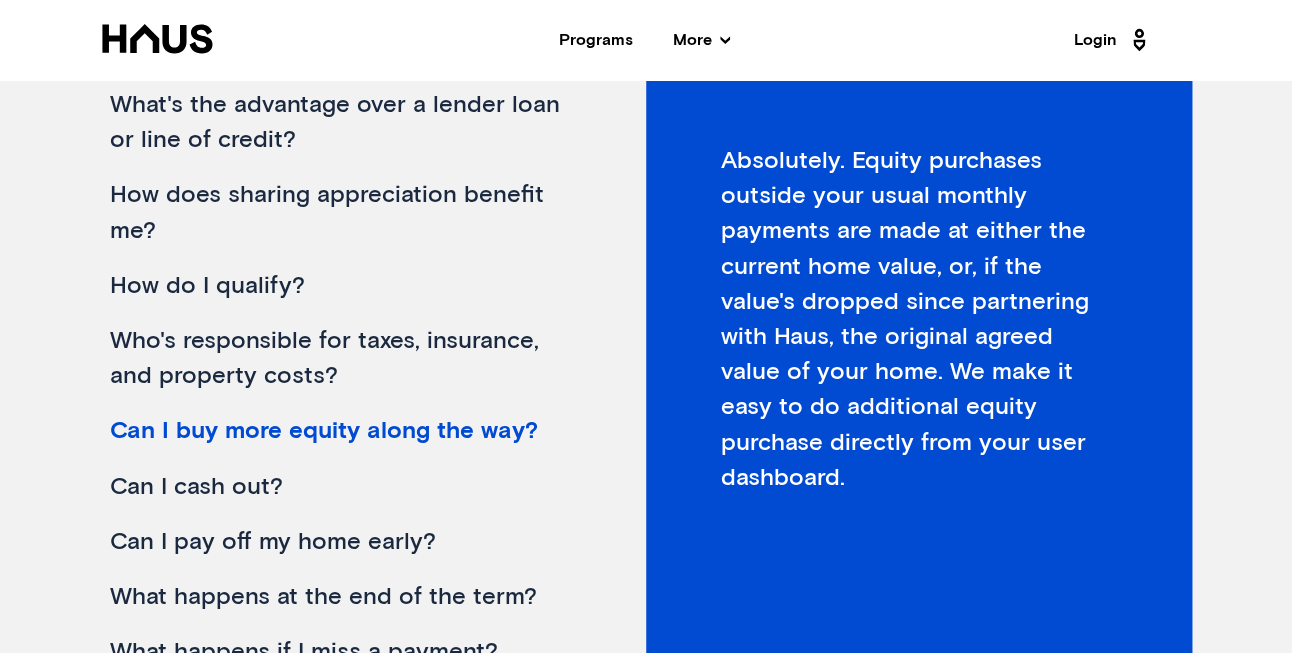 click on "Can I cash out?" at bounding box center [345, 487] 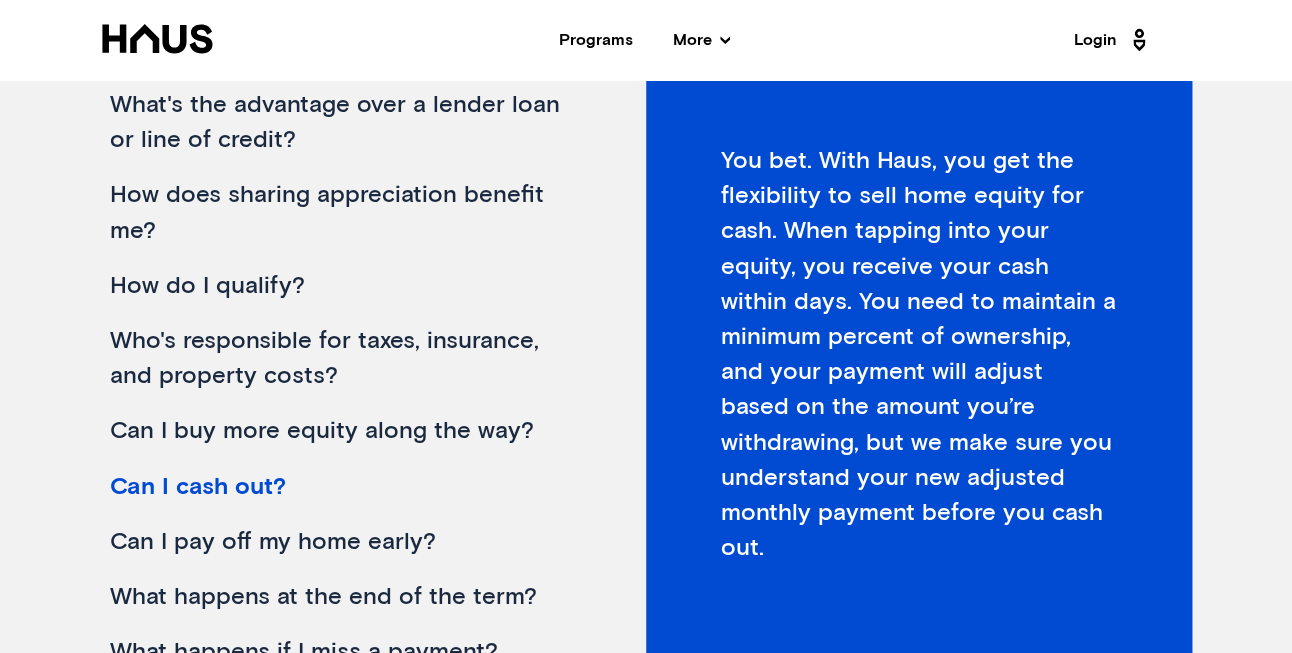 click on "Can I pay off my home early?" at bounding box center (345, 542) 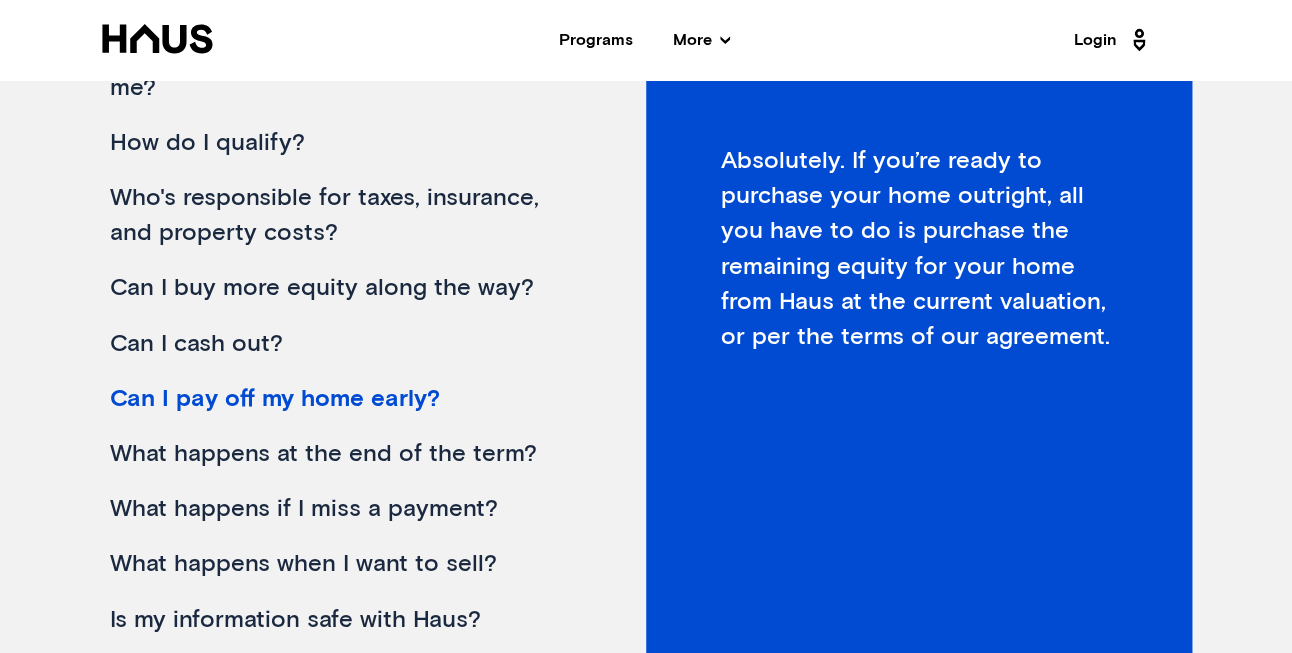 scroll, scrollTop: 648, scrollLeft: 0, axis: vertical 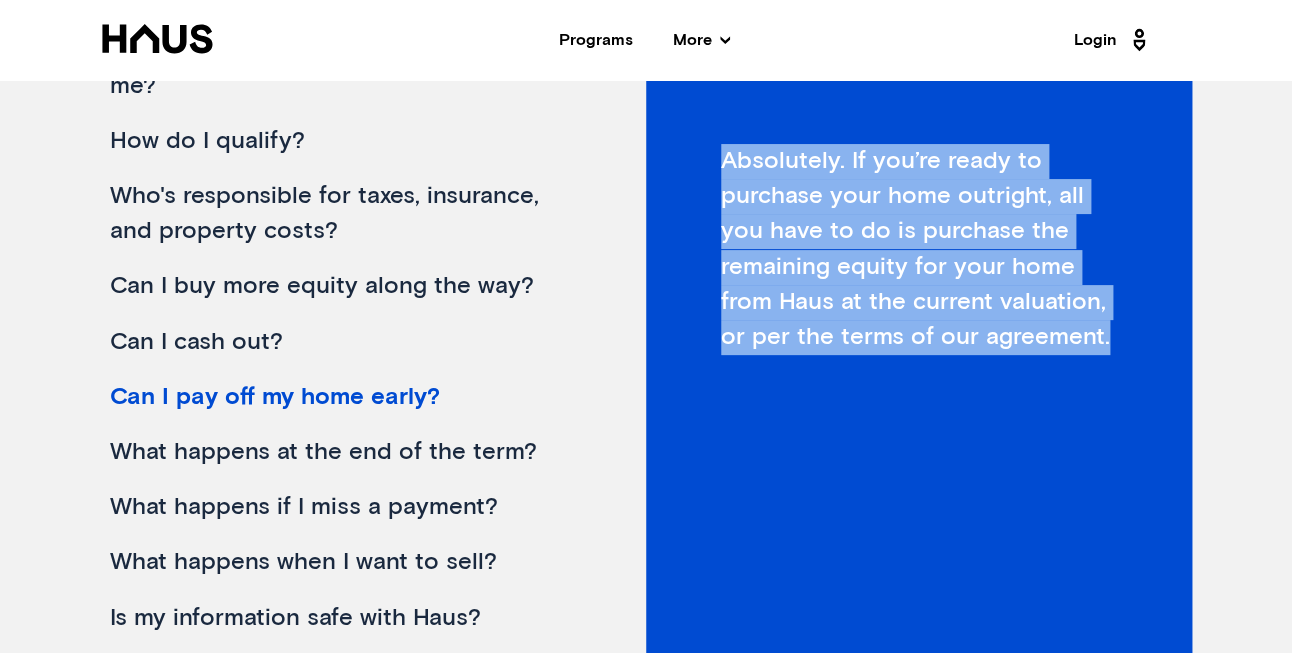 drag, startPoint x: 723, startPoint y: 169, endPoint x: 1128, endPoint y: 346, distance: 441.98868 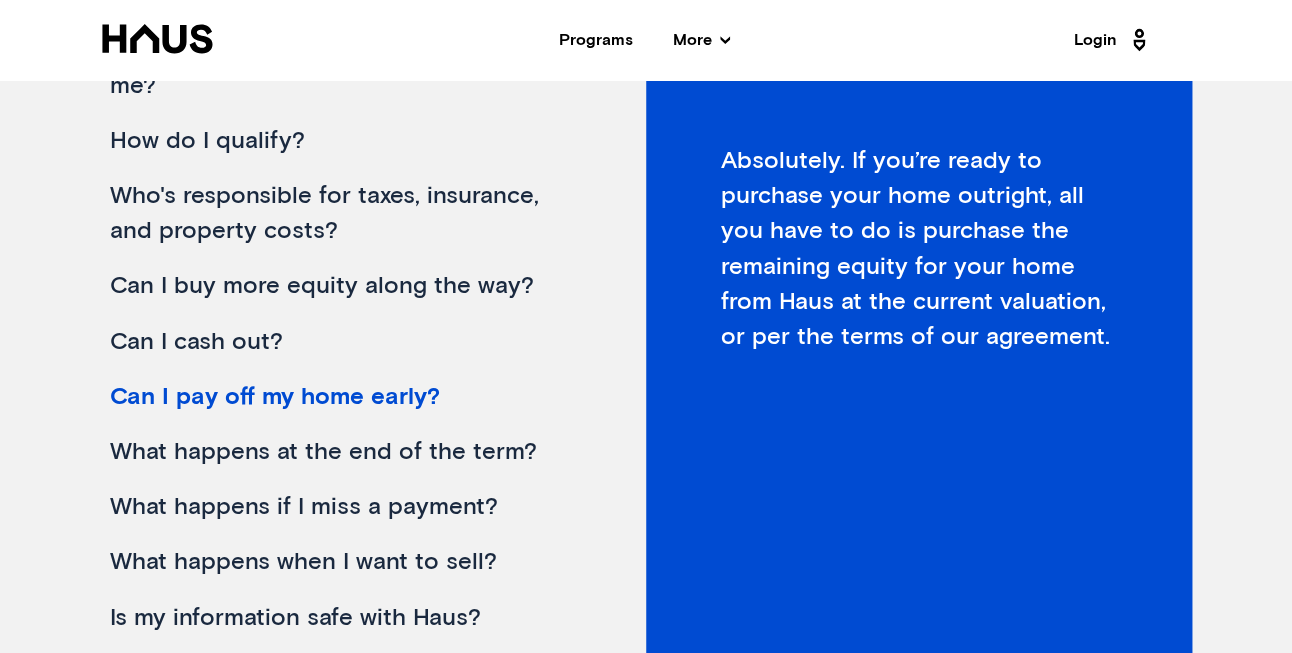 click on "More" at bounding box center [701, 40] 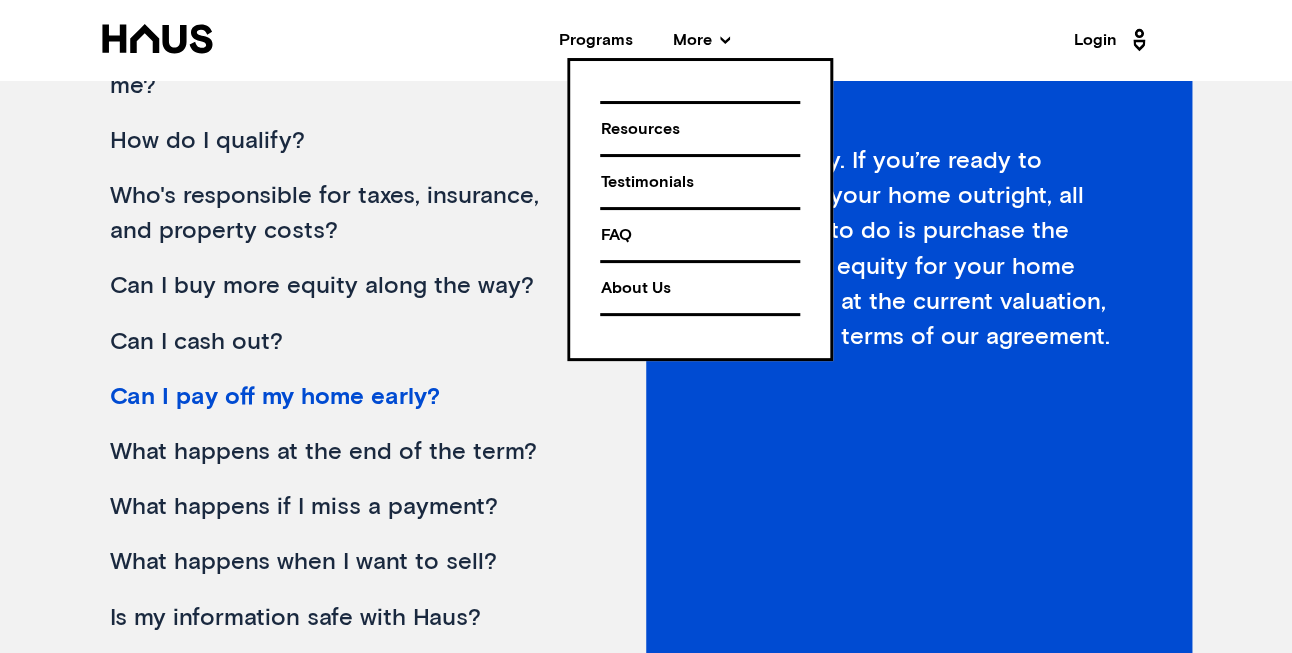 click on "Resources" at bounding box center (700, 129) 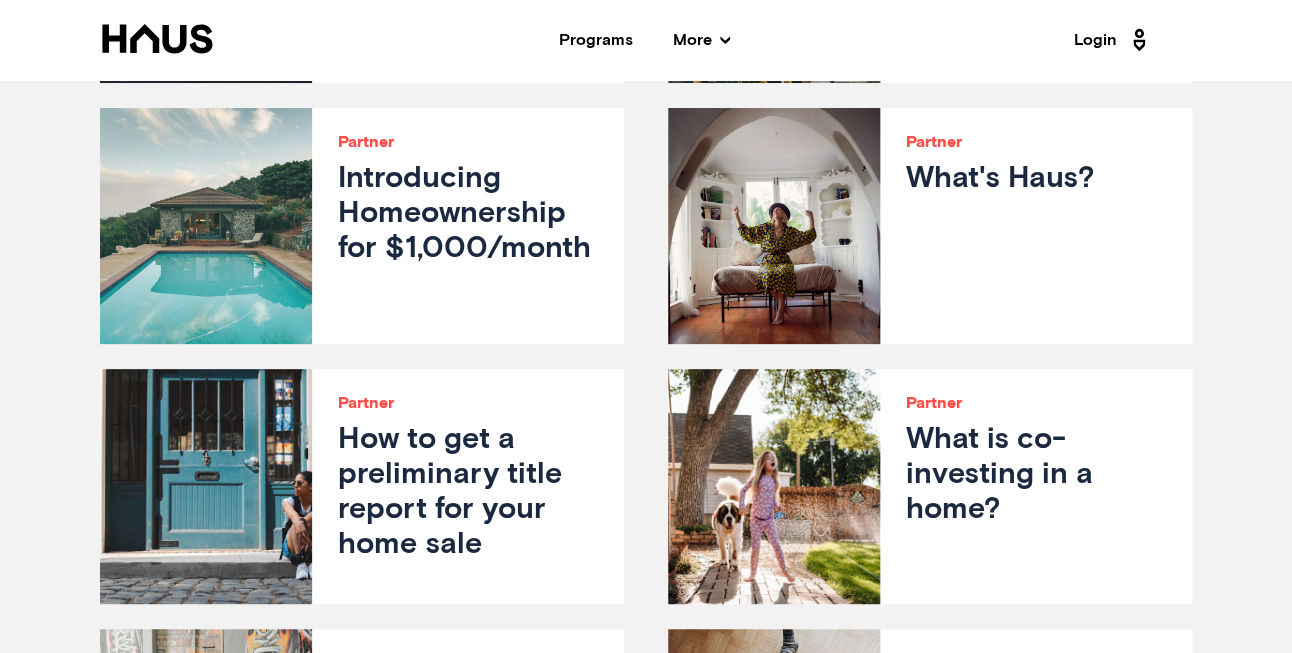 scroll, scrollTop: 1390, scrollLeft: 0, axis: vertical 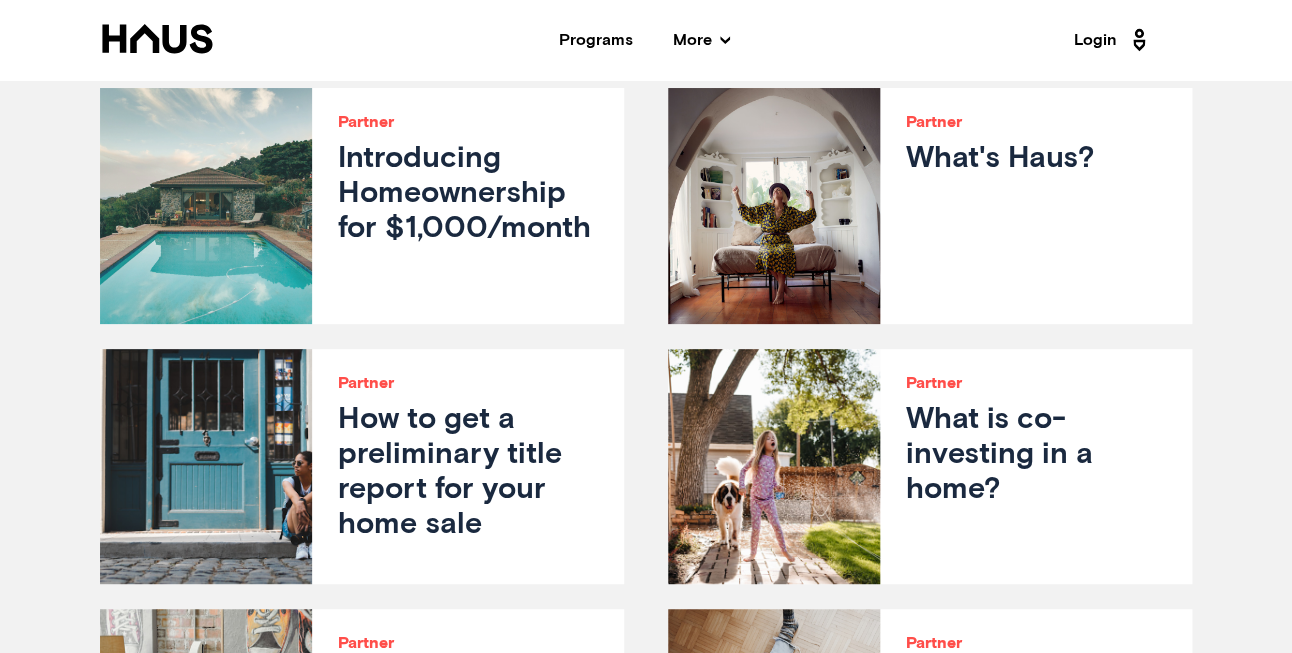 click on "Introducing Homeownership for $1,000/month" at bounding box center (468, 195) 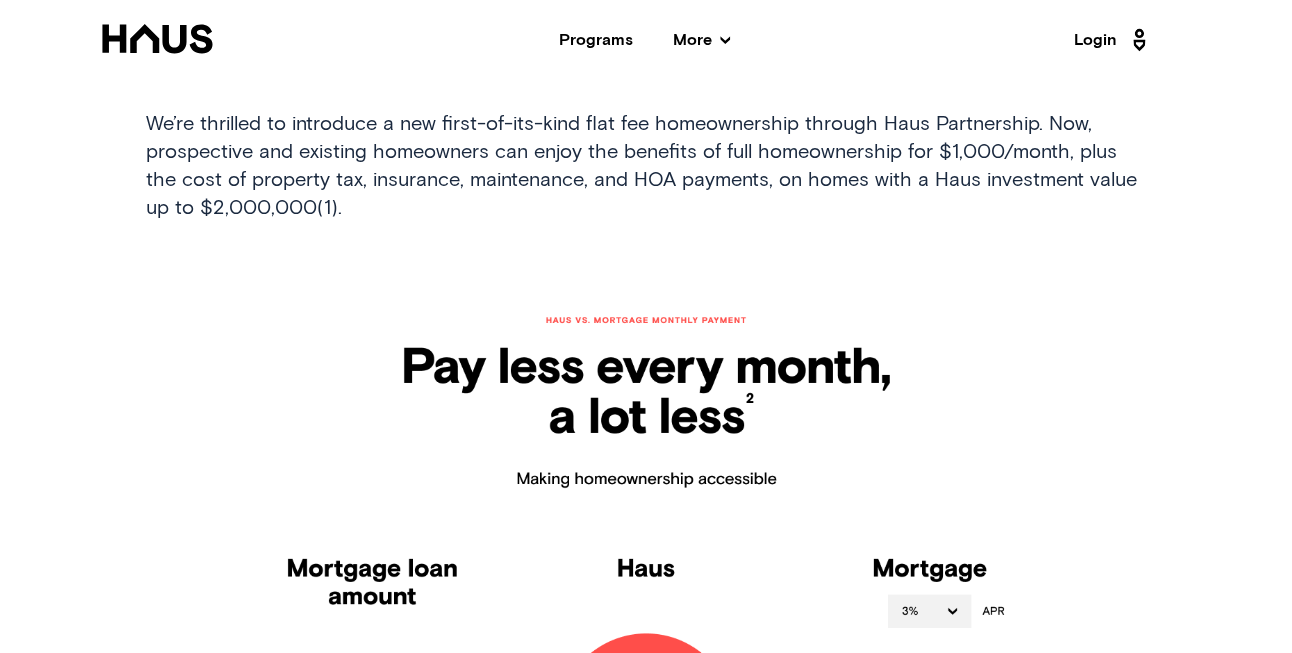 scroll, scrollTop: 649, scrollLeft: 0, axis: vertical 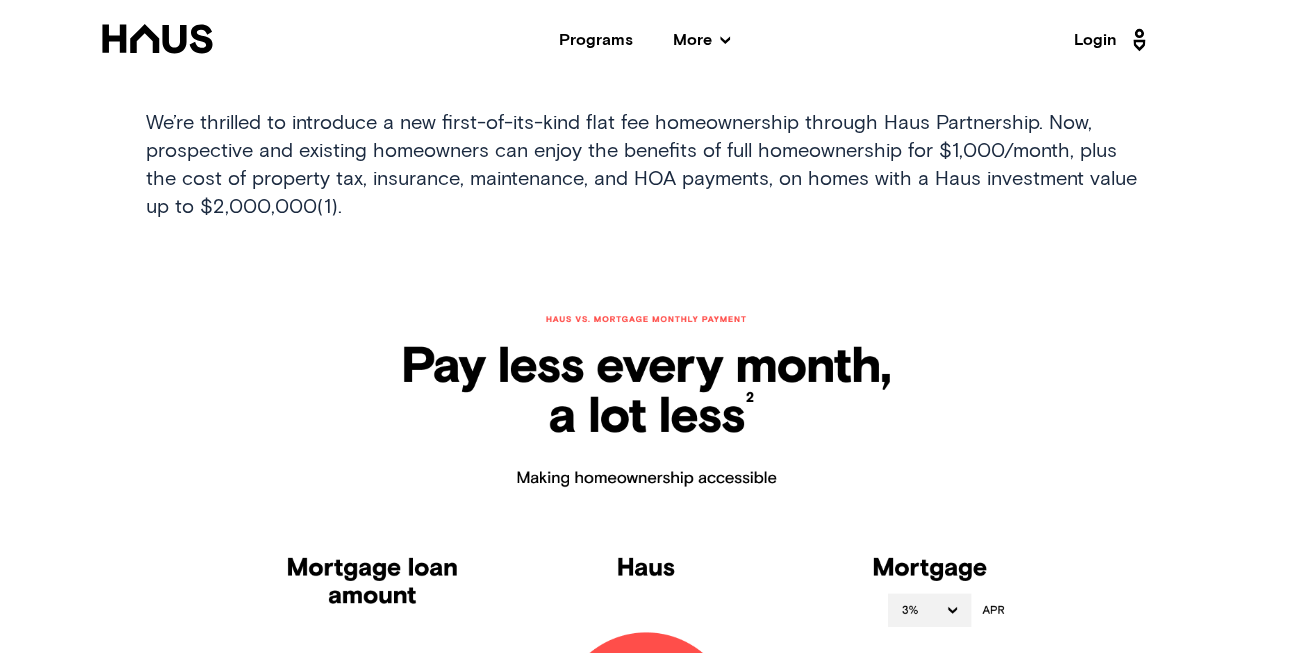 click on "We’re thrilled to introduce a new first-of-its-kind flat fee homeownership through Haus Partnership. Now, prospective and existing homeowners can enjoy the benefits of full homeownership for $1,000/month, plus the cost of property tax, insurance, maintenance, and HOA payments, on homes with a Haus investment value up to $2,000,000(1). With a recent Consumer Affairs survey showing that  73% of homeowners reported that meeting household expenses is becoming increasingly difficult, and 78% of survey respondents are feeling house poor, and 40% of homeowner respondents are taking on second jobs to afford their mortgage , many consumers are struggling to afford the expense of homeownership. Haus’ mission is to make homeownership more accessible, and this new, flat fee pricing helps put owning a home within reach. press release  to learn more, or  visit Haus.com  to sign up for the waitlist to pre-qualify." at bounding box center [646, 898] 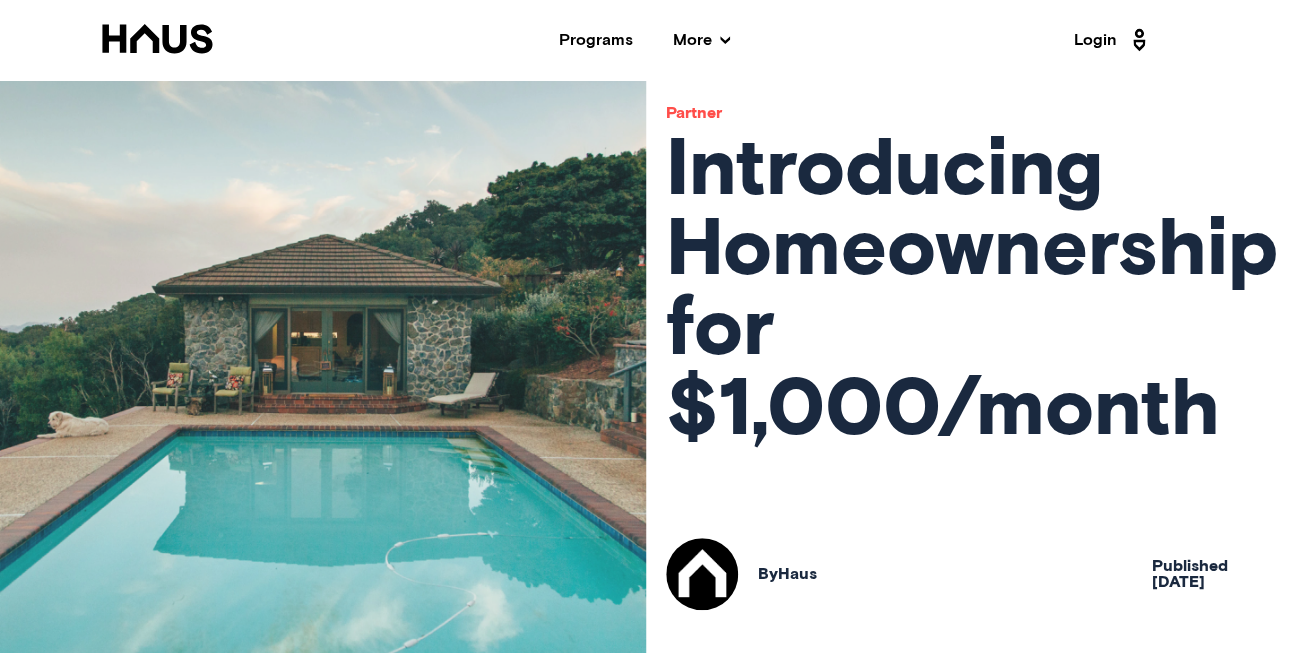 scroll, scrollTop: 50, scrollLeft: 0, axis: vertical 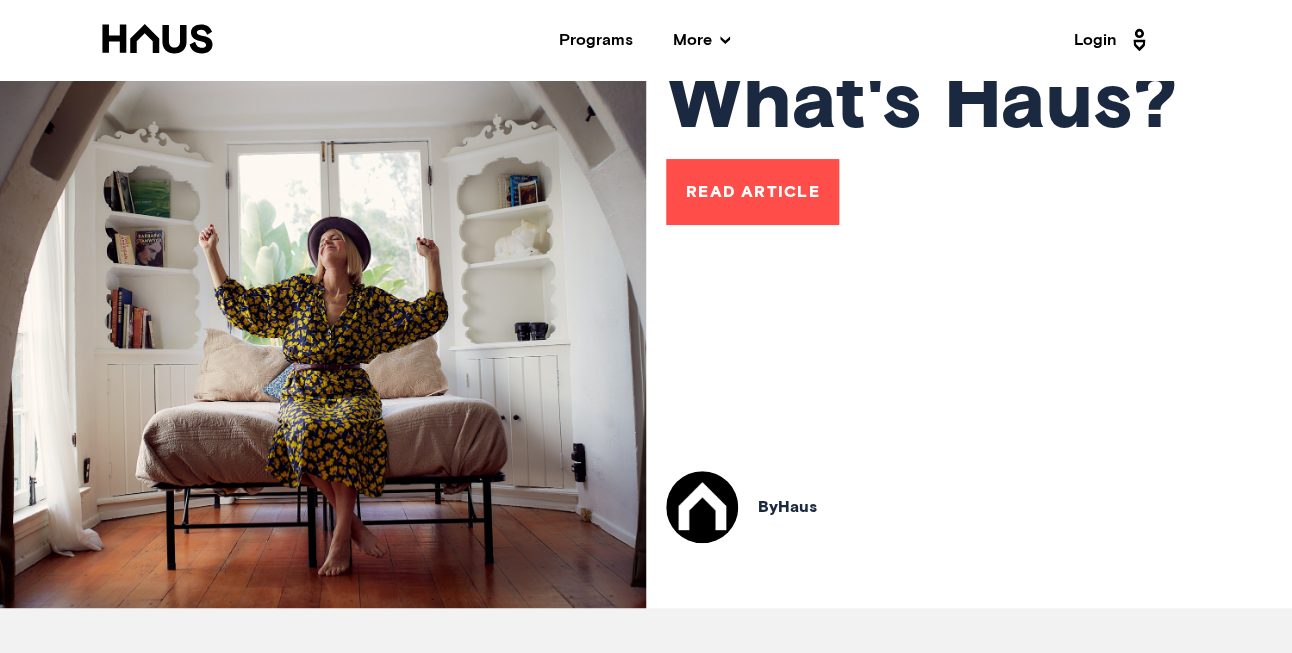 click on "Read Article" at bounding box center (752, 192) 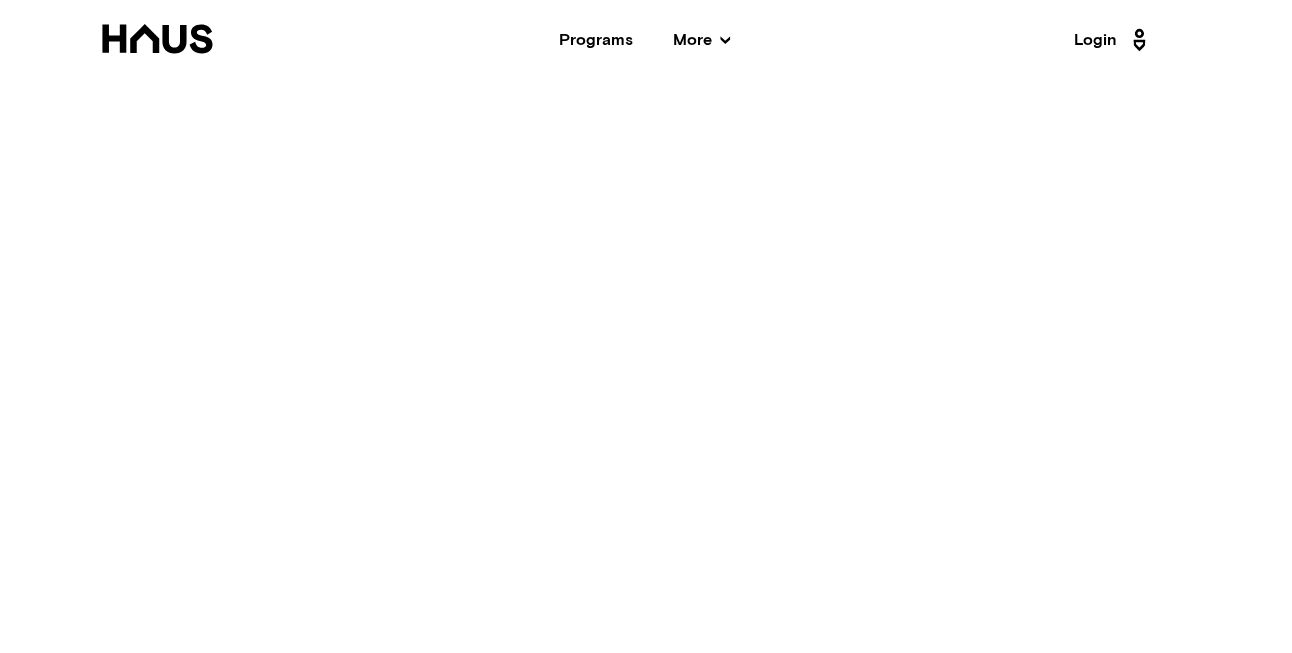 scroll, scrollTop: 0, scrollLeft: 0, axis: both 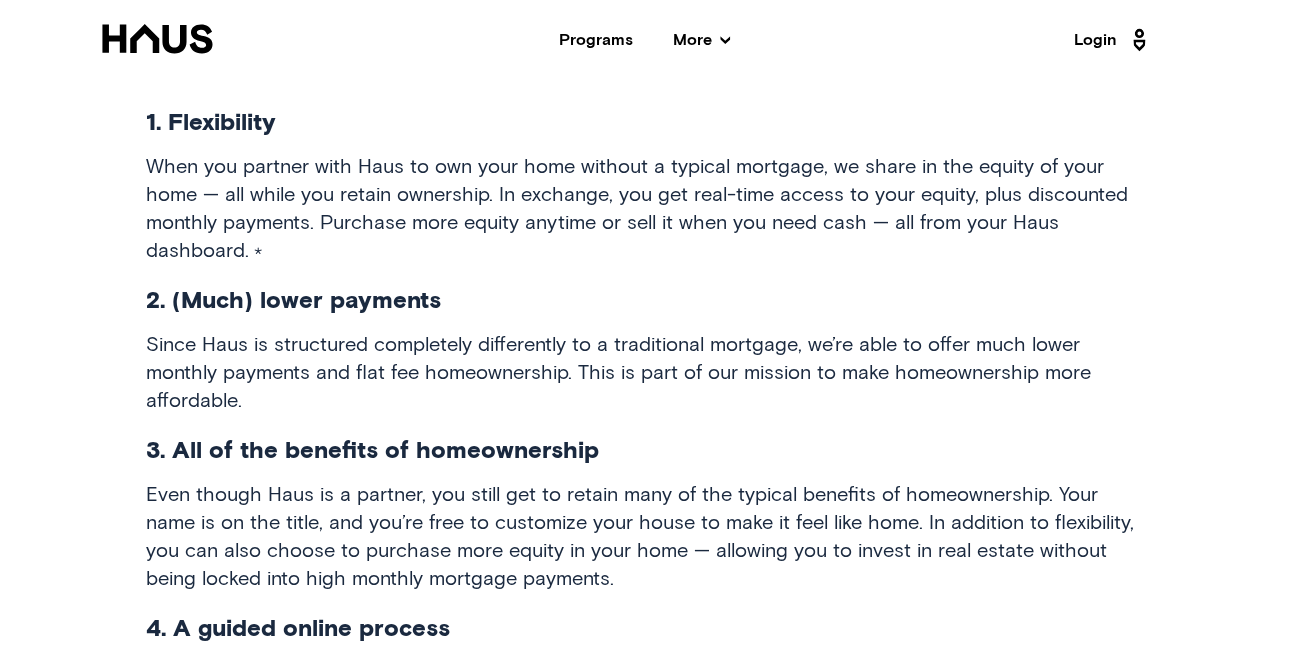 click on "Welcome to Haus. We’re happy you’re here. If you’re reading this, you’re likely a homeowner (or hoping to become one soon) and you’ve made the decision to find financing that fits your life. Congratulations! That’s the way it should be. But too often, homebuyers rush to the nearest bank to find out what they can afford, without considering all of the options available to finance a home (hint: there’s more out there than your standard, old-fashioned mortgage). Financing isn’t the main event—lining up open house appointments is far more exciting—but it shouldn’t be an afterthought either. Fact is, one survey shows  close to half  of homeowners regret their decision to purchase a home, often due to the financial responsibility owning brings. Here's what you get when you find financing with Haus: 1. Flexibility 2. (Much) lower payments 3. All of the benefits of homeownership 4. A guided online process 5. Help when you need it start here . Looking to learn more? Get your answers with some  ." at bounding box center [646, 385] 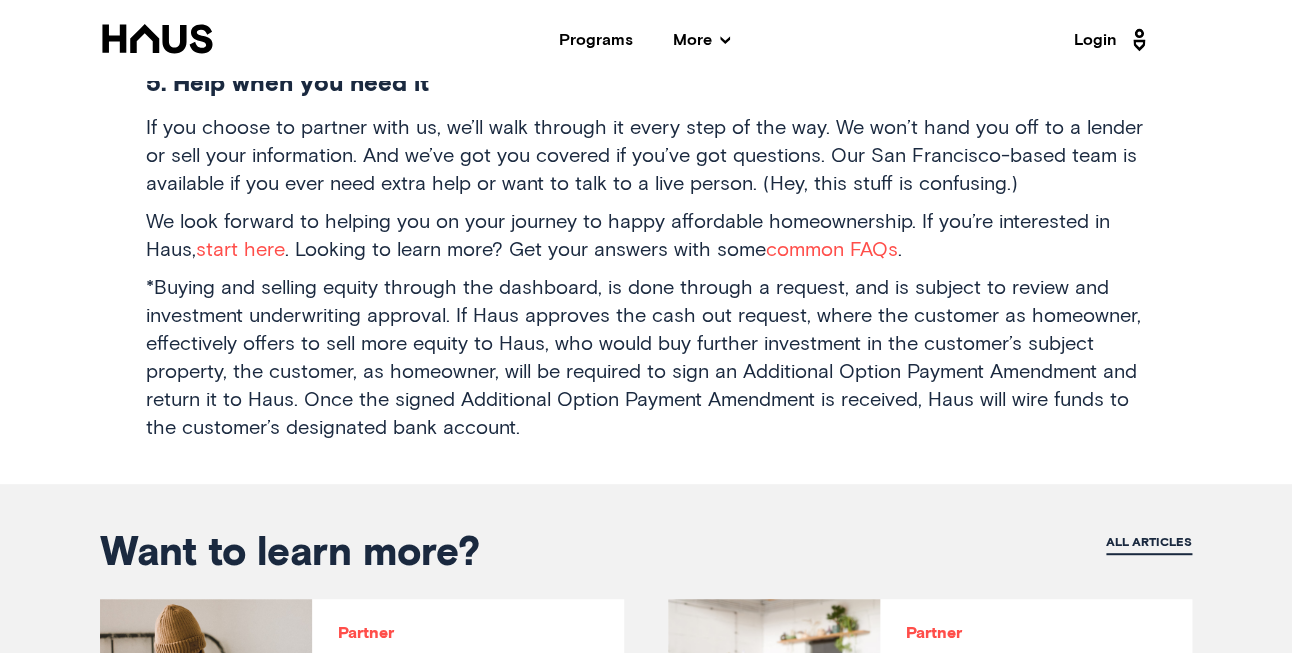 scroll, scrollTop: 1895, scrollLeft: 0, axis: vertical 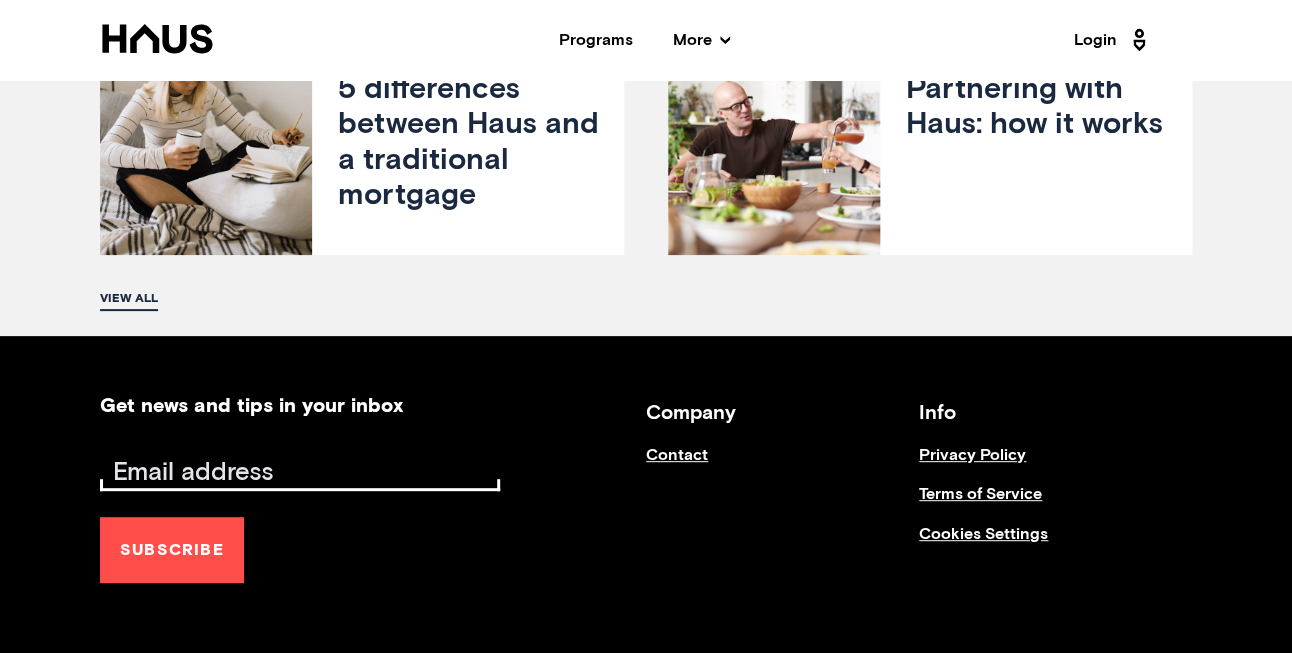 click at bounding box center (206, 137) 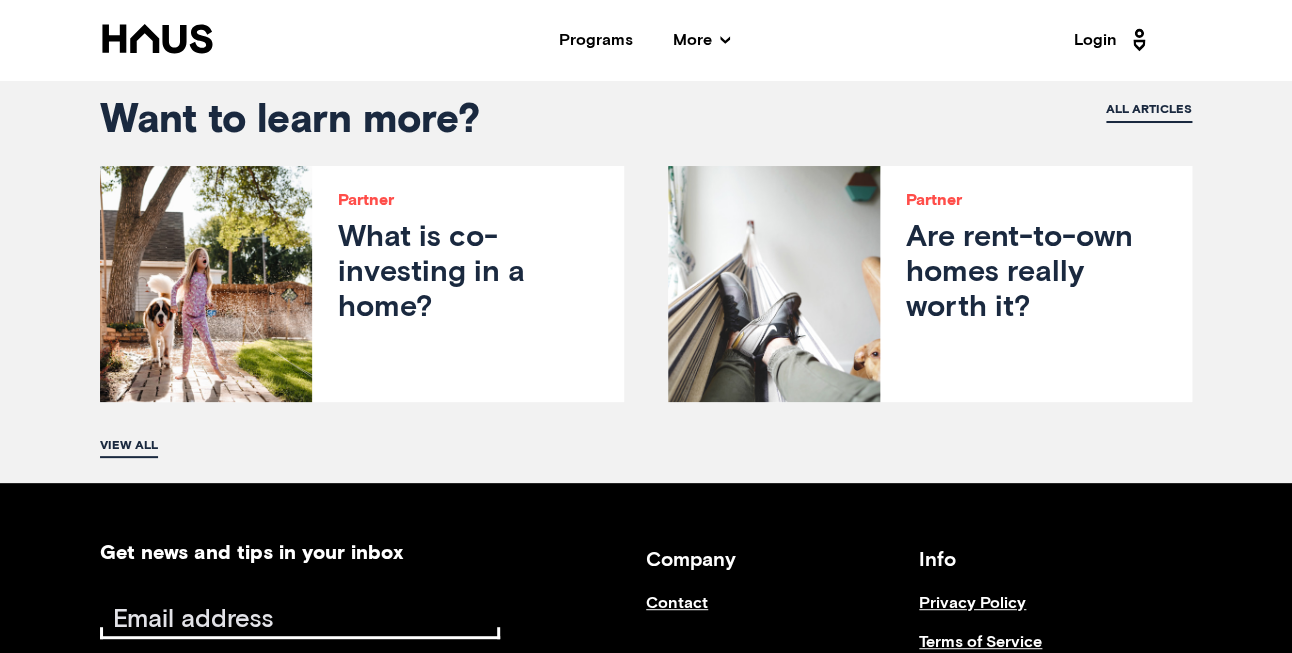 scroll, scrollTop: 2375, scrollLeft: 0, axis: vertical 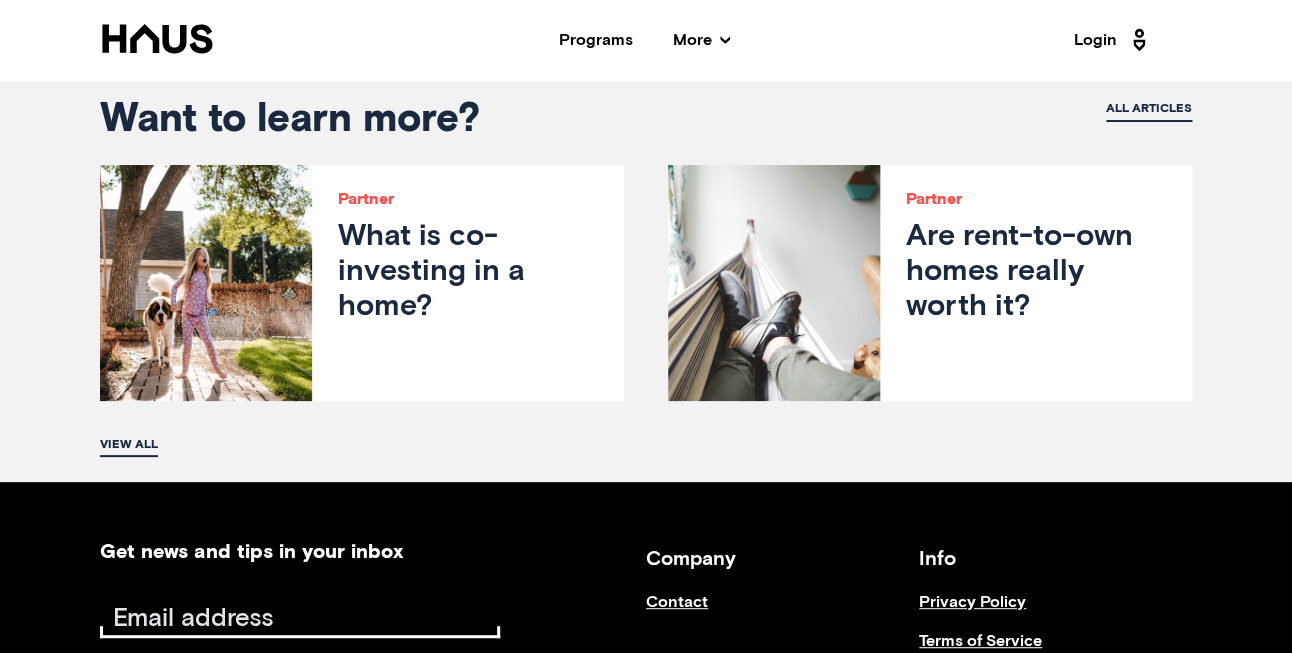 click on "What is co-investing in a home?" at bounding box center (468, 273) 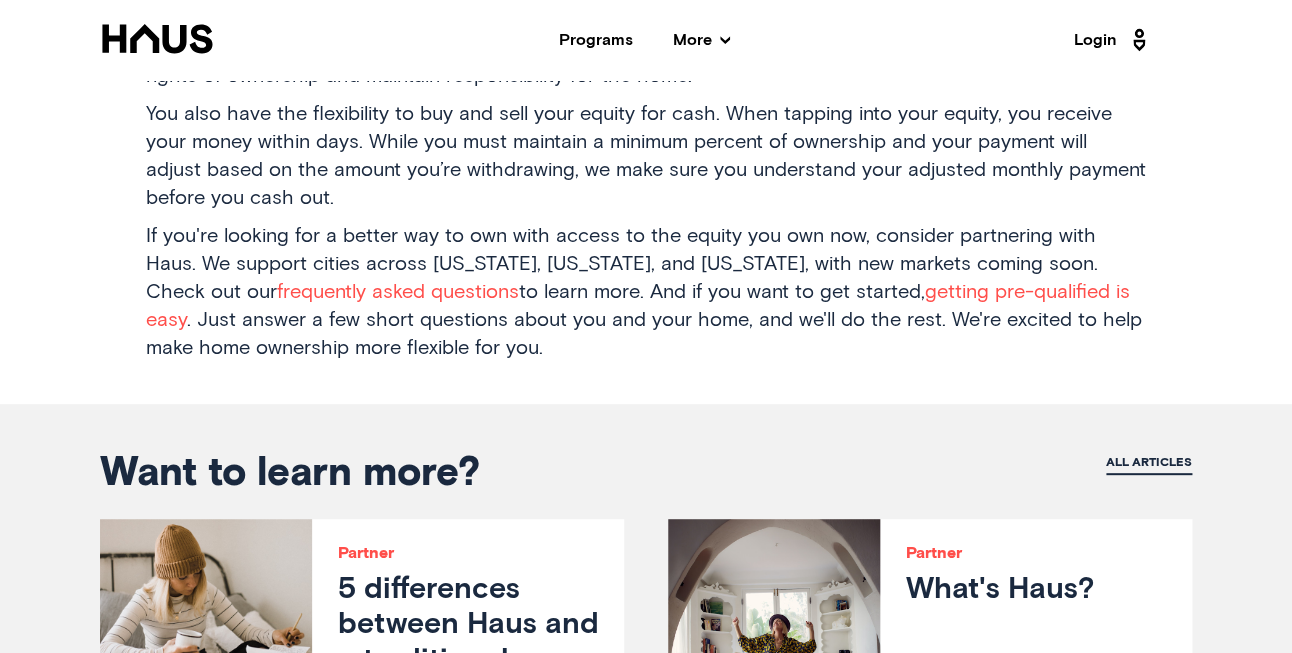 scroll, scrollTop: 1316, scrollLeft: 0, axis: vertical 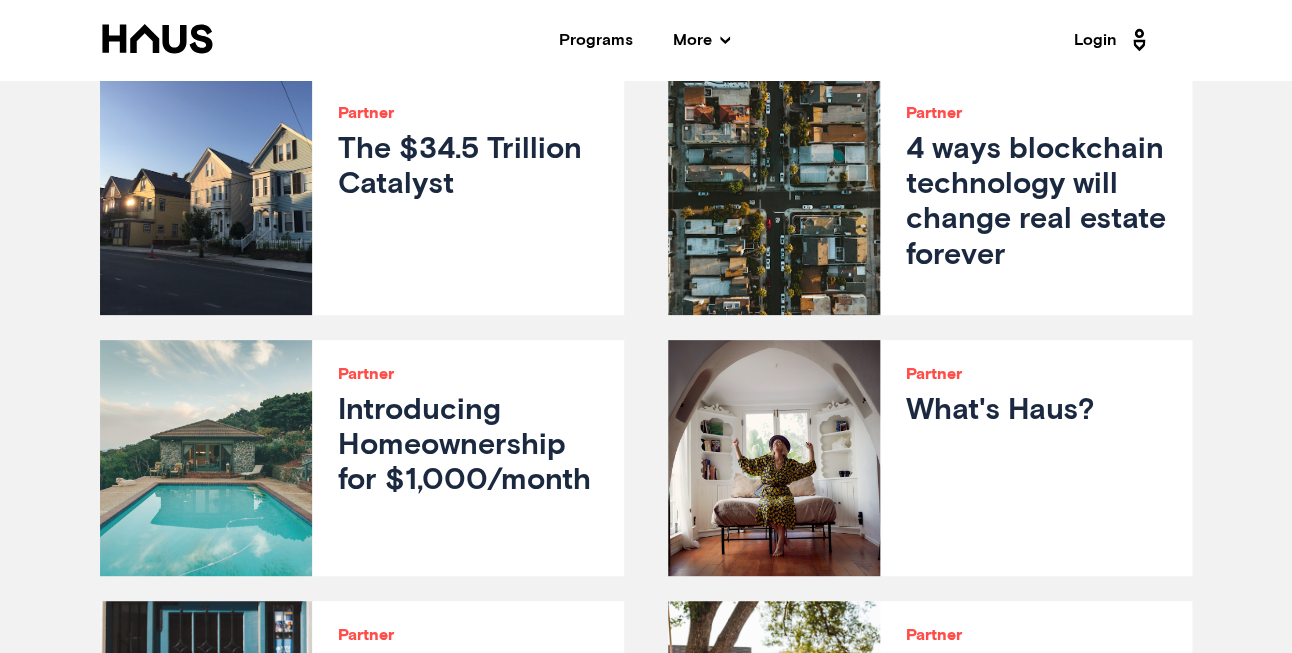 click at bounding box center [206, 197] 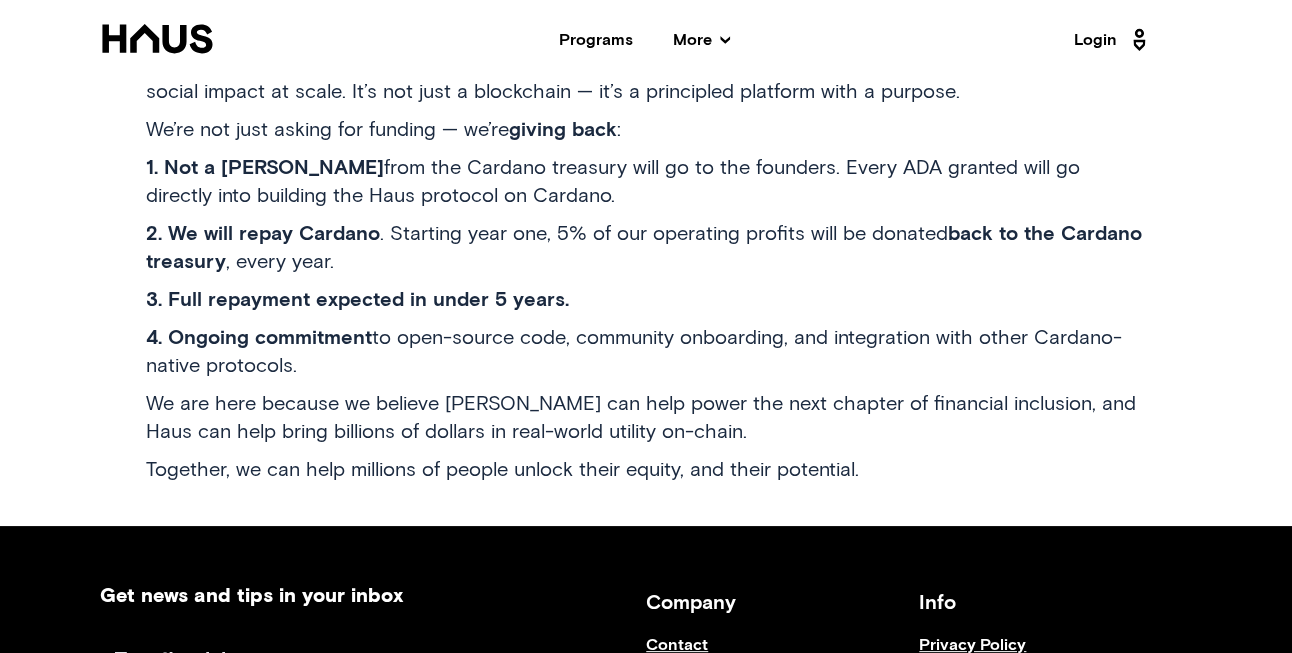 scroll, scrollTop: 7303, scrollLeft: 0, axis: vertical 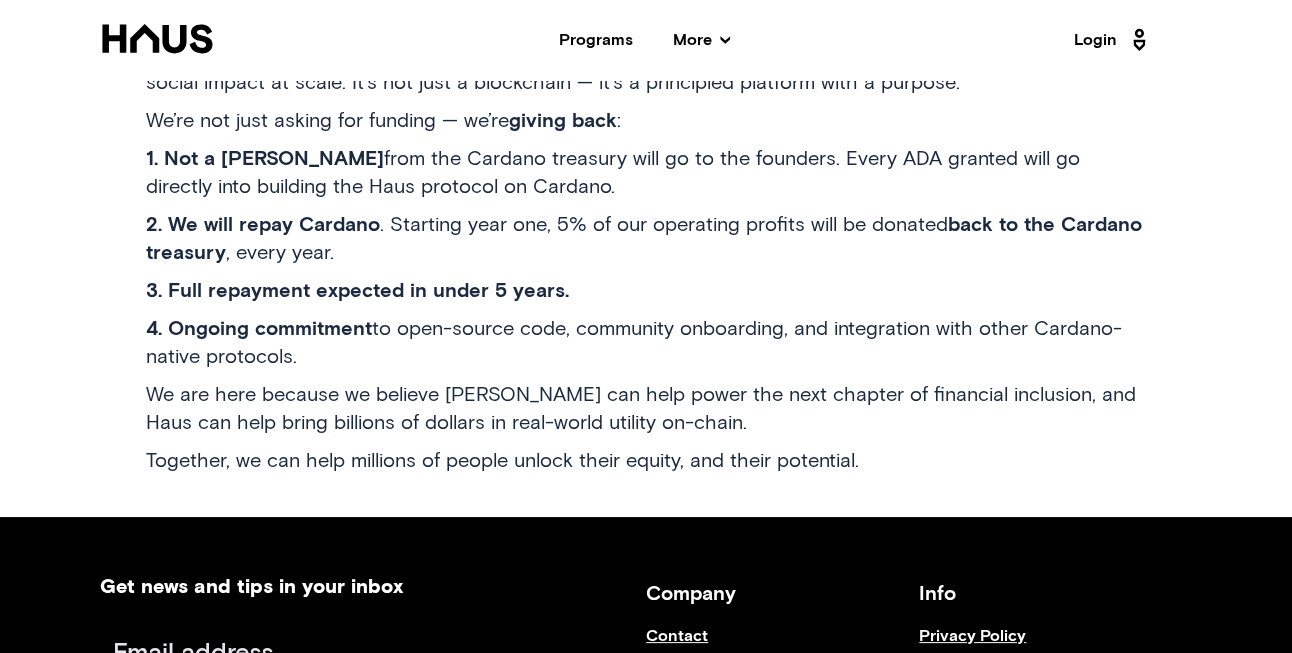 click on "1. Executive Summary: The $34.5 Trillion Catalyst for Cardano The tokenization of Real World Assets (RWAs) is the most significant evolution in financial markets today, projected to become an  $18.9 trillion ecosystem by 2033 . For Layer-1 blockchains, leadership in this domain is a strategic imperative for long-term relevance and institutional adoption. The Cardano ecosystem faces a critical challenge: a disconnect between its technological prowess and its on-chain economic activity. Despite a  $25 billion+ valuation , Cardano’s RWA market share is negligible. This high valuation relative to its Total Value Locked (TVL) is strategically vulnerable and unsustainable without a powerful catalyst to drive real-world value on-chain. Haus presents a turnkey, institutional-grade solution. We are strategically engineered to onboard the single largest and most illiquid asset class in the United States: the  $34.5 trillion U.S. homeowner equity market $1.35 billion in high-quality TVL $20 million deployment 100-to-1" at bounding box center (646, -3030) 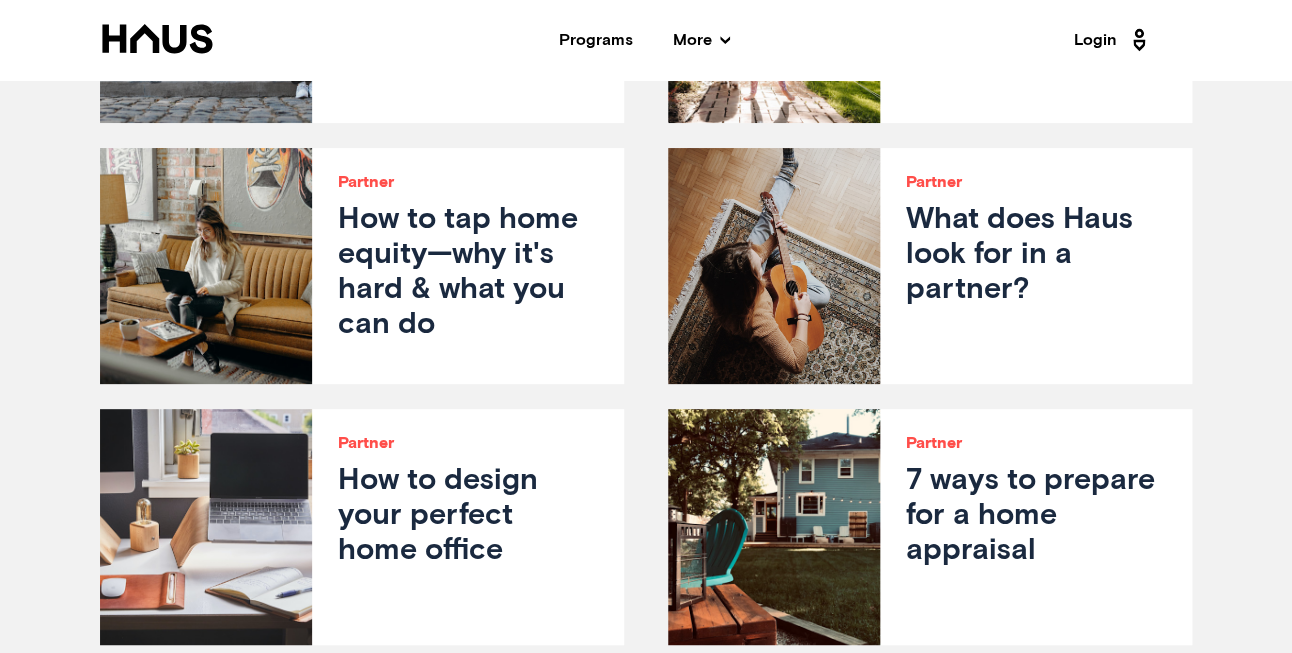 scroll, scrollTop: 1853, scrollLeft: 0, axis: vertical 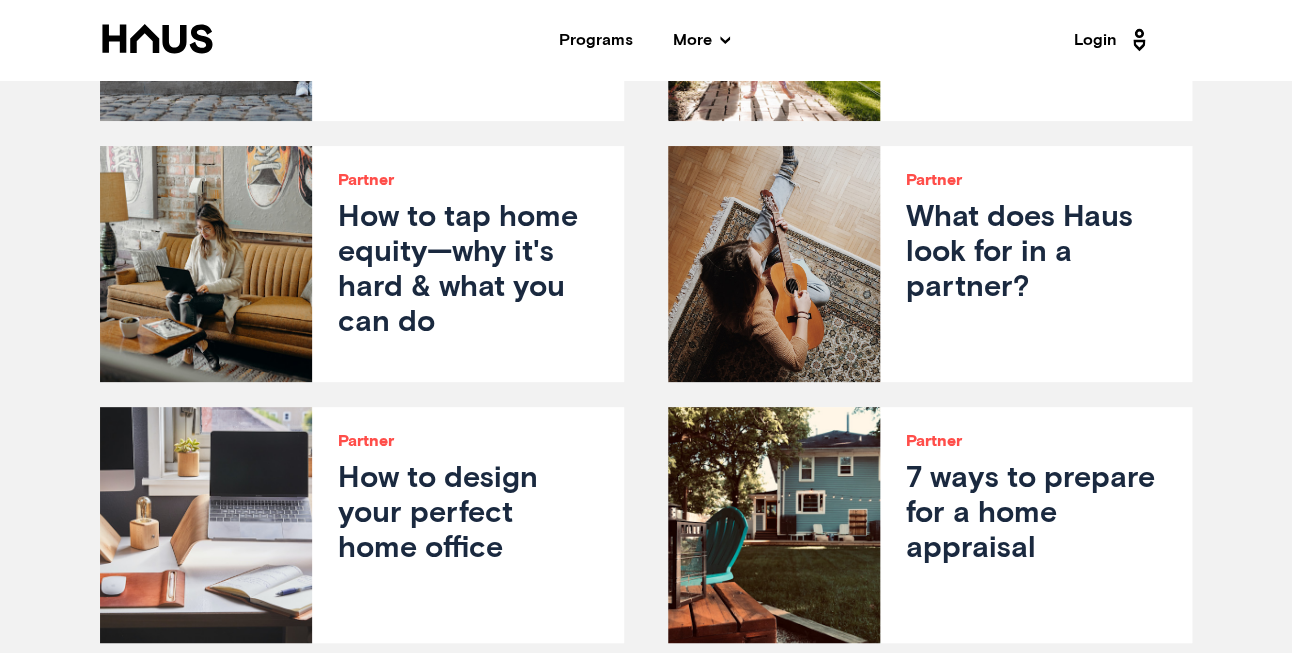 click at bounding box center [774, 264] 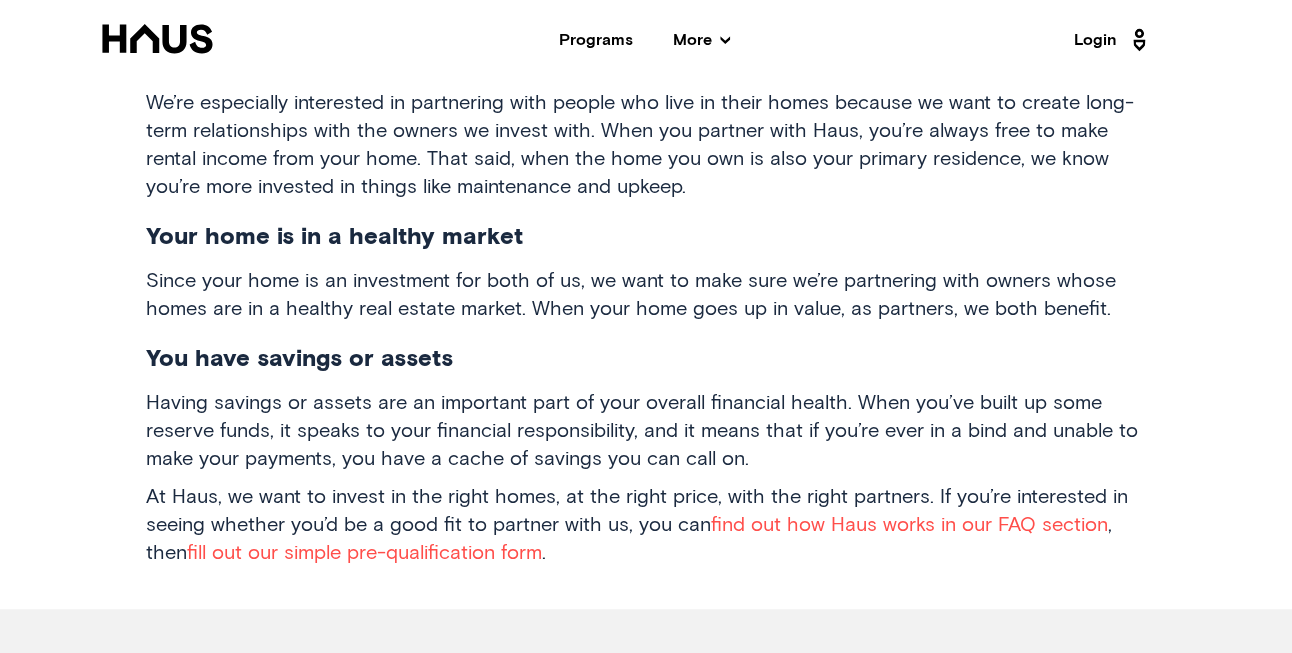 scroll, scrollTop: 1420, scrollLeft: 0, axis: vertical 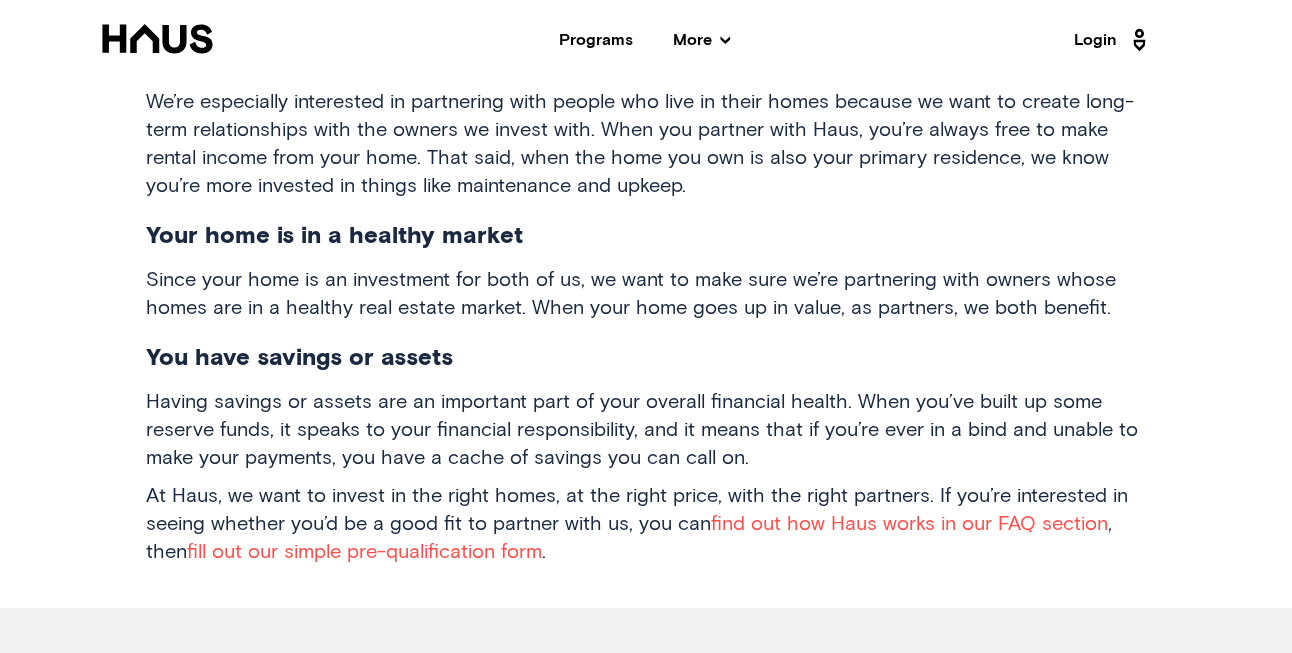 click on "Haus is a totally new way to own a home. Instead of a traditional mortgage, when you own with Haus, we  co-invest  in your home together. That means rather than borrowing from a bank, you partner with Haus and get deeply discounted monthly payments, plus real-time access to your equity. And in exchange, you share some of the equity in your home when you sell. Since we’re partners investing in your home, we’re interested in working with people who we can count on and build long-term relationships with. We look at a range of factors to determine whether or not Haus is a fit and evaluate each partnership on a case-by-case basis. Here are a few things we review for you to keep in mind: Your credit health Your debt-to-income ratio When reviewing your partnership application, we look at your  debt-to-income Your income history Your home being your primary residence Your home is in a healthy market You have savings or assets find out how Haus works in our FAQ section , then  ." at bounding box center (646, -43) 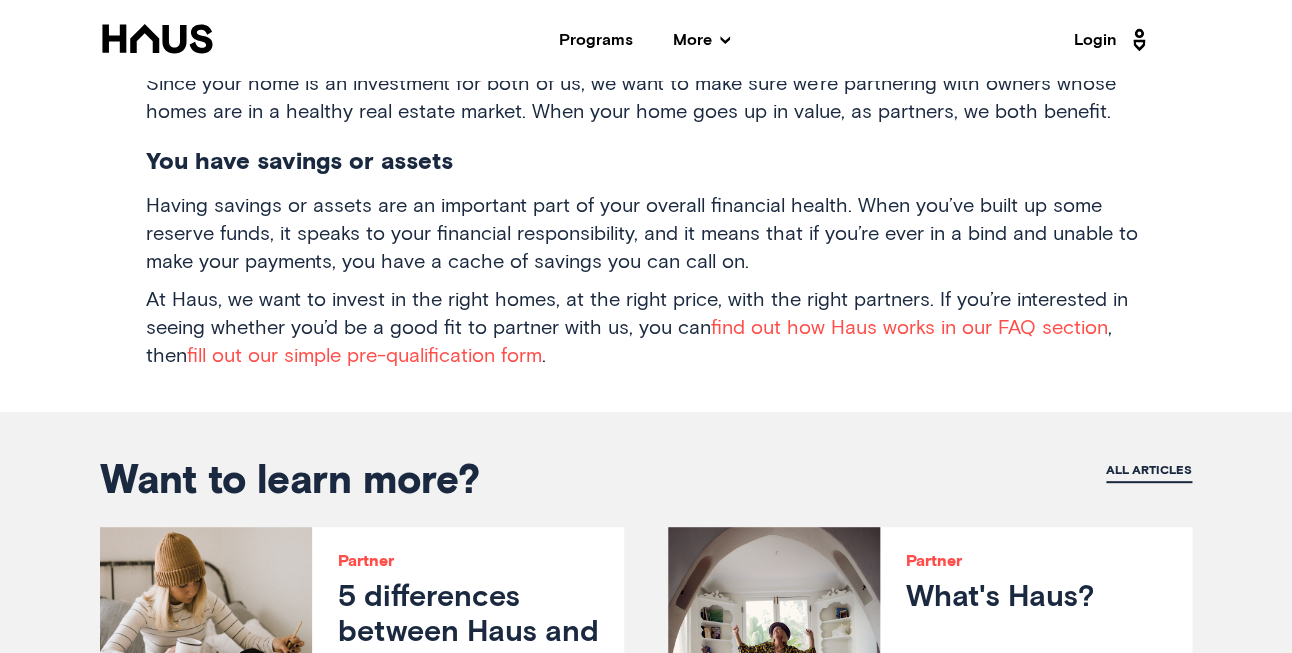 scroll, scrollTop: 1625, scrollLeft: 0, axis: vertical 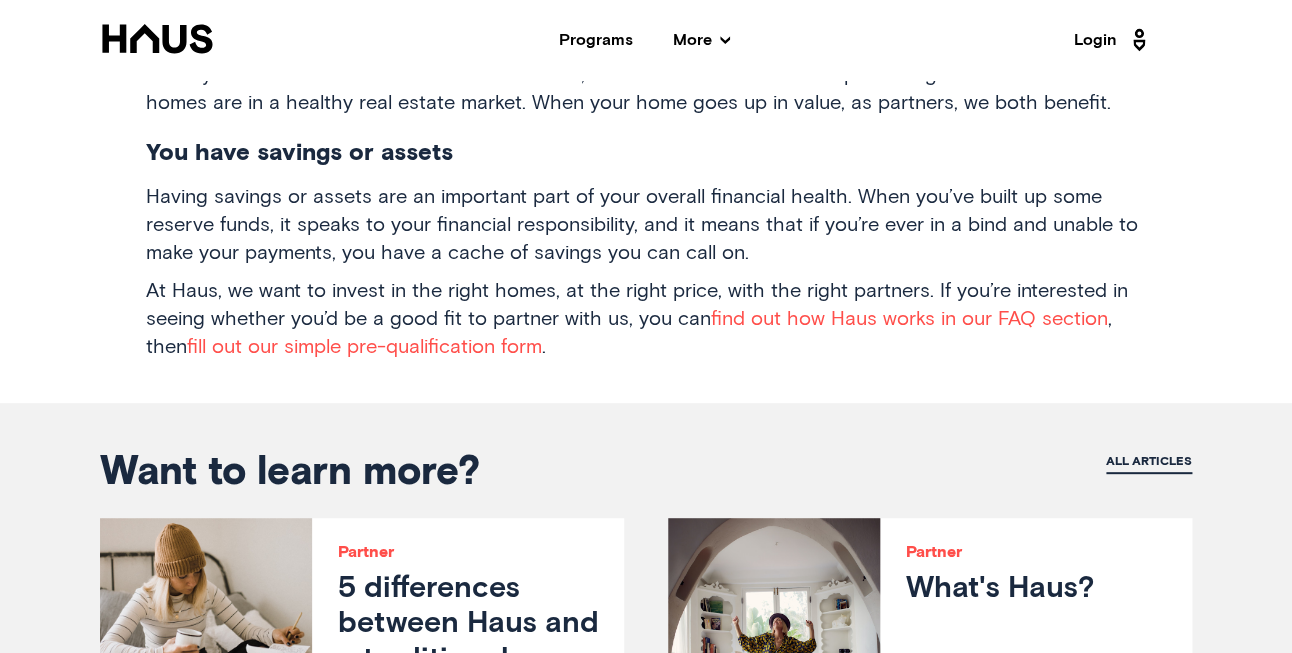 click on "Haus is a totally new way to own a home. Instead of a traditional mortgage, when you own with Haus, we  co-invest  in your home together. That means rather than borrowing from a bank, you partner with Haus and get deeply discounted monthly payments, plus real-time access to your equity. And in exchange, you share some of the equity in your home when you sell. Since we’re partners investing in your home, we’re interested in working with people who we can count on and build long-term relationships with. We look at a range of factors to determine whether or not Haus is a fit and evaluate each partnership on a case-by-case basis. Here are a few things we review for you to keep in mind: Your credit health Your debt-to-income ratio When reviewing your partnership application, we look at your  debt-to-income Your income history Your home being your primary residence Your home is in a healthy market You have savings or assets find out how Haus works in our FAQ section , then  ." at bounding box center (646, -248) 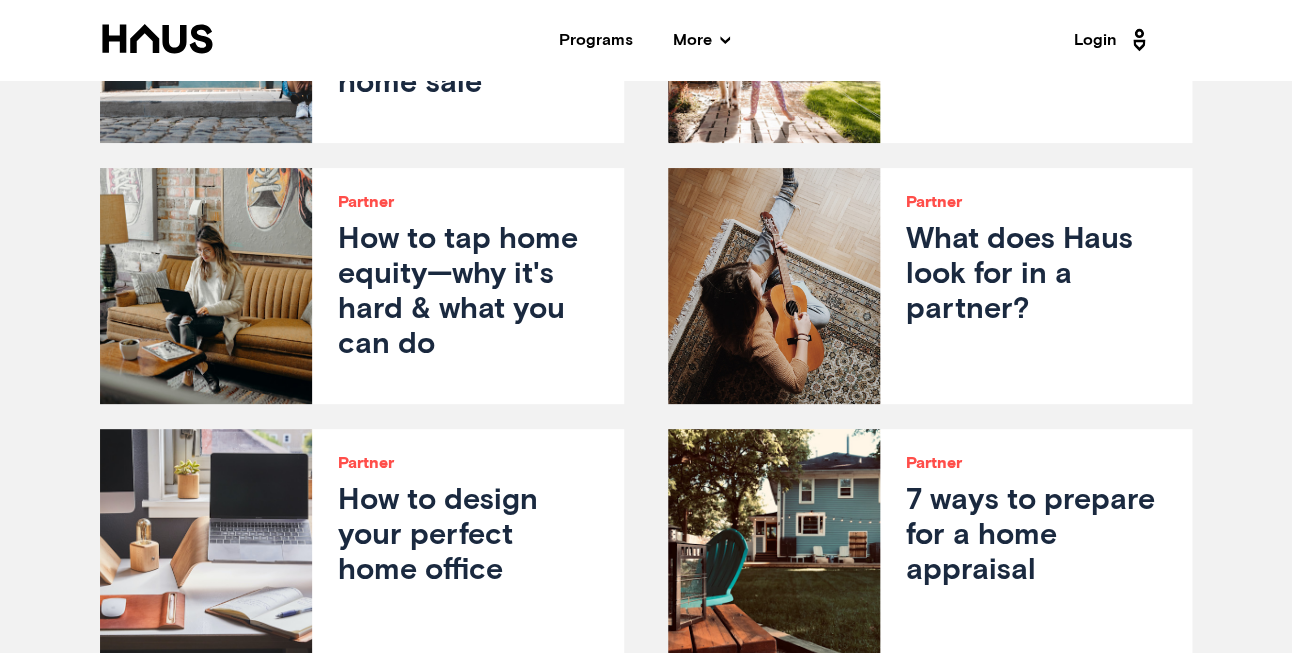 scroll, scrollTop: 1802, scrollLeft: 0, axis: vertical 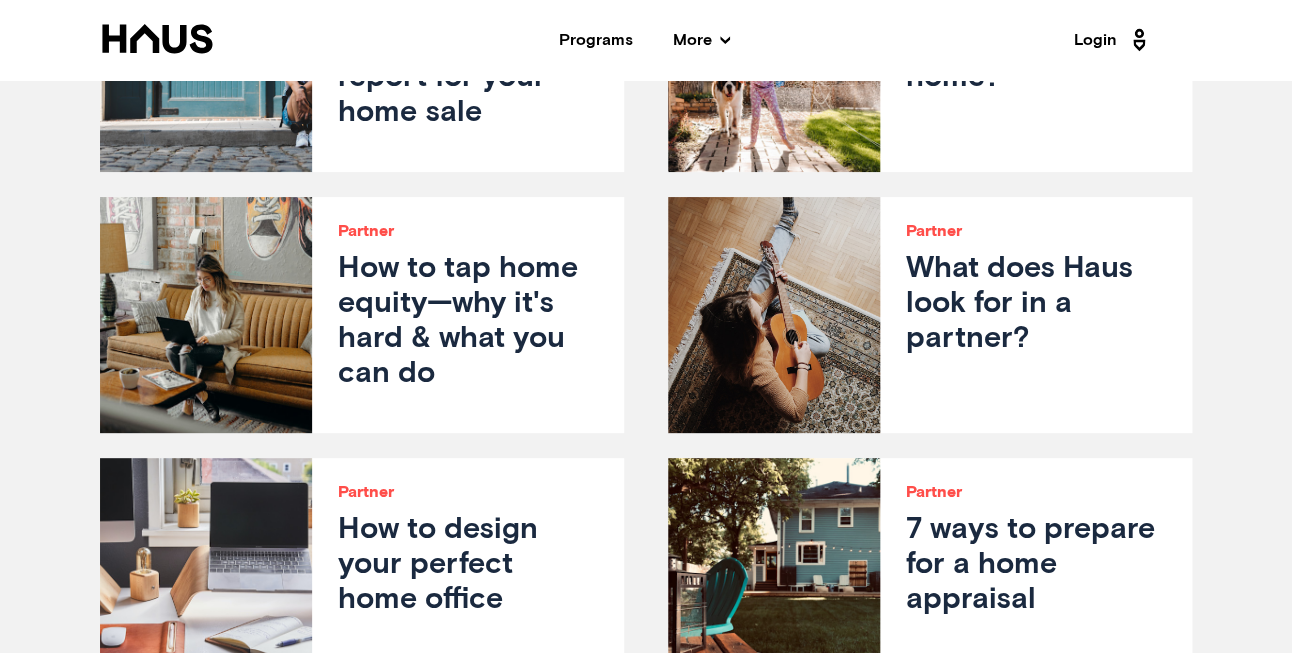 click on "How to design your perfect home office" at bounding box center (468, 566) 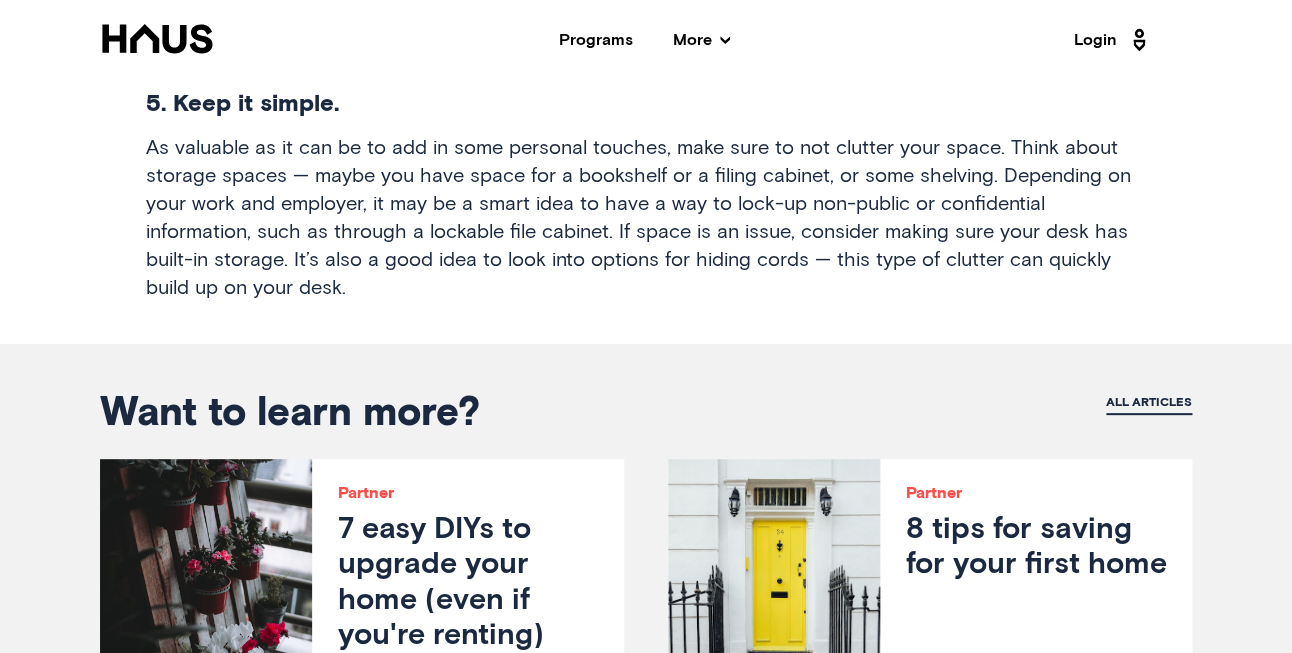 scroll, scrollTop: 2782, scrollLeft: 0, axis: vertical 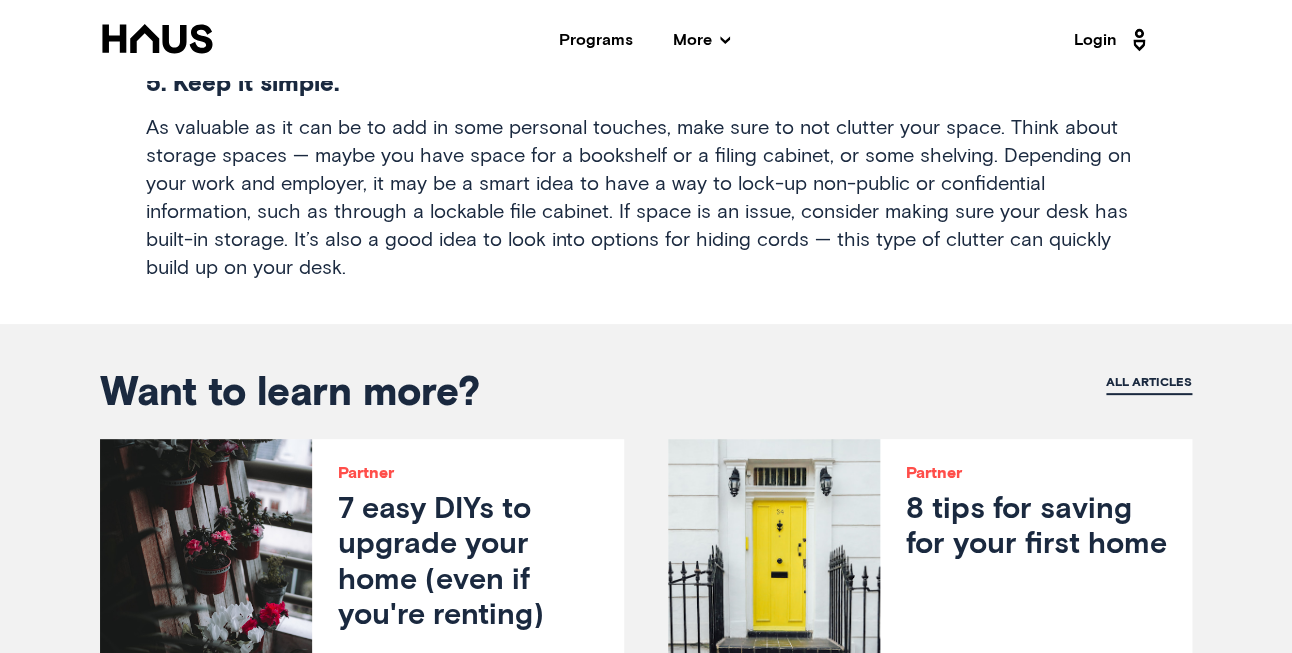 click on "More" at bounding box center (701, 40) 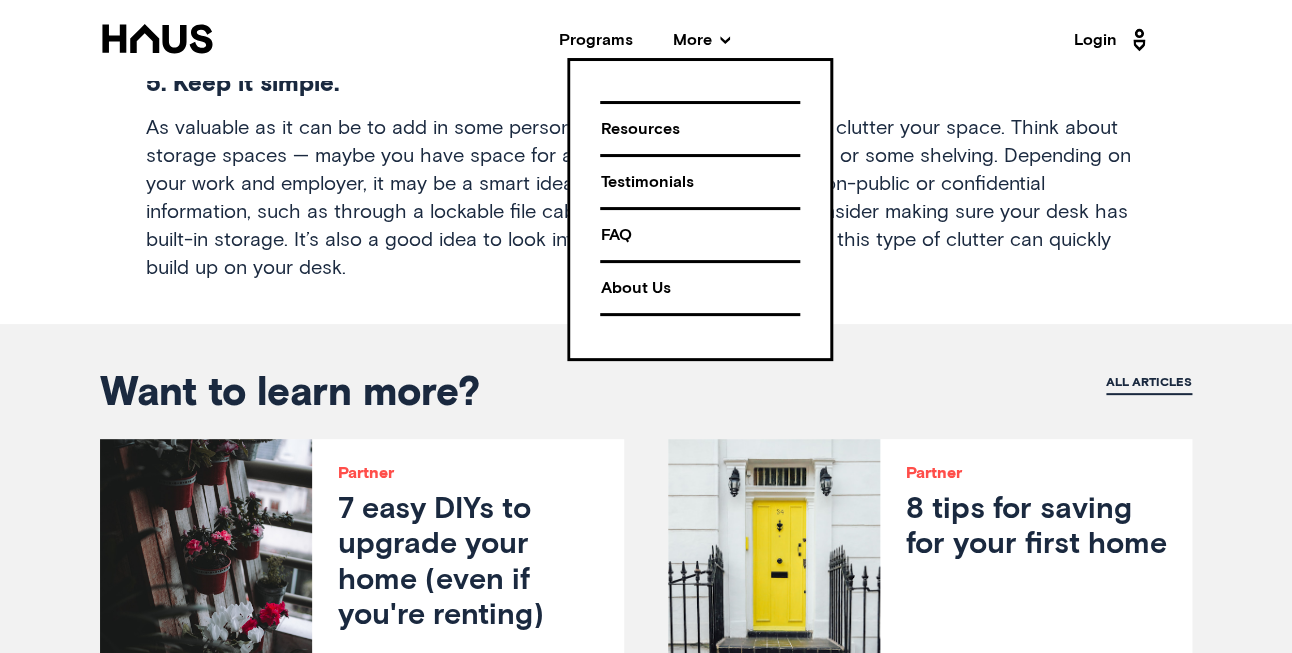 click on "Testimonials" at bounding box center (700, 182) 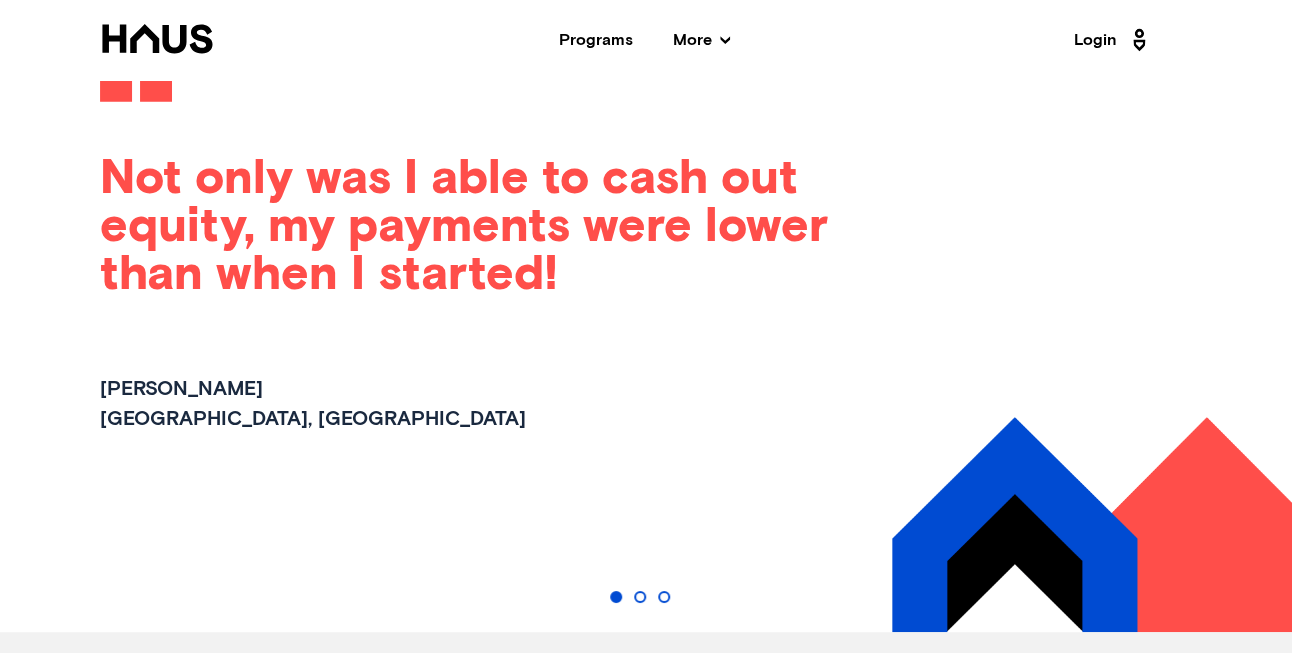 scroll, scrollTop: 2142, scrollLeft: 0, axis: vertical 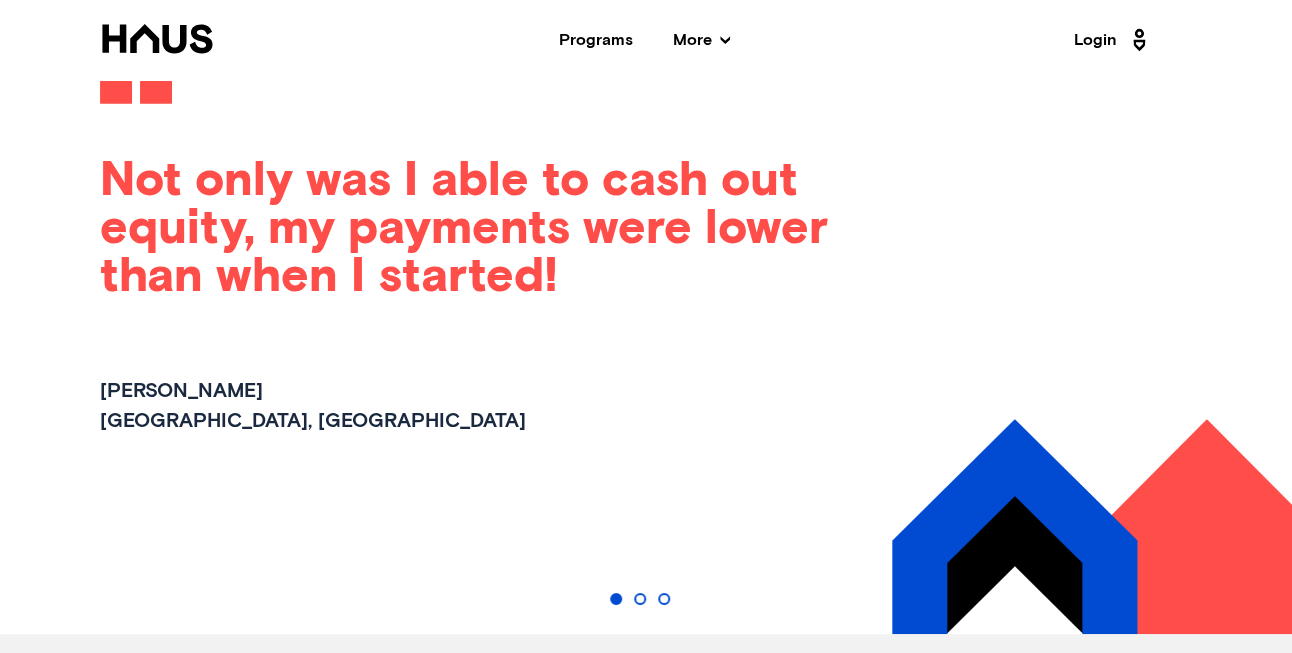 click at bounding box center [640, 599] 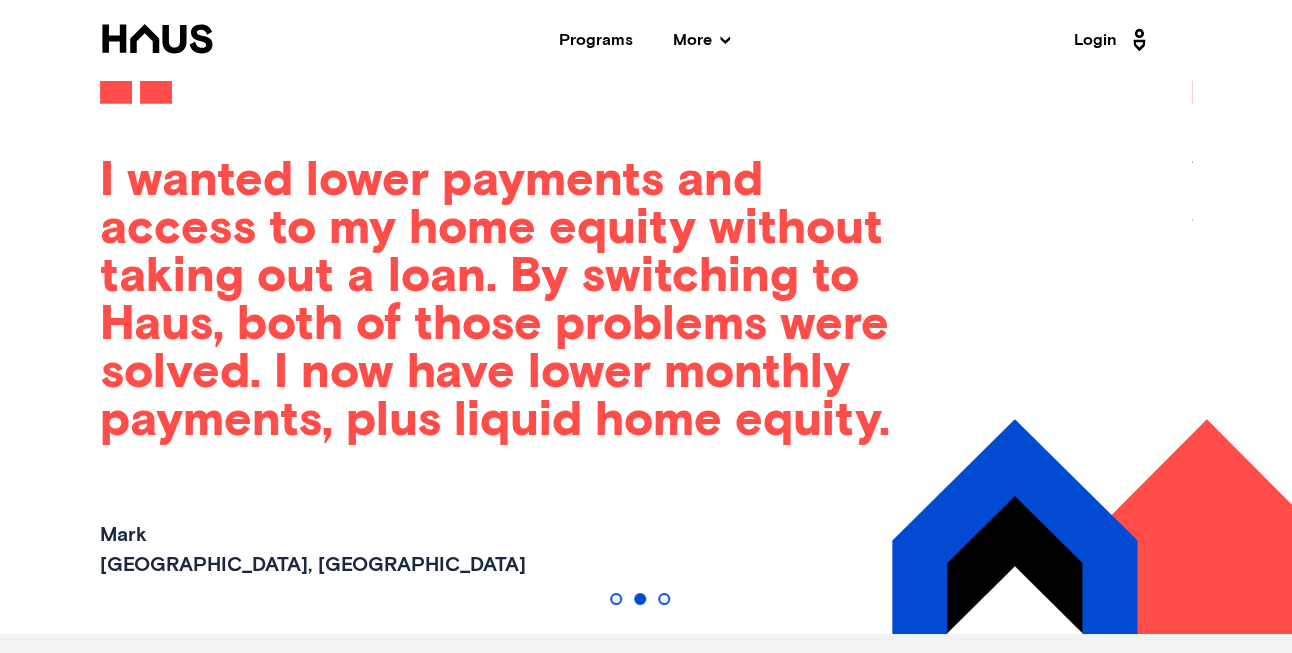click at bounding box center [664, 599] 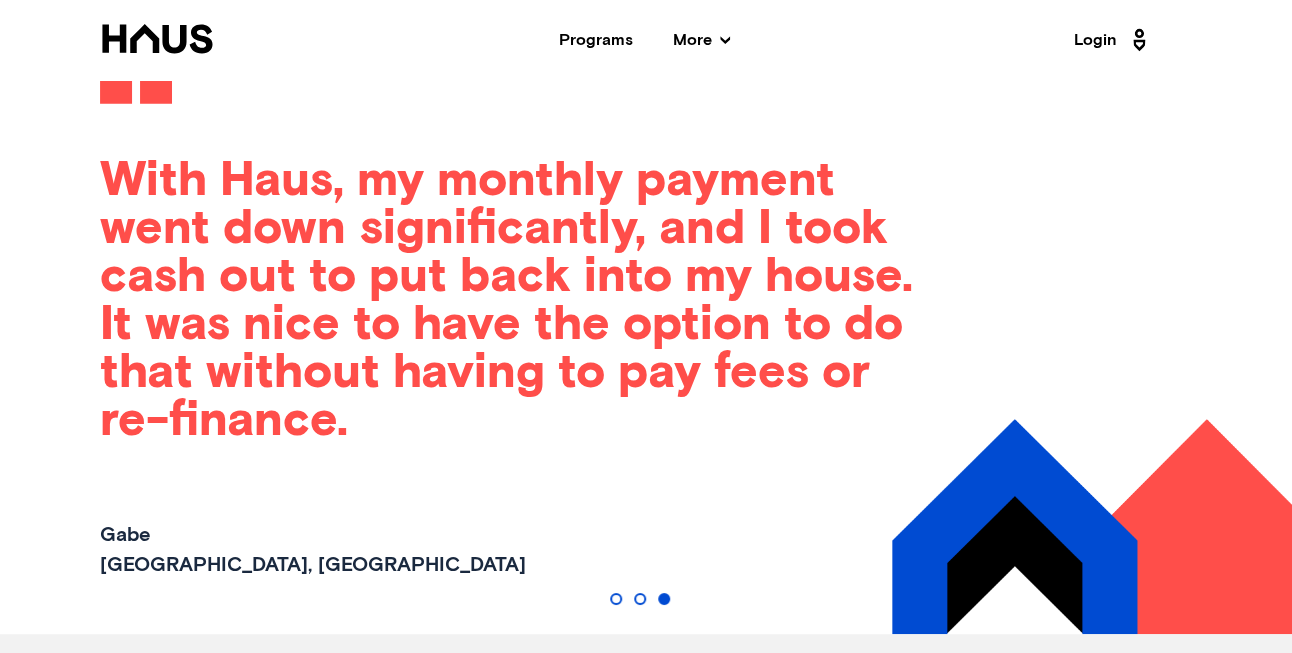 click on "More" at bounding box center [701, 40] 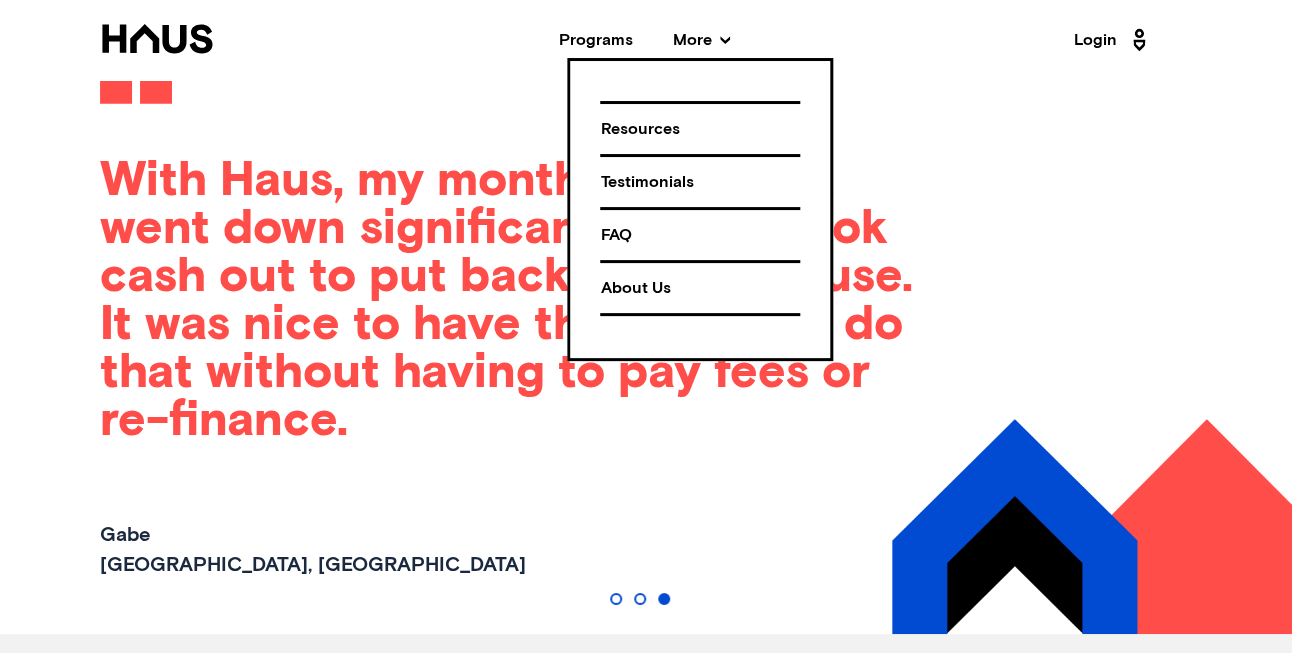 click on "About Us" at bounding box center (700, 288) 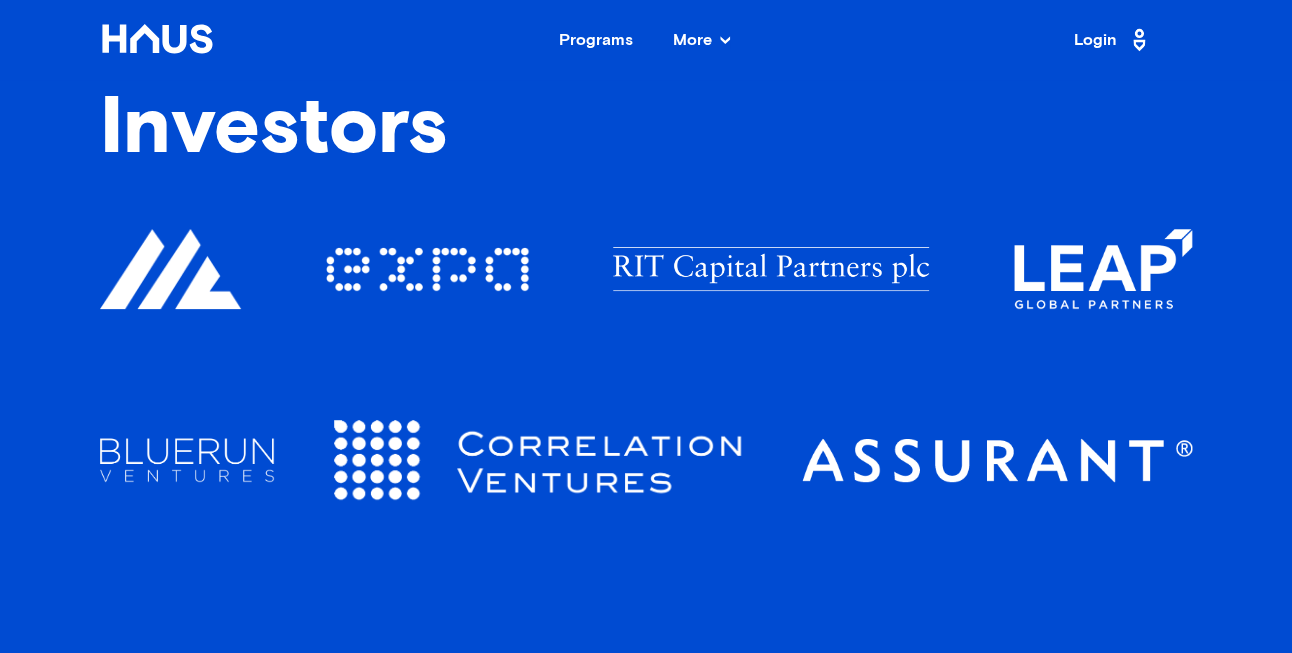 scroll, scrollTop: 1769, scrollLeft: 0, axis: vertical 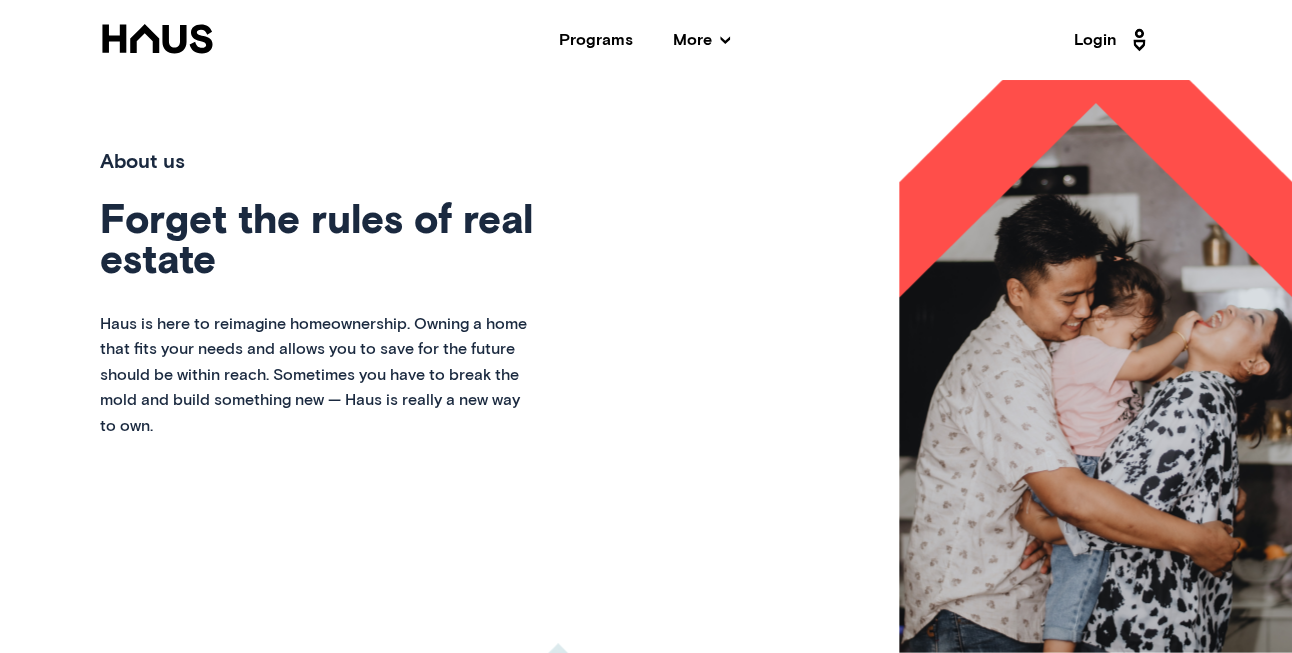 click on "More" at bounding box center (701, 40) 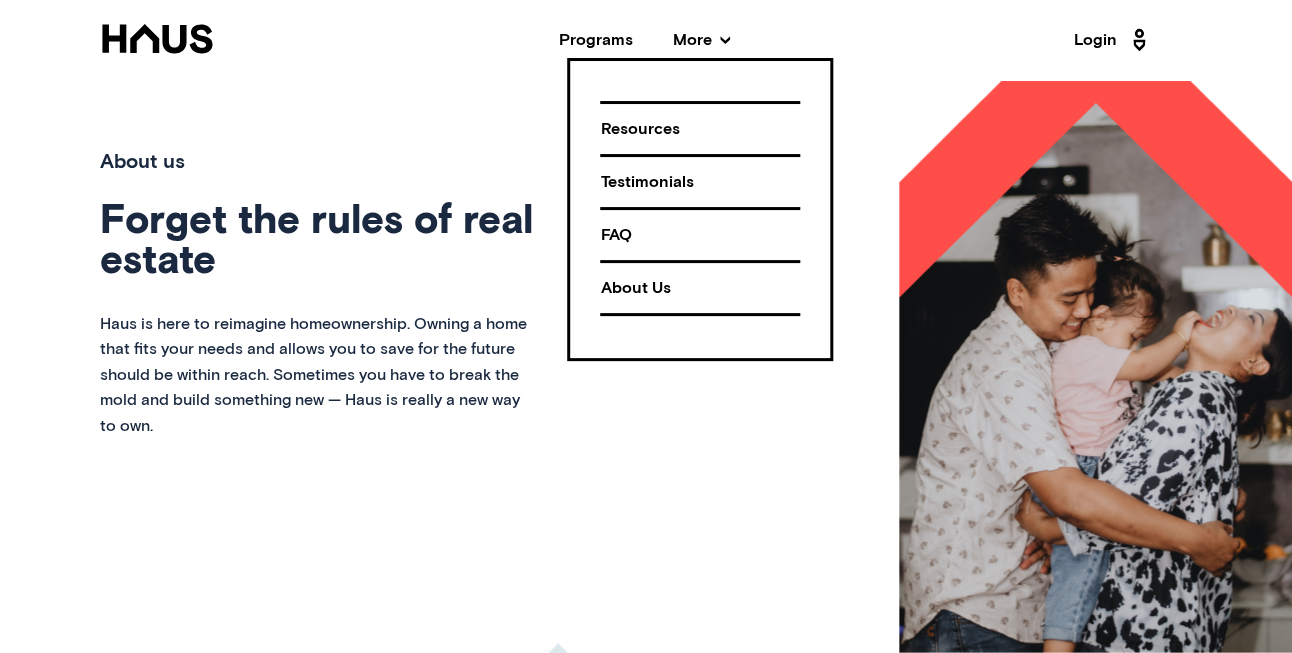 click on "Programs" at bounding box center [596, 40] 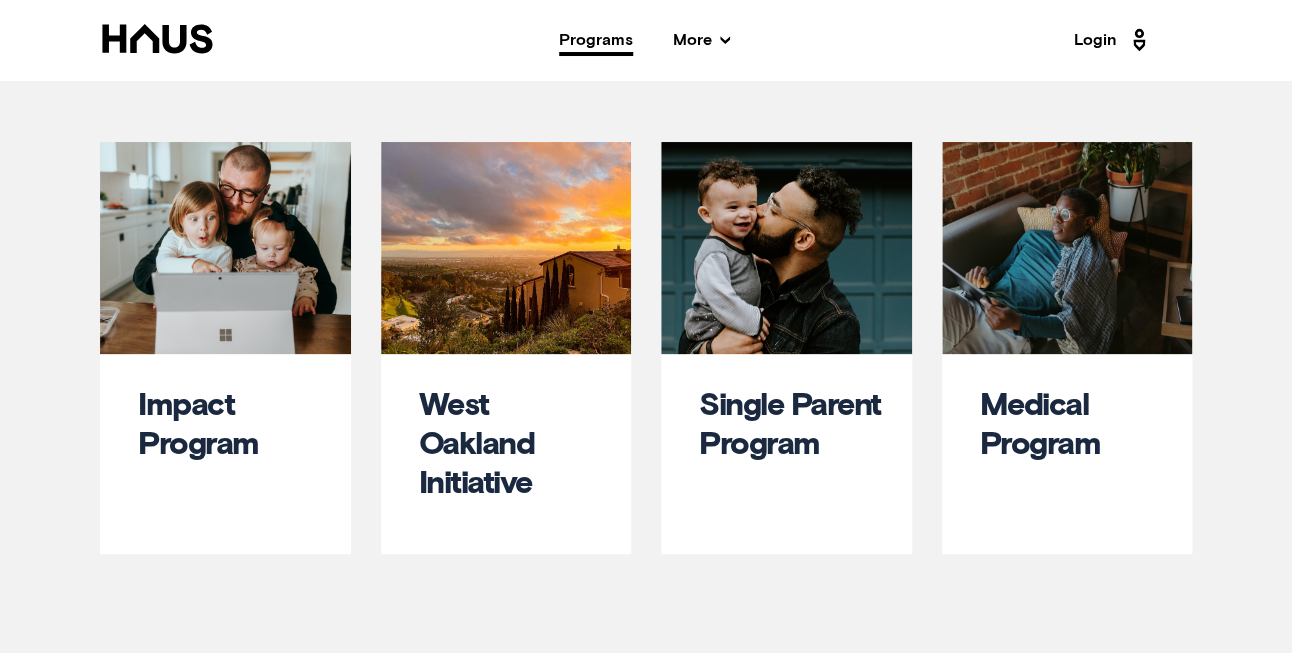 scroll, scrollTop: 955, scrollLeft: 0, axis: vertical 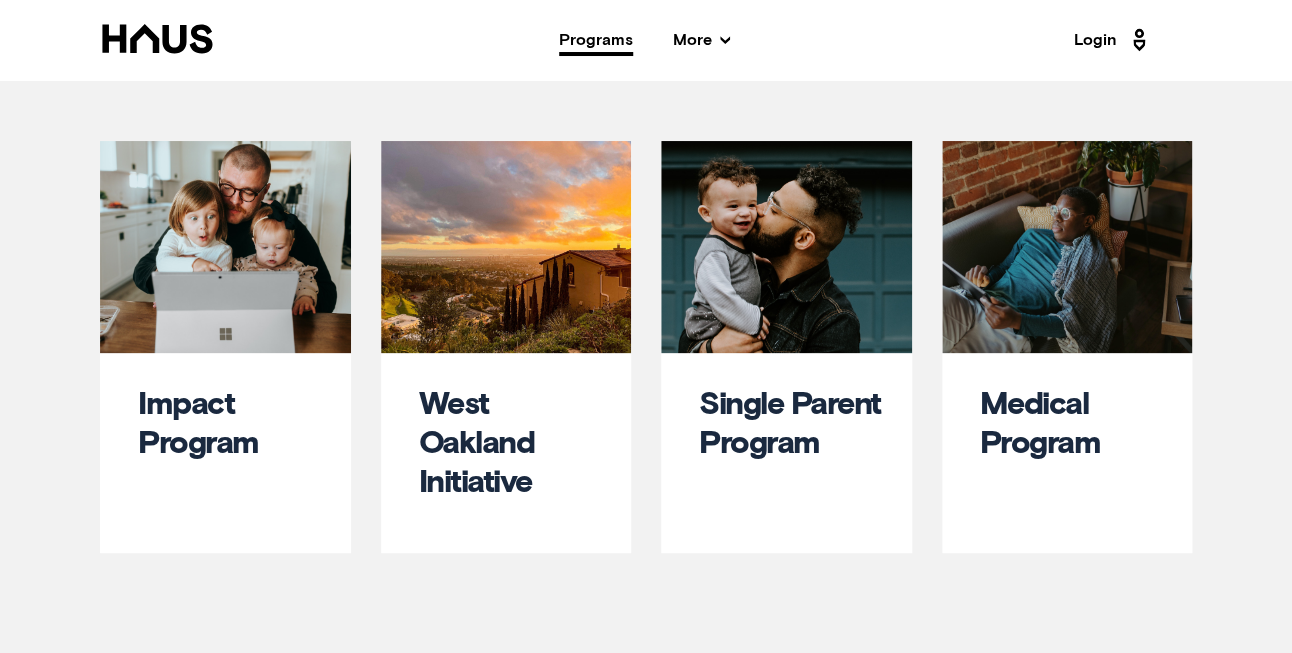 click on "West Oakland Initiative" at bounding box center [477, 443] 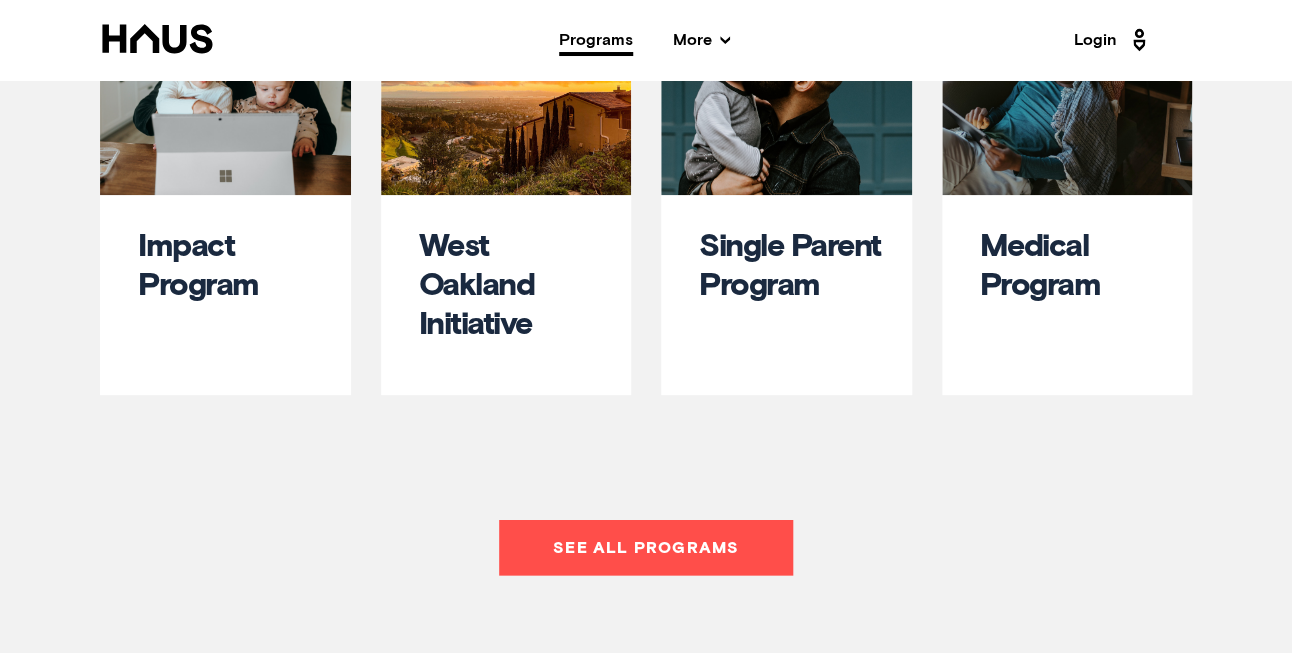 scroll, scrollTop: 1116, scrollLeft: 0, axis: vertical 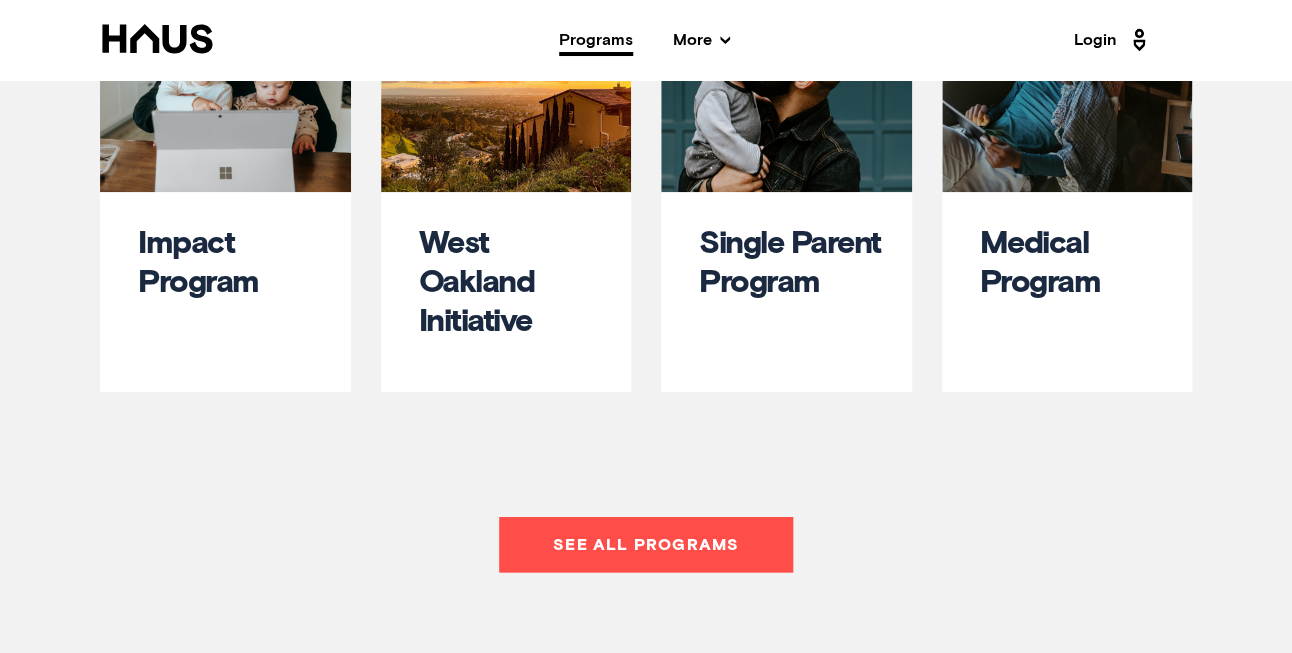 click on "See all programs" at bounding box center (646, 544) 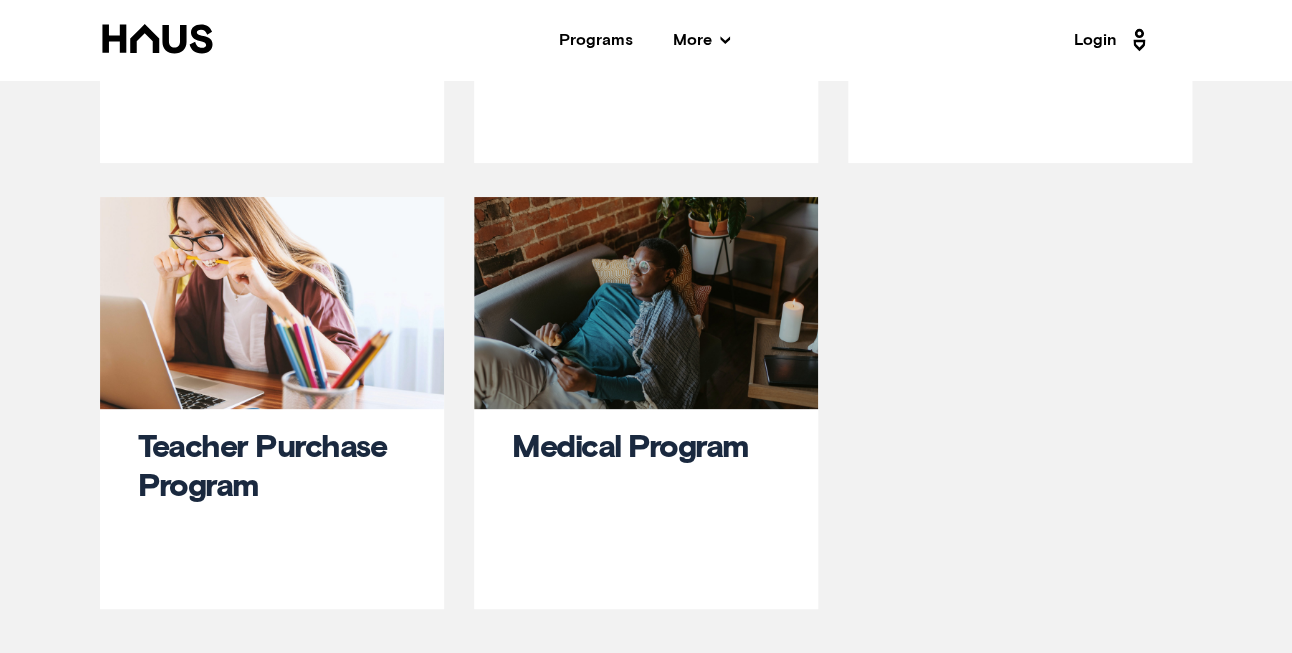 scroll, scrollTop: 403, scrollLeft: 0, axis: vertical 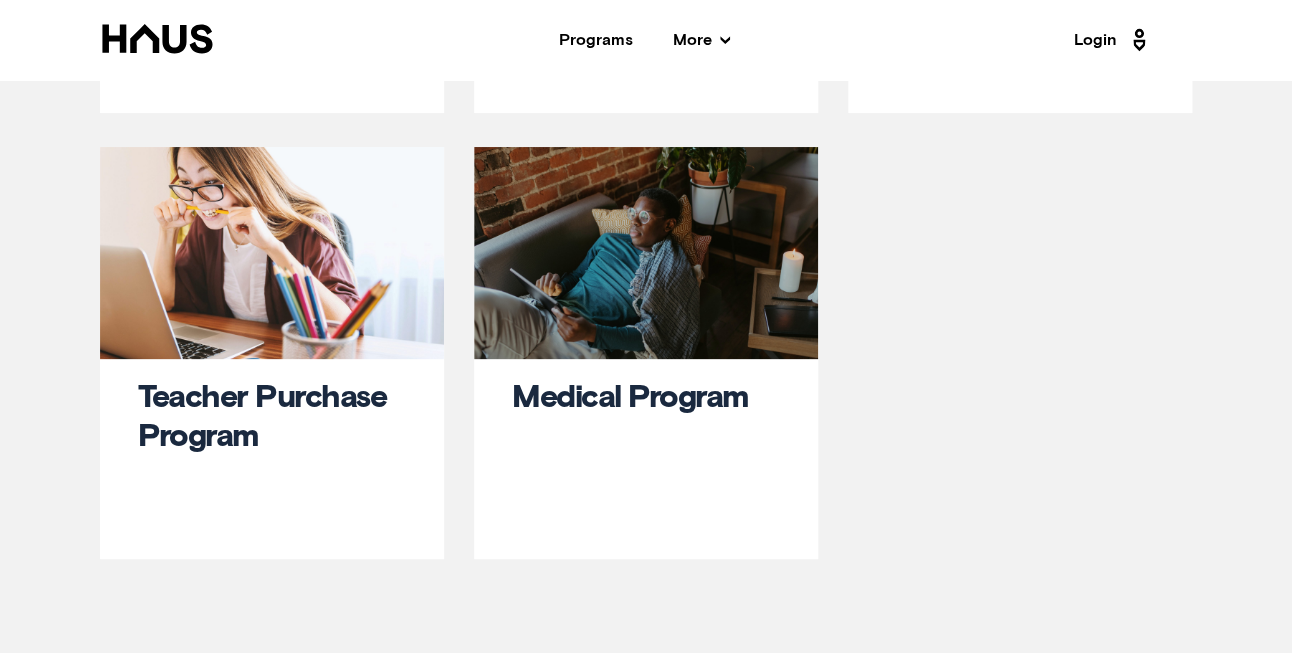 click on "Medical Program" at bounding box center [630, 398] 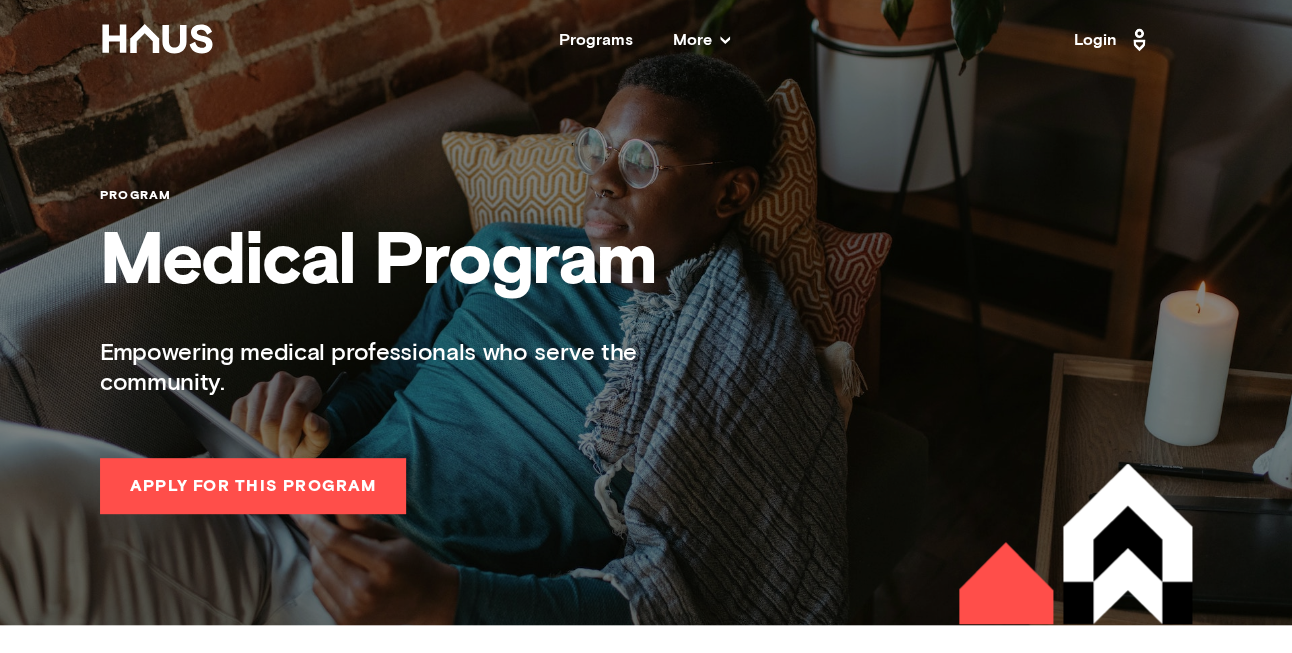 scroll, scrollTop: 35, scrollLeft: 0, axis: vertical 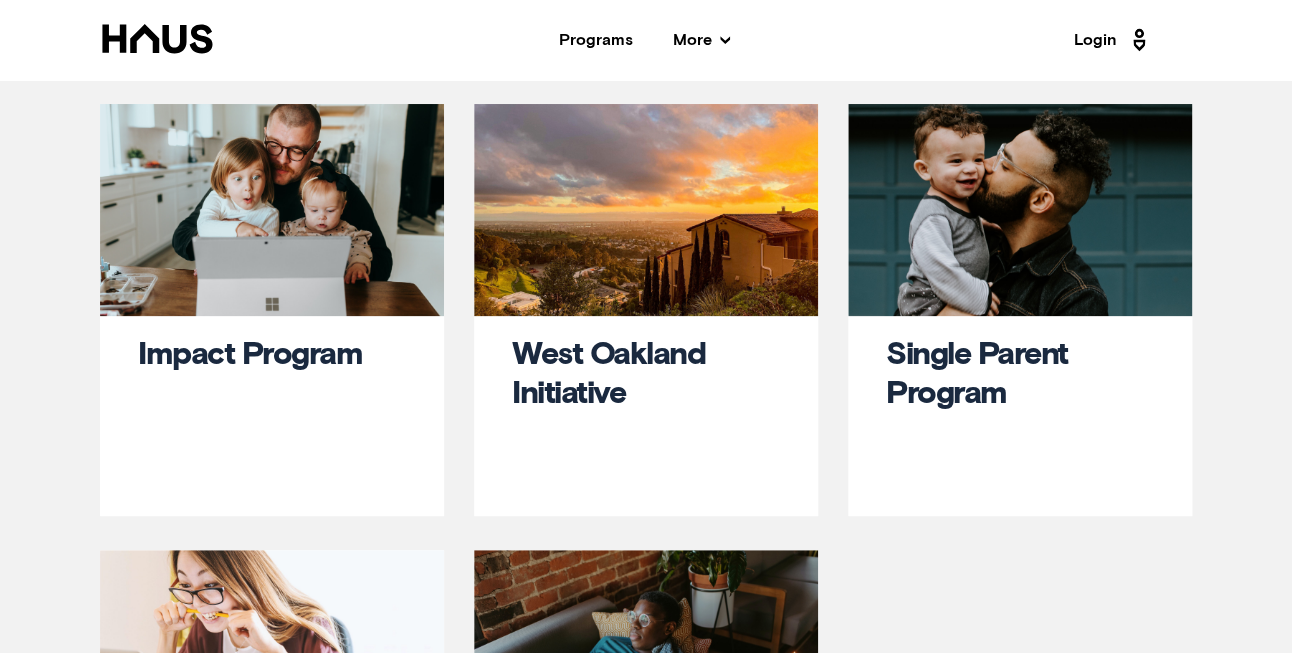 click on "Impact Program" at bounding box center [250, 355] 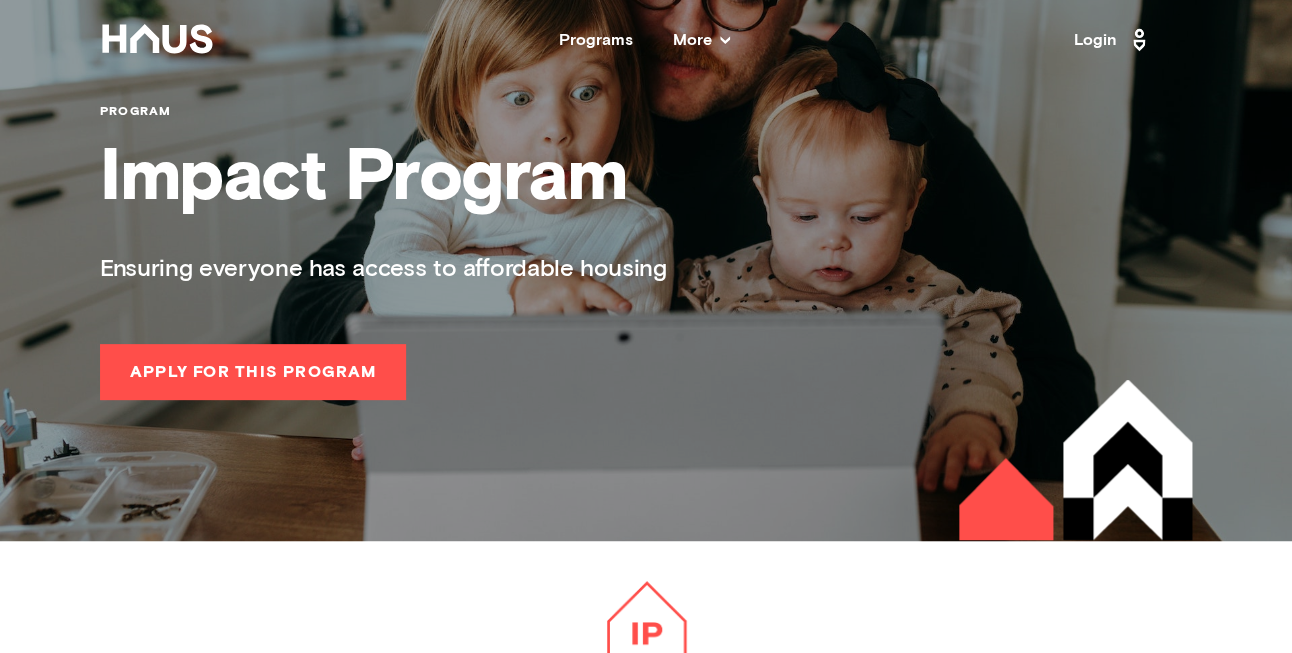 scroll, scrollTop: 106, scrollLeft: 0, axis: vertical 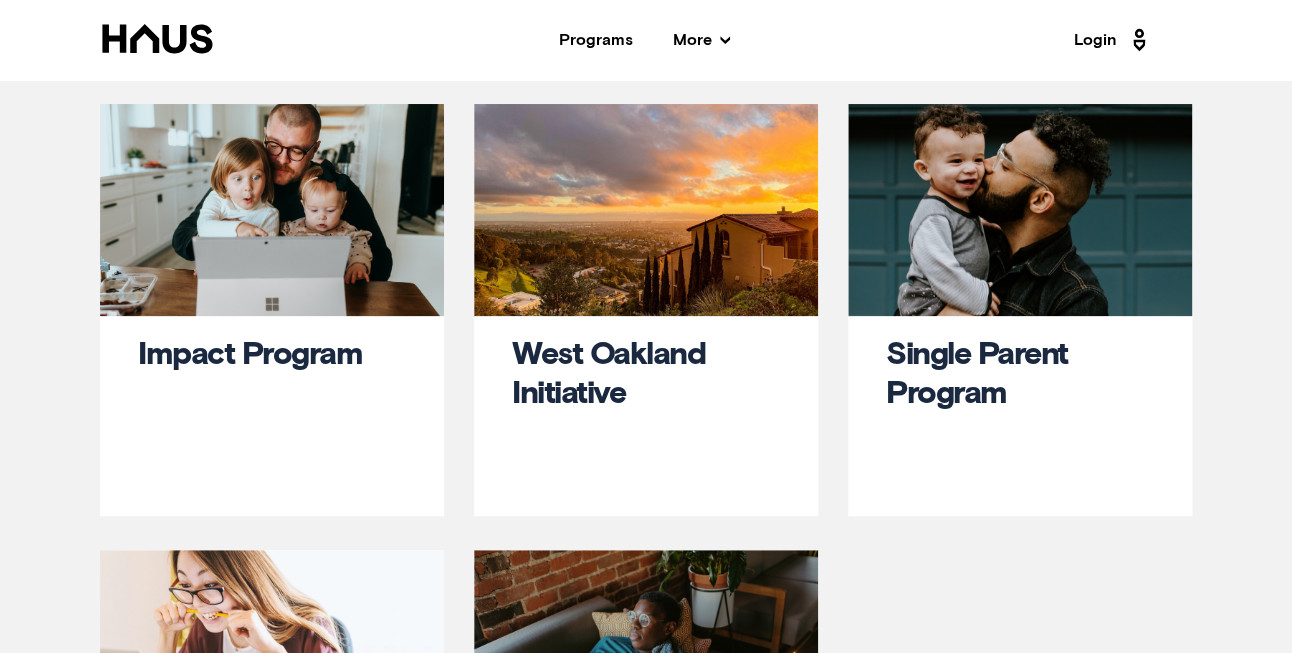 click on "Single Parent Program" at bounding box center (977, 374) 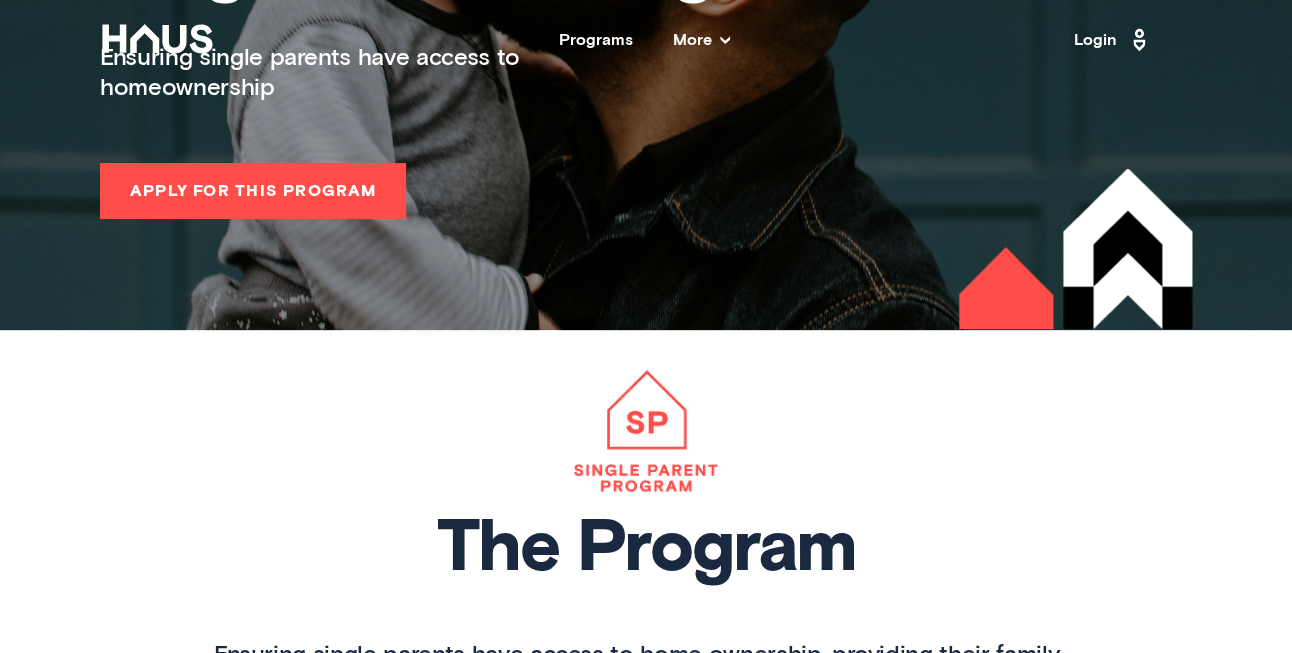 scroll, scrollTop: 0, scrollLeft: 0, axis: both 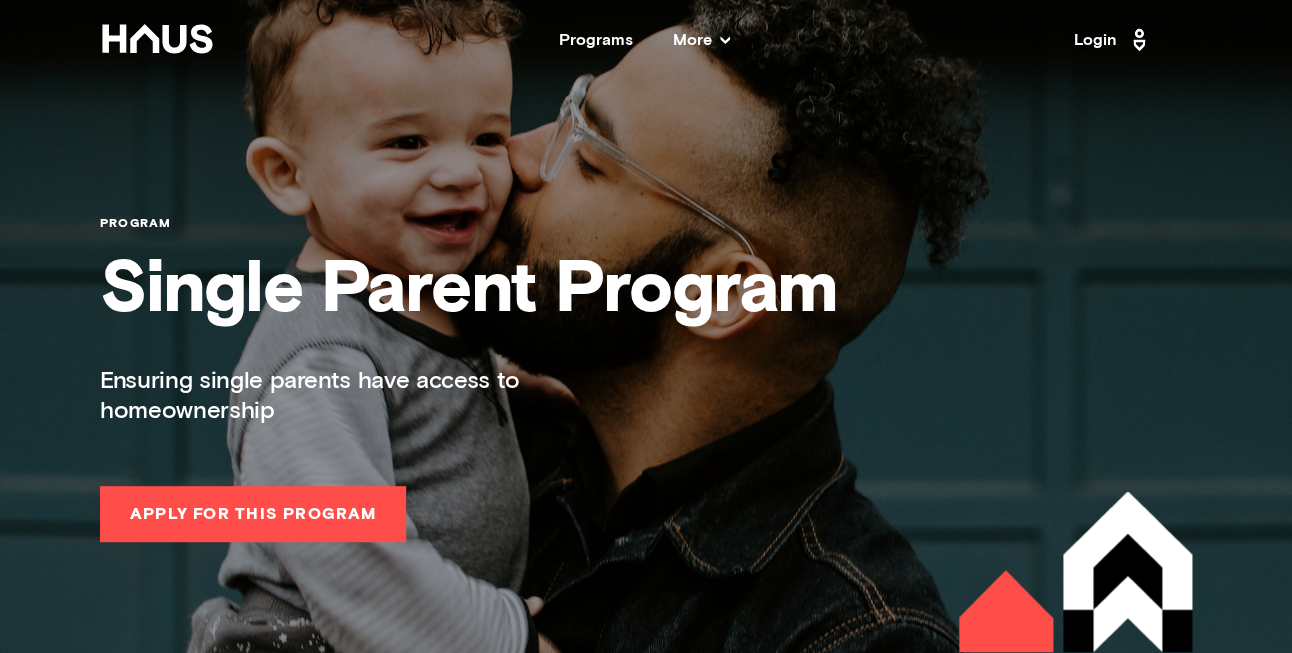 click on "More" at bounding box center [701, 40] 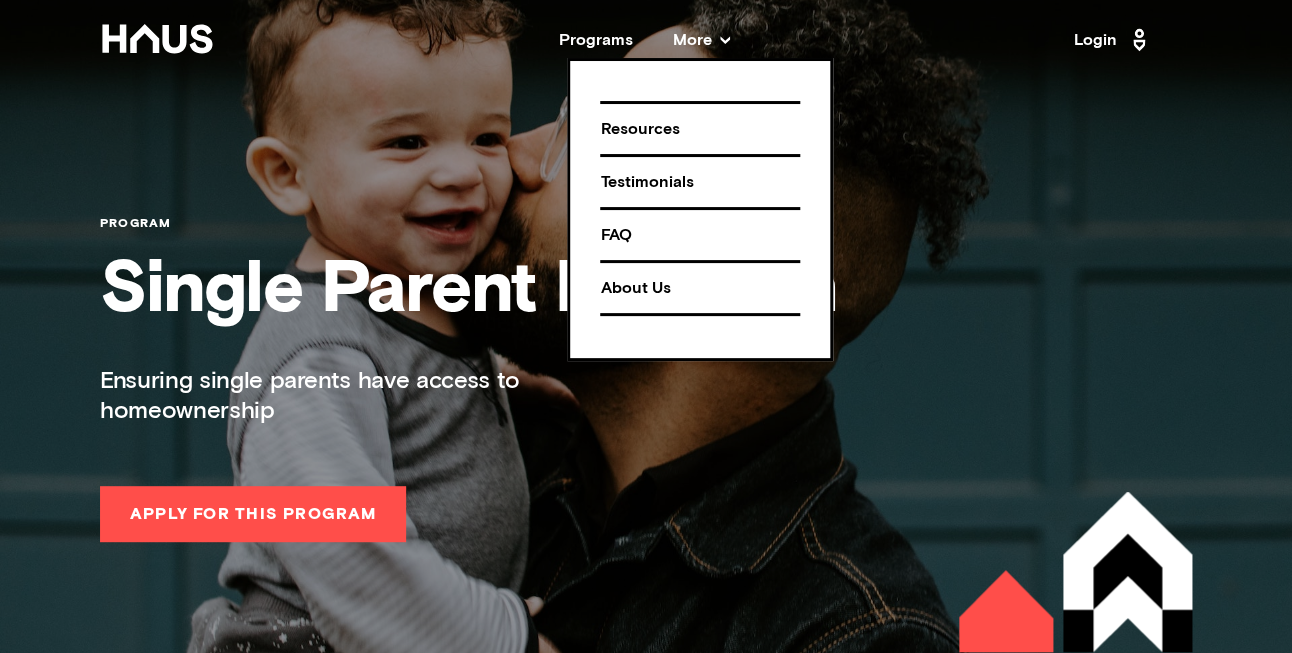 click on "Resources" at bounding box center [700, 129] 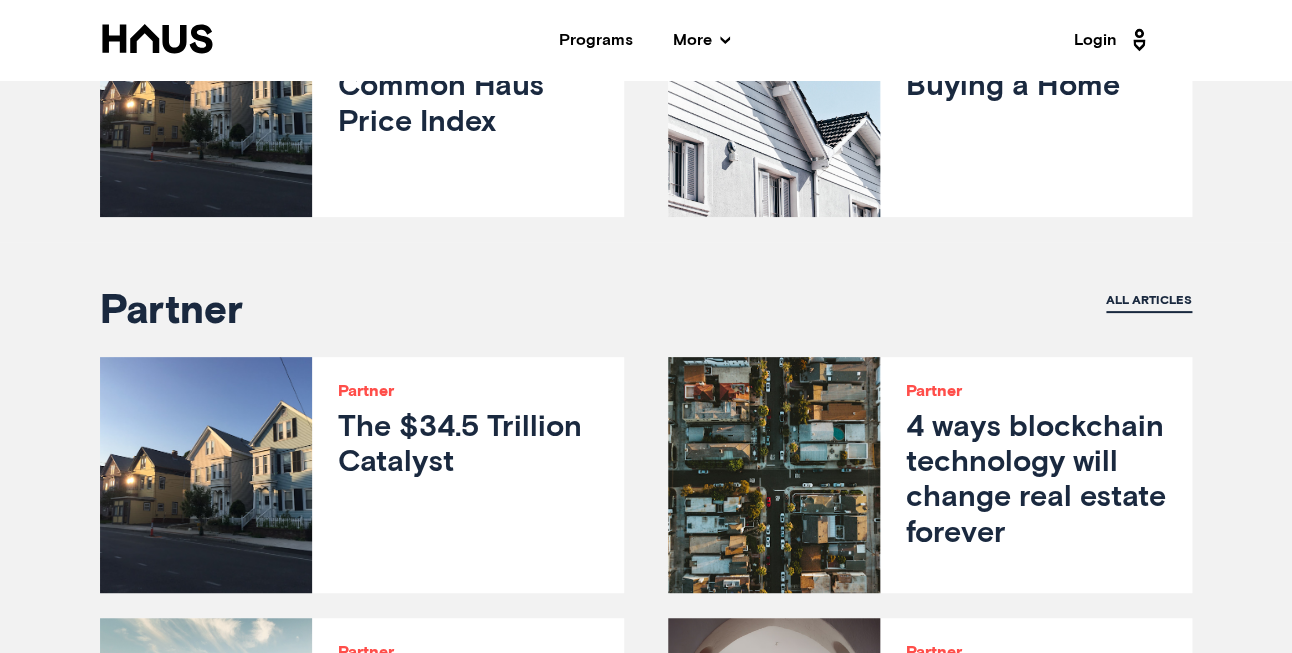 scroll, scrollTop: 863, scrollLeft: 0, axis: vertical 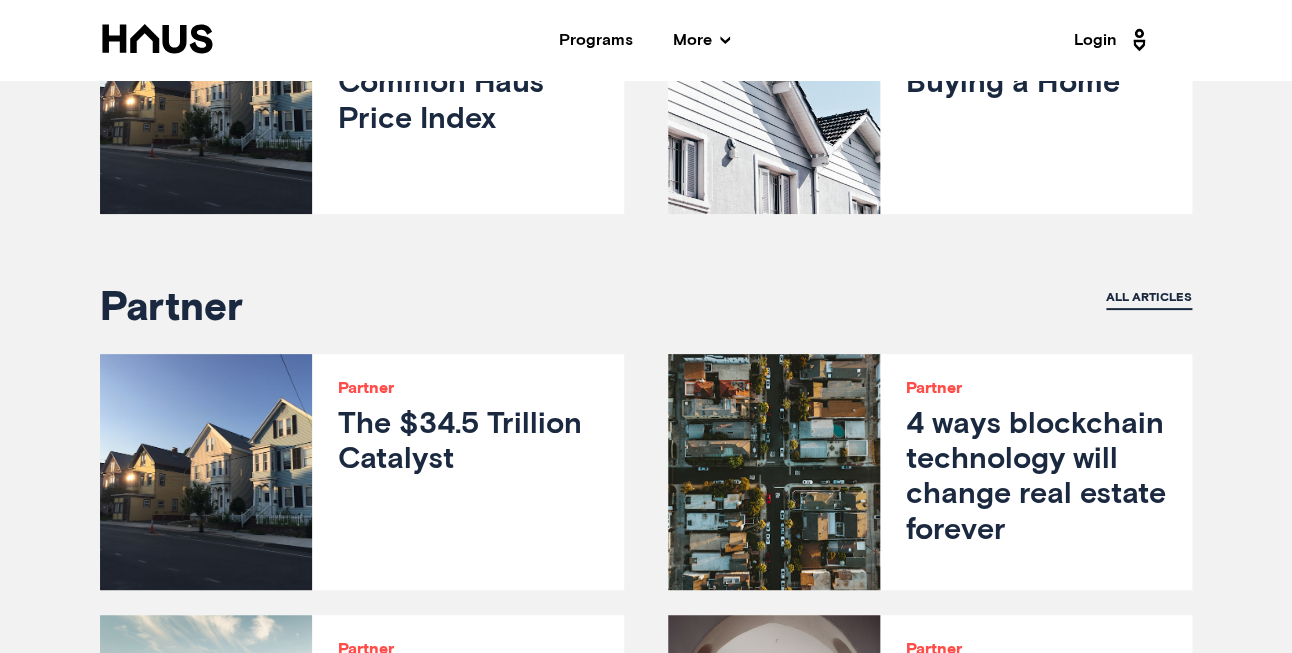 click at bounding box center (774, 472) 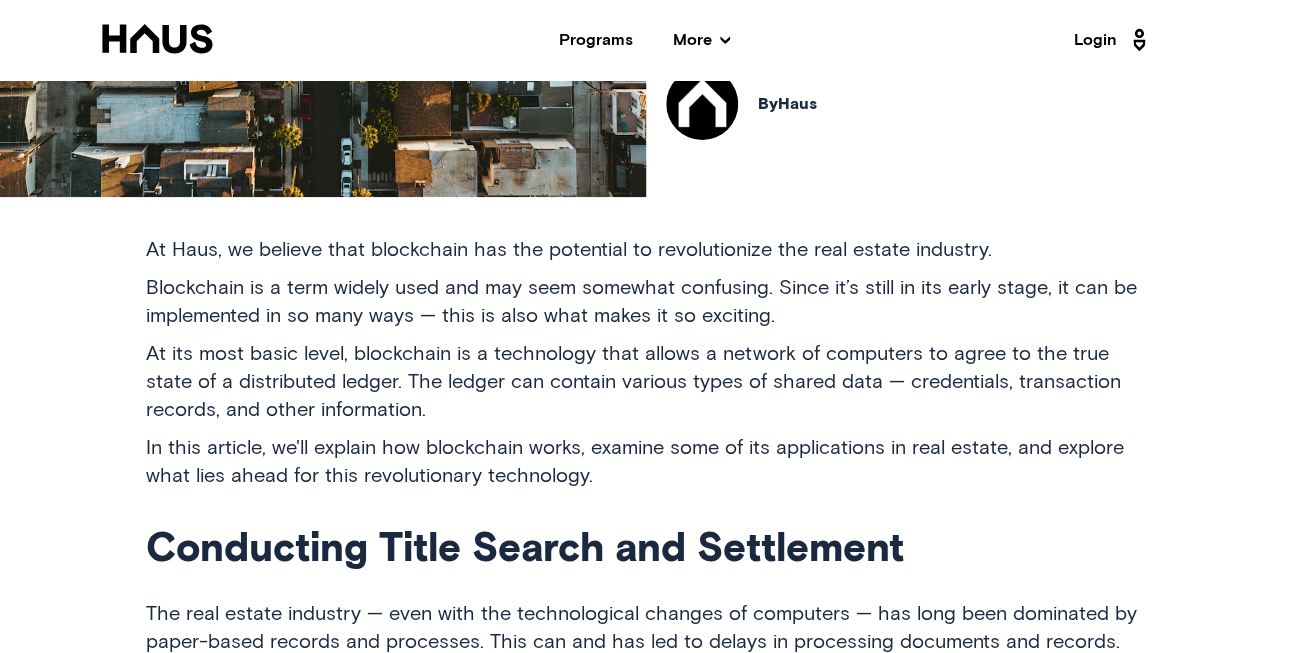 scroll, scrollTop: 552, scrollLeft: 0, axis: vertical 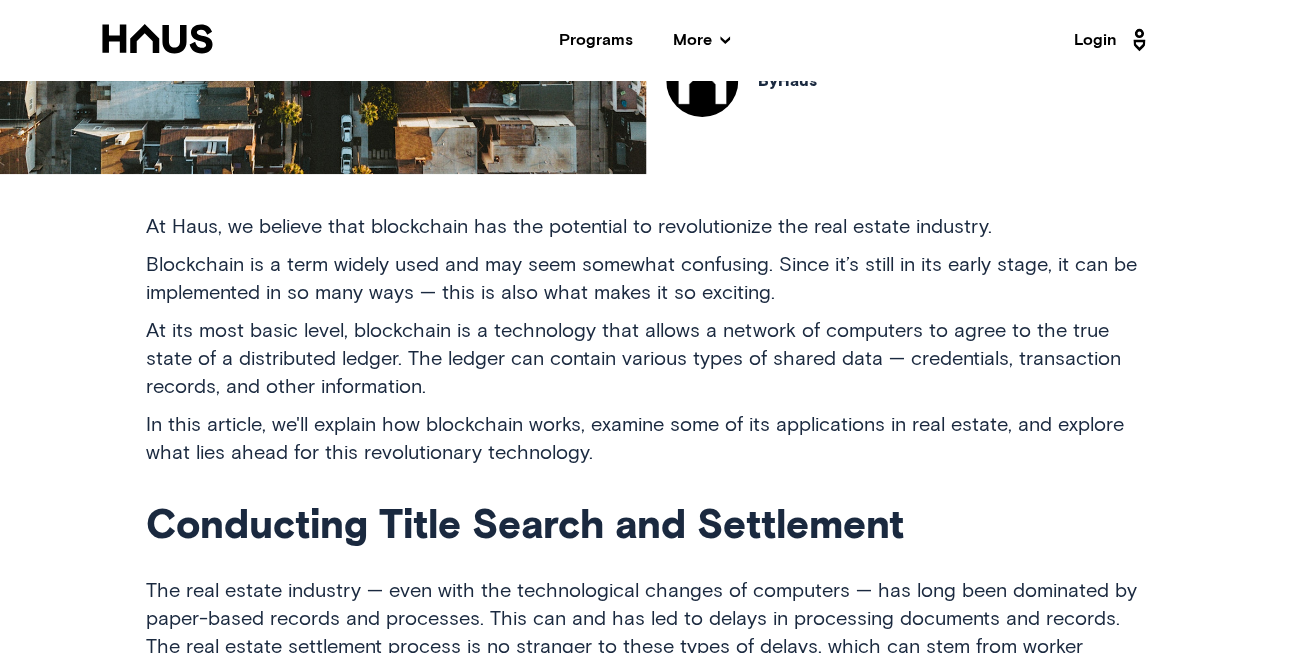 click on "At Haus, we believe that blockchain has the potential to revolutionize the real estate industry. Blockchain is a term widely used and may seem somewhat confusing. Since it’s still in its early stage, it can be implemented in so many ways — this is also what makes it so exciting. At its most basic level, blockchain is a technology that allows a network of computers to agree to the true state of a distributed ledger. The ledger can contain various types of shared data — credentials, transaction records, and other information. In this article, we'll explain how blockchain works, examine some of its applications in real estate, and explore what lies ahead for this revolutionary technology. Conducting Title Search and Settlement Title Search Settlement — Transaction and Payment Management Blockchain technology will make real estate transactions much faster and more efficient. Legal Agreements through Smart Contracts Tokenization of Real Estate" at bounding box center (646, 1279) 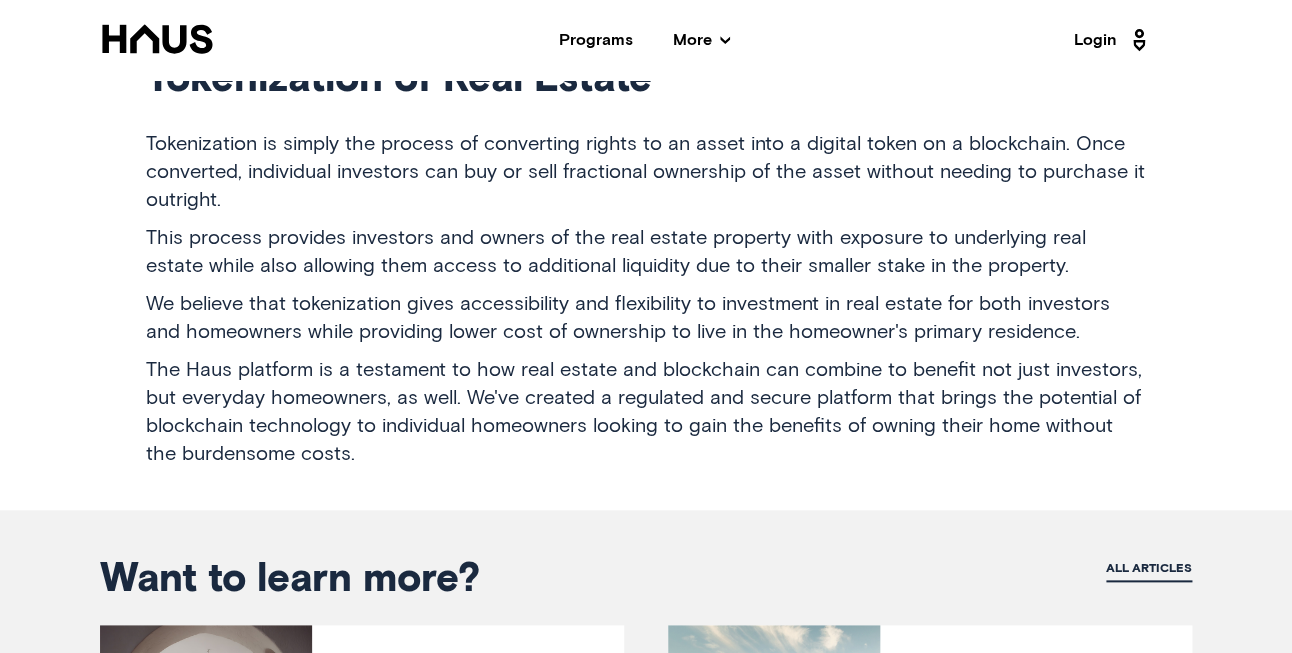 scroll, scrollTop: 2439, scrollLeft: 0, axis: vertical 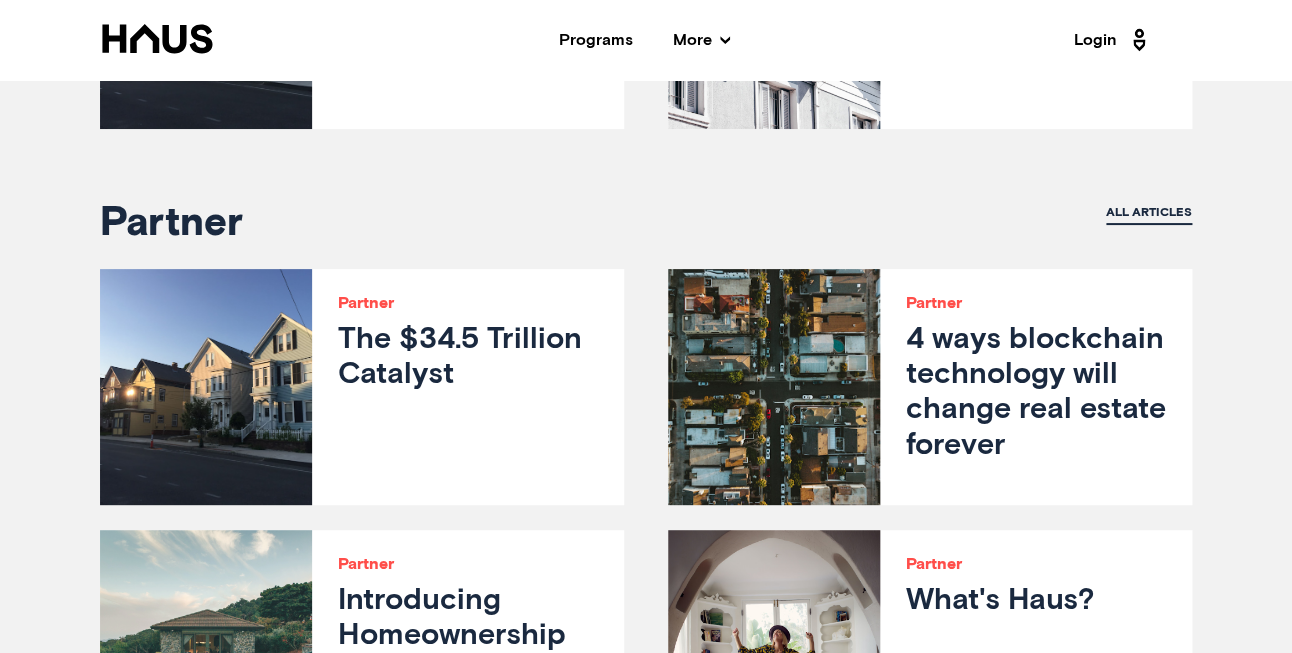 click on "The $34.5 Trillion Catalyst" at bounding box center (468, 358) 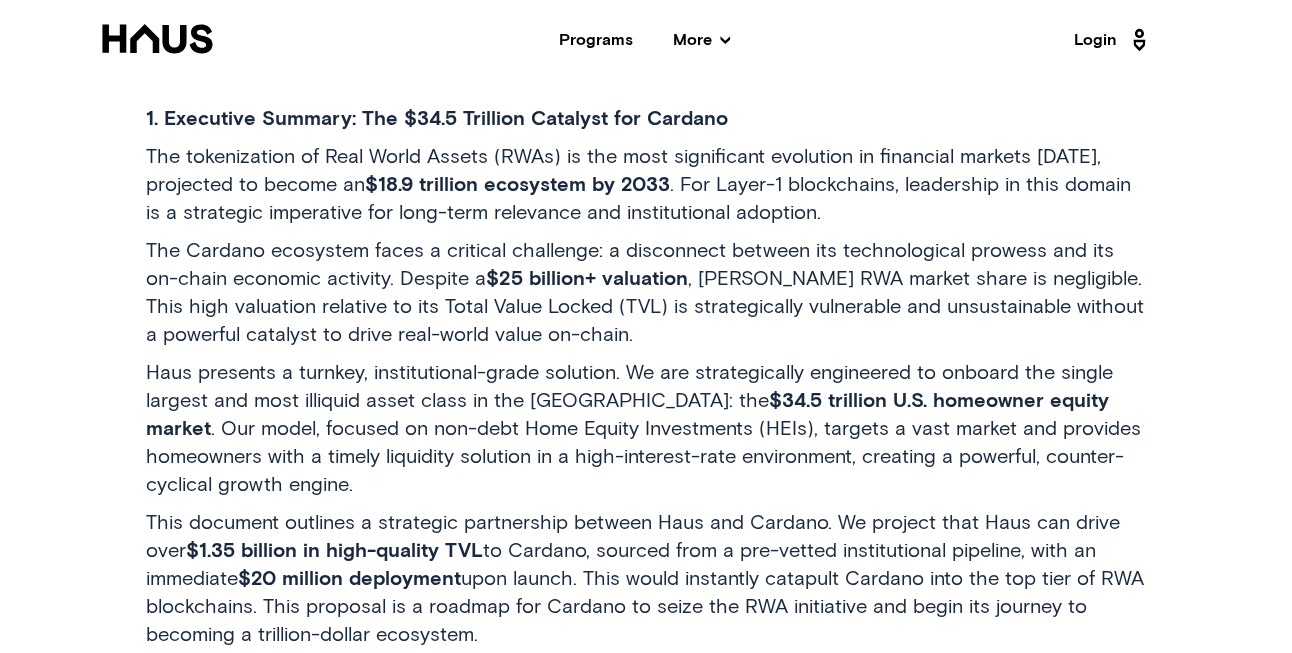 scroll, scrollTop: 652, scrollLeft: 0, axis: vertical 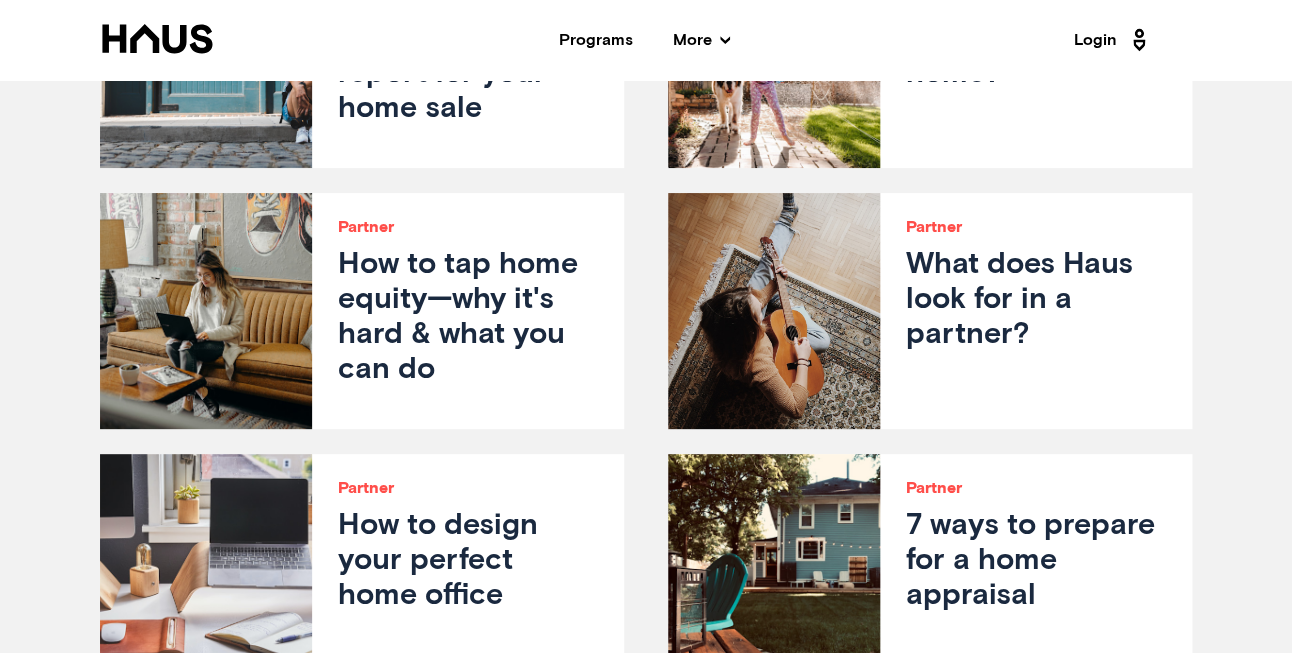 click on "What does Haus look for in a partner?" at bounding box center (1036, 301) 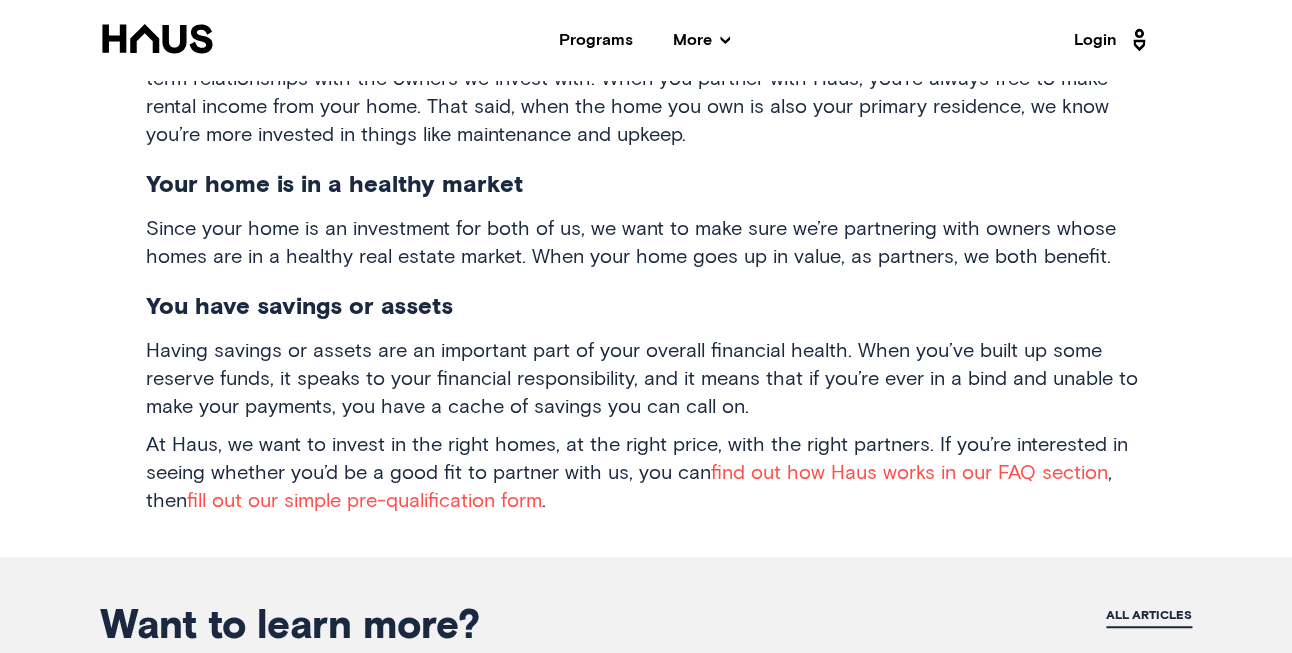 scroll, scrollTop: 1477, scrollLeft: 0, axis: vertical 